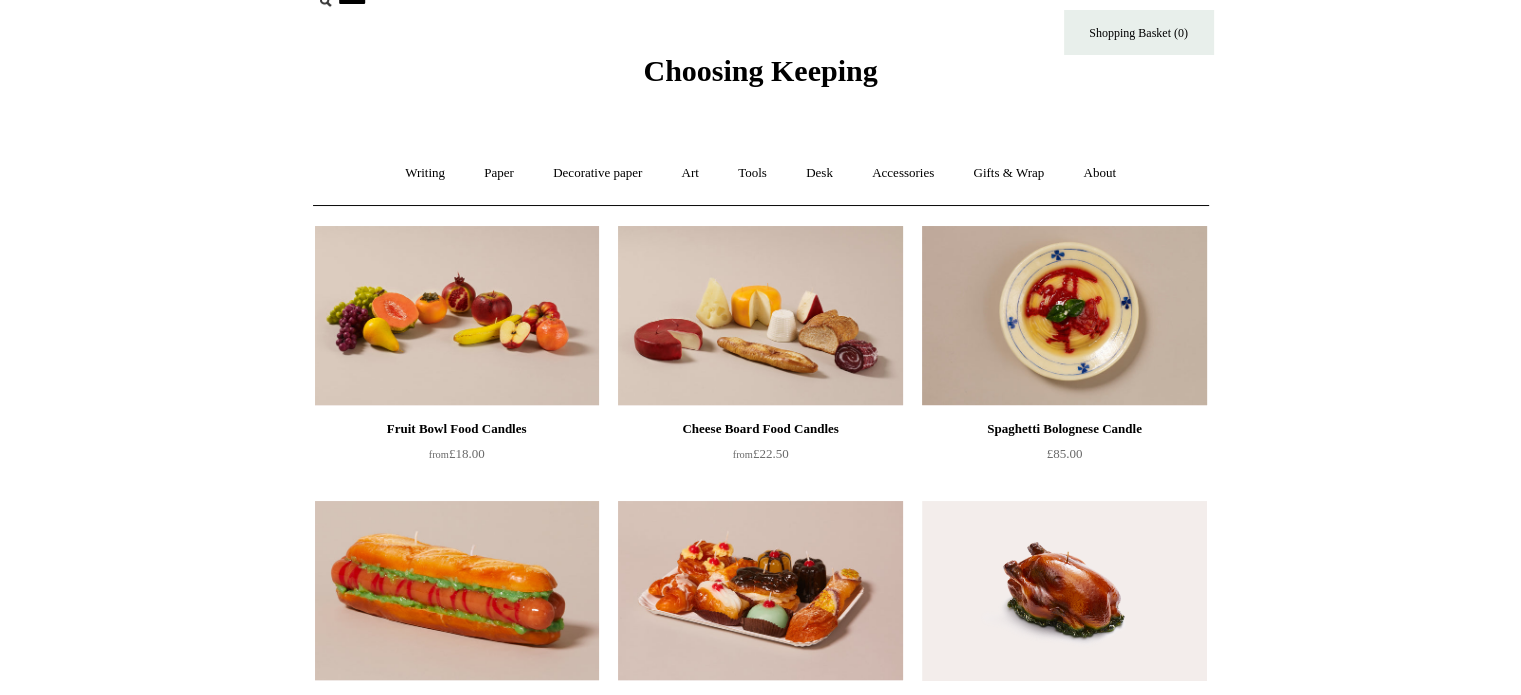 scroll, scrollTop: 0, scrollLeft: 0, axis: both 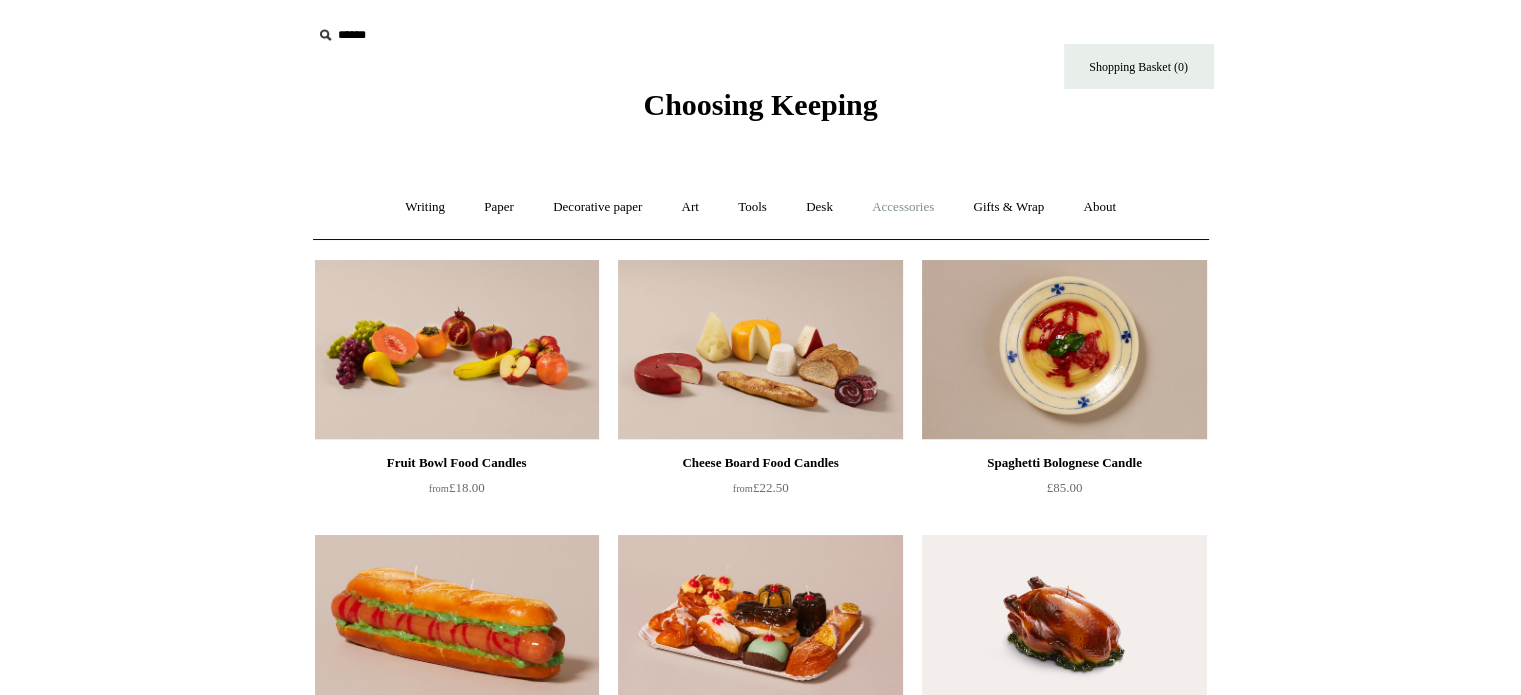 click on "Accessories +" at bounding box center [903, 207] 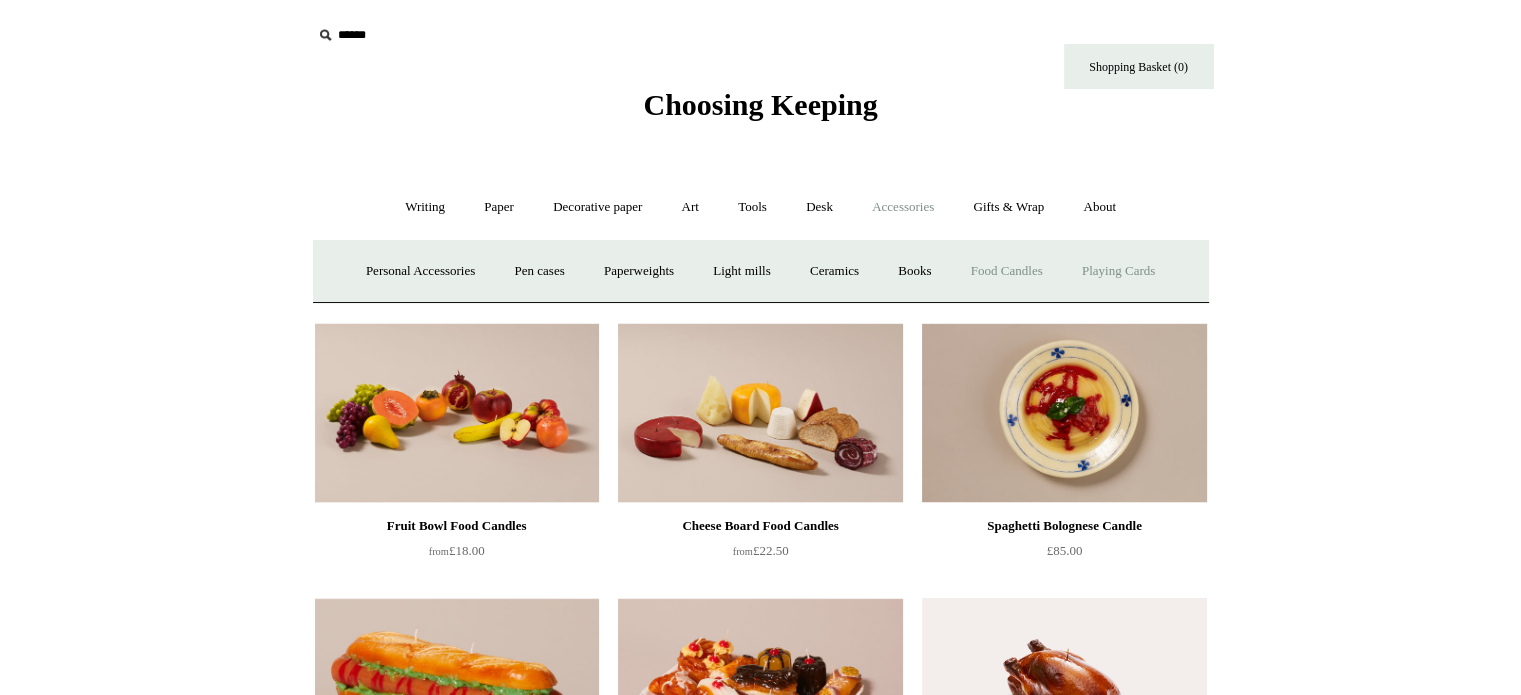click on "Playing Cards" at bounding box center (1118, 271) 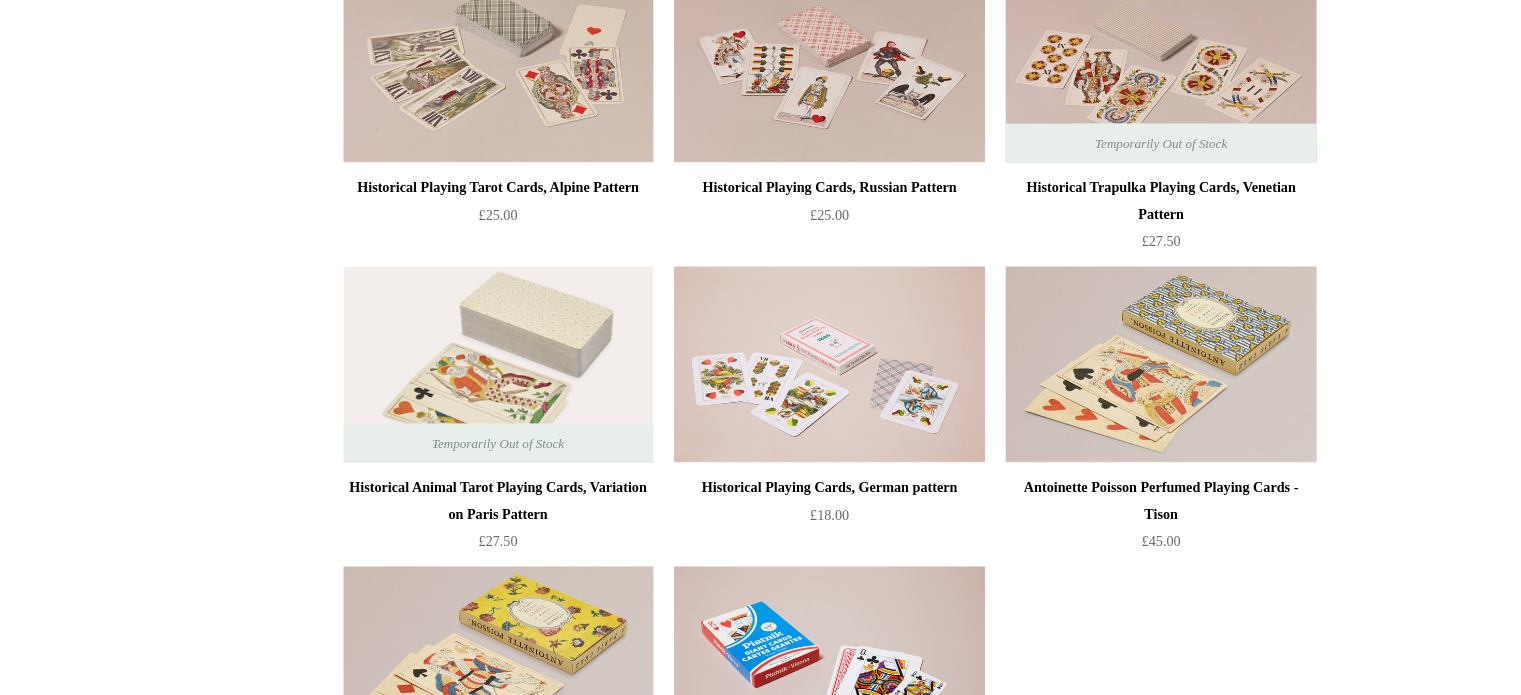 scroll, scrollTop: 232, scrollLeft: 0, axis: vertical 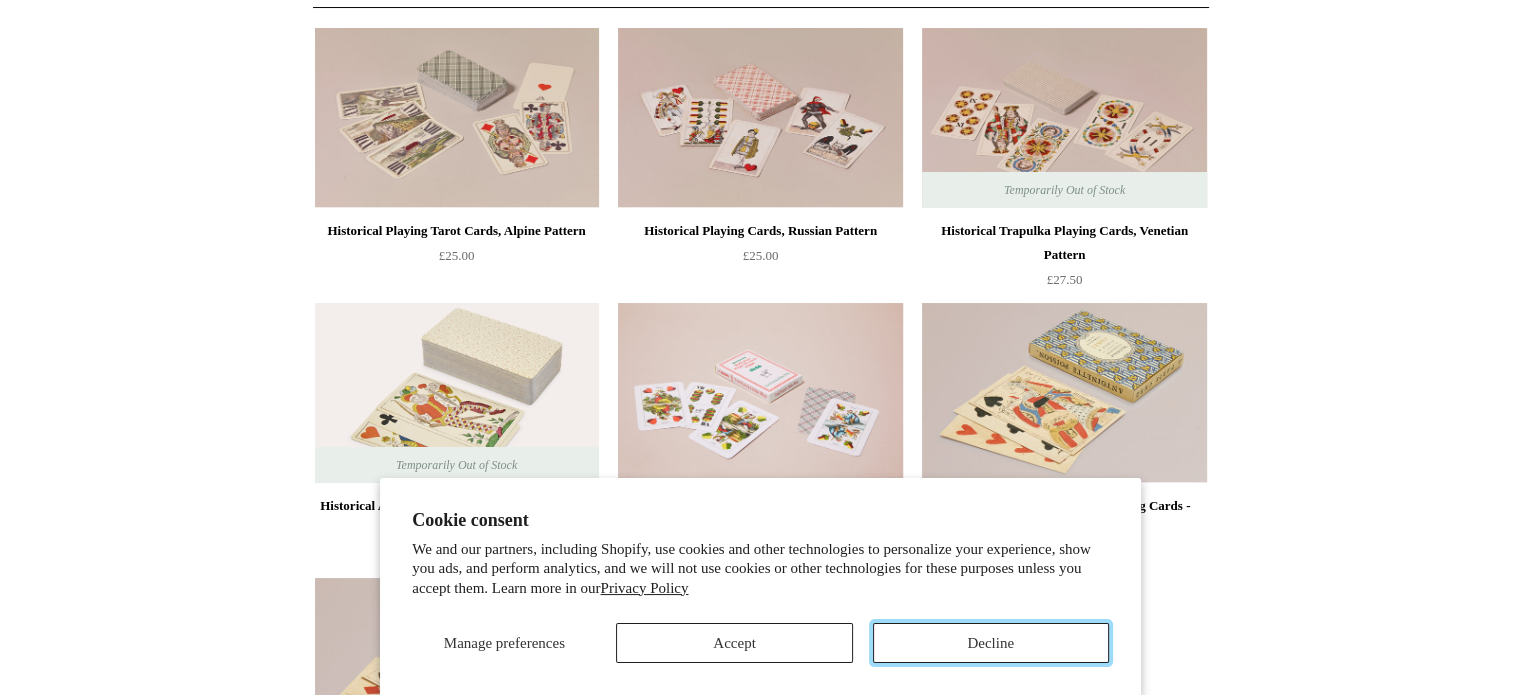 drag, startPoint x: 916, startPoint y: 649, endPoint x: 752, endPoint y: 432, distance: 272.00183 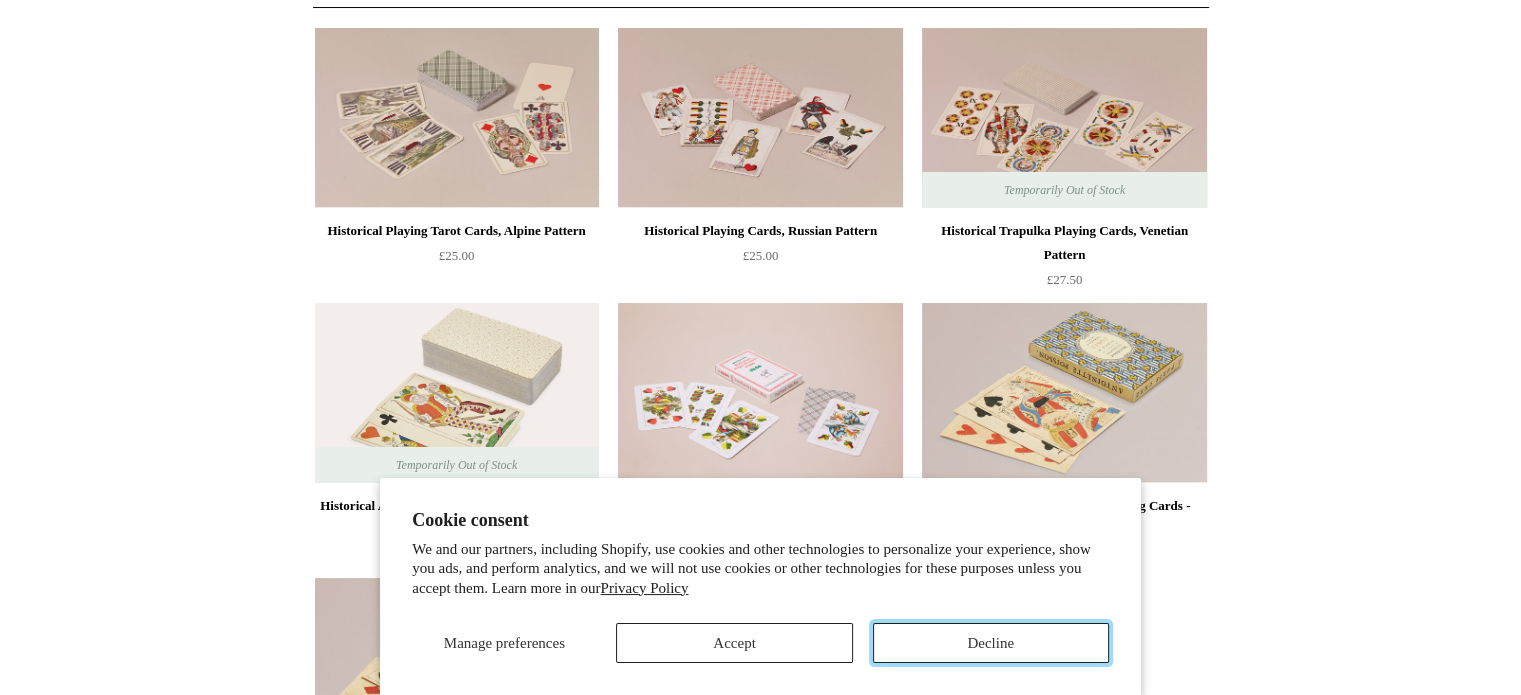 click on "Decline" at bounding box center [991, 643] 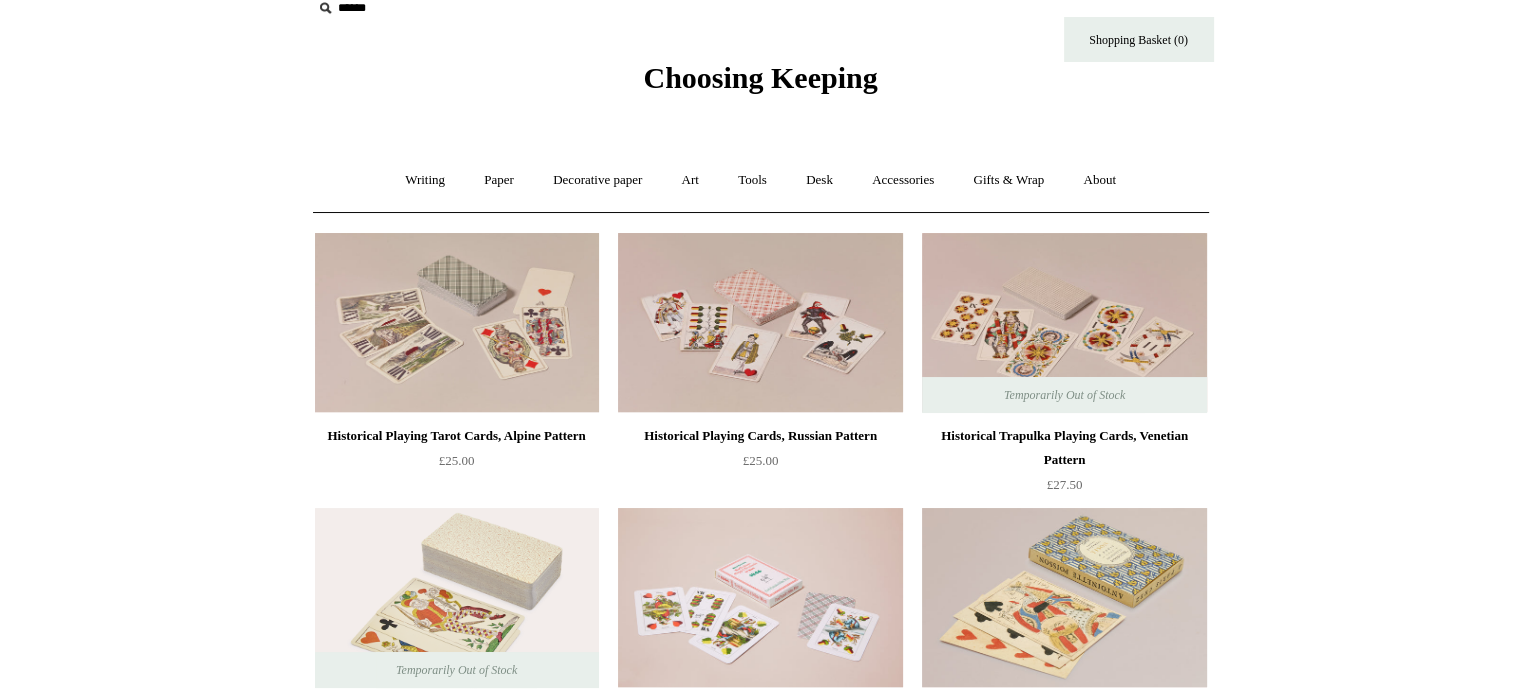 scroll, scrollTop: 28, scrollLeft: 0, axis: vertical 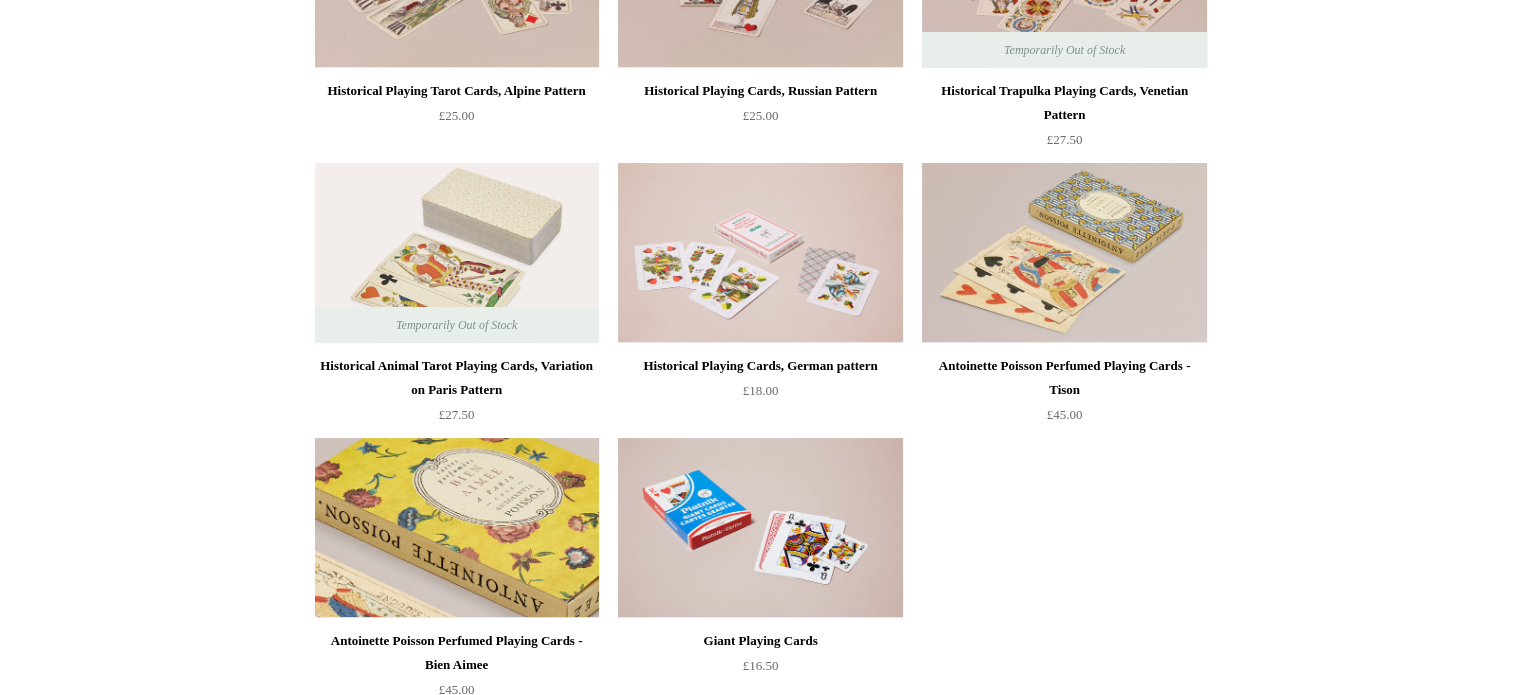 click at bounding box center (457, 528) 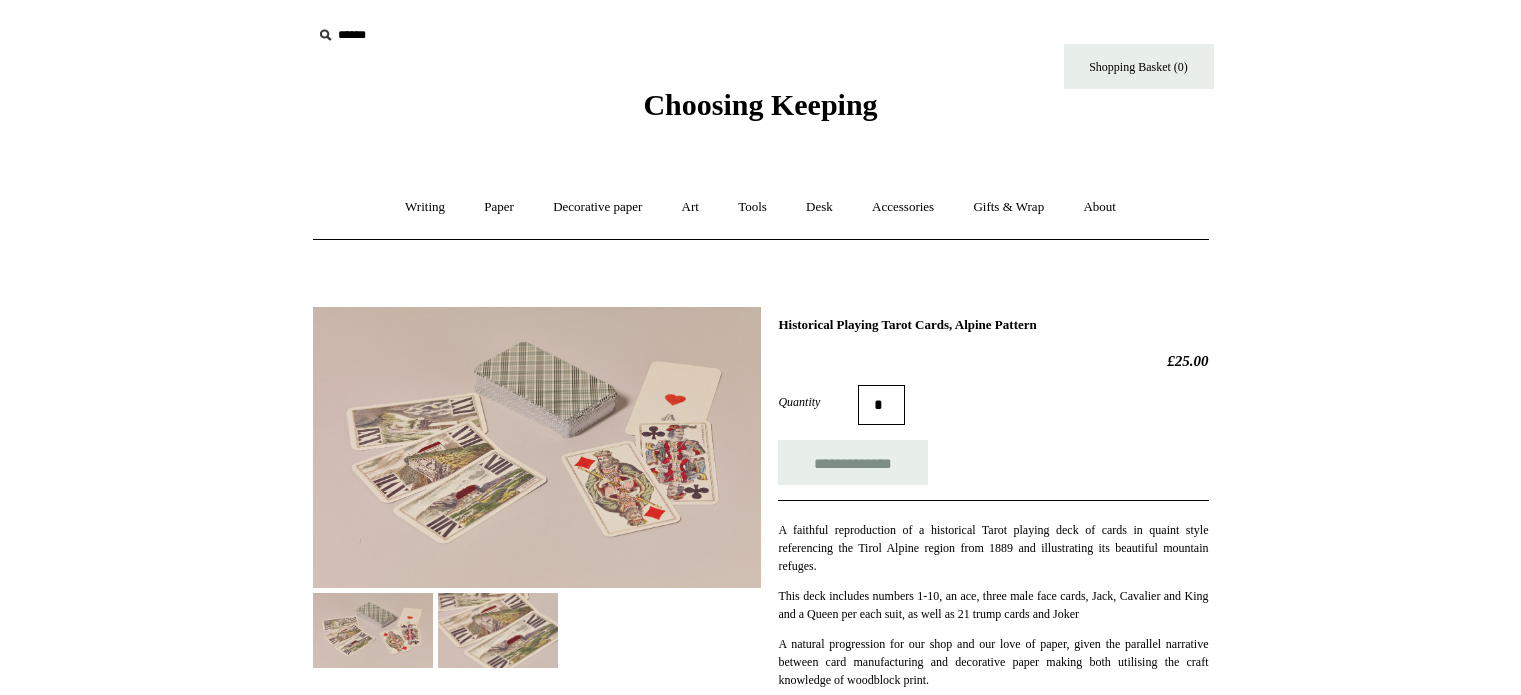 scroll, scrollTop: 0, scrollLeft: 0, axis: both 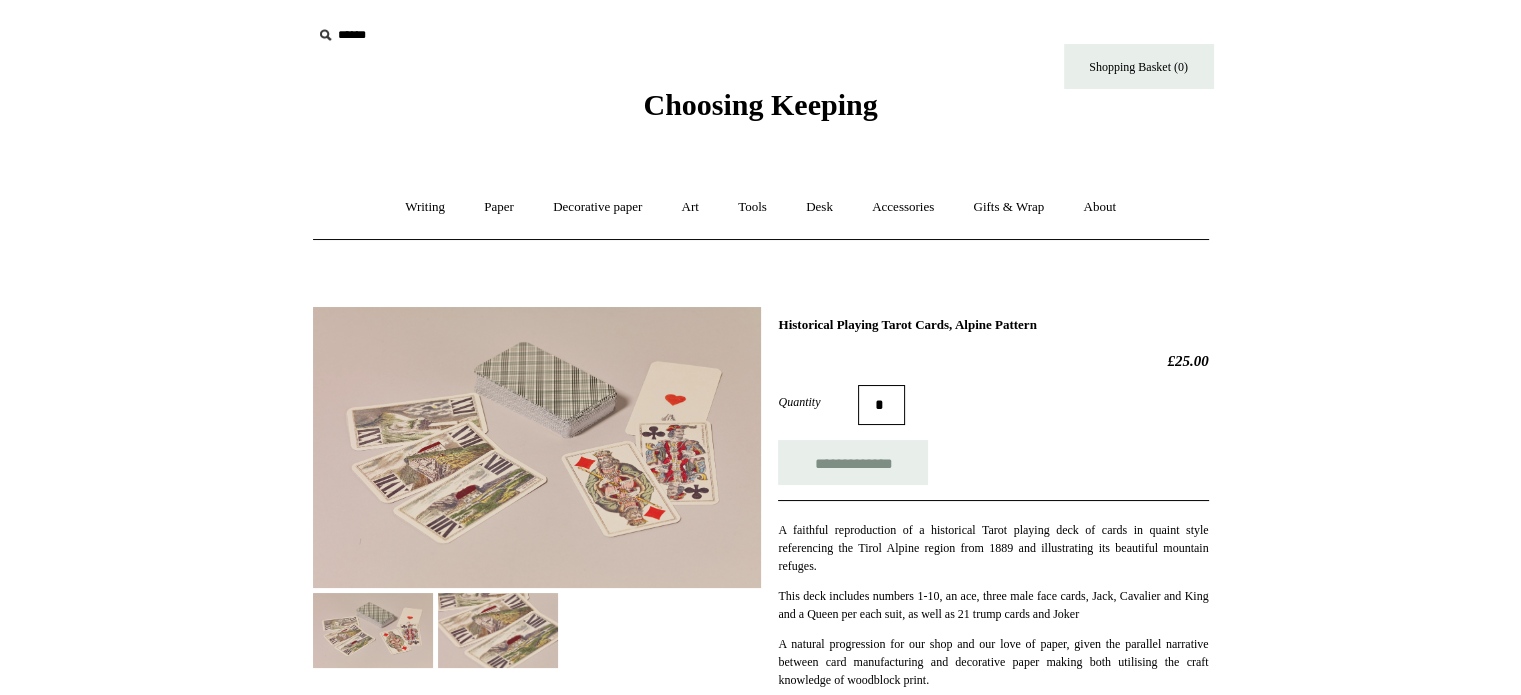 click at bounding box center [537, 447] 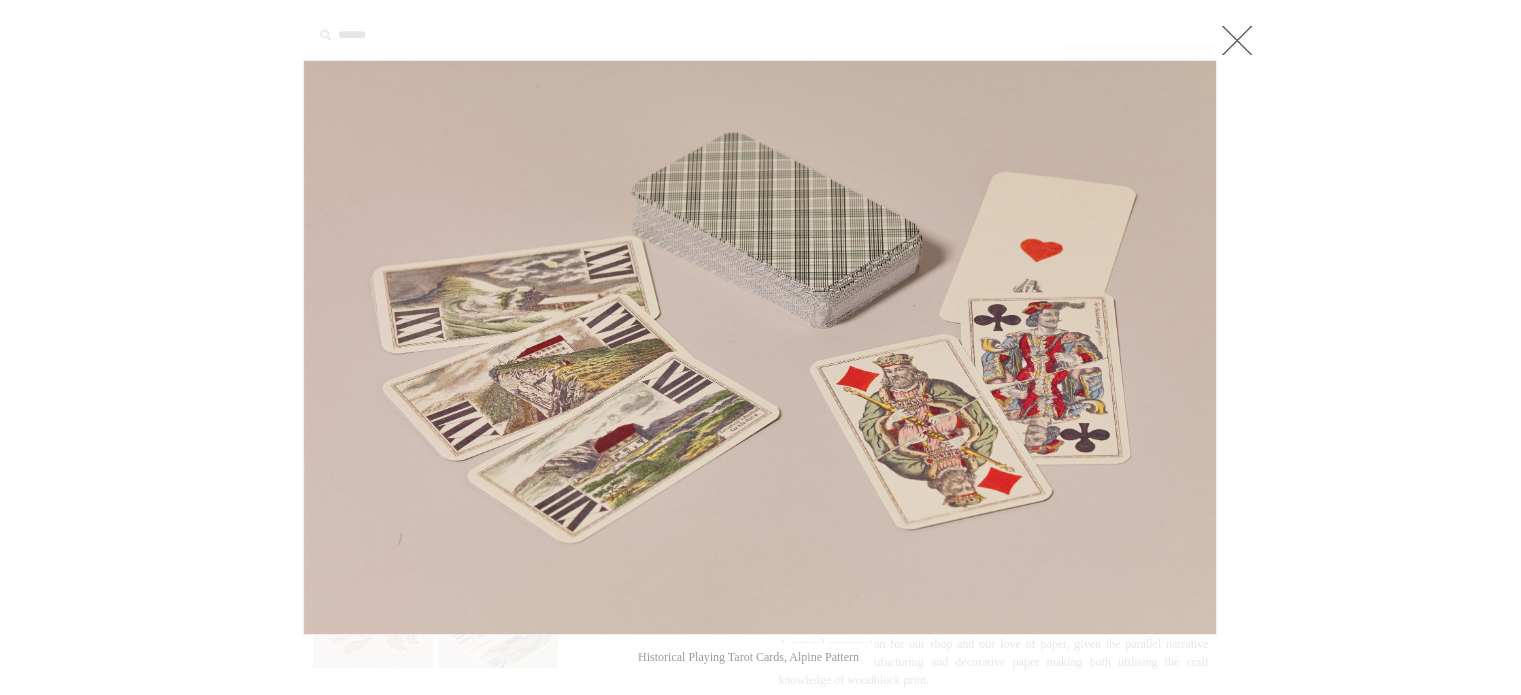 click at bounding box center (1237, 40) 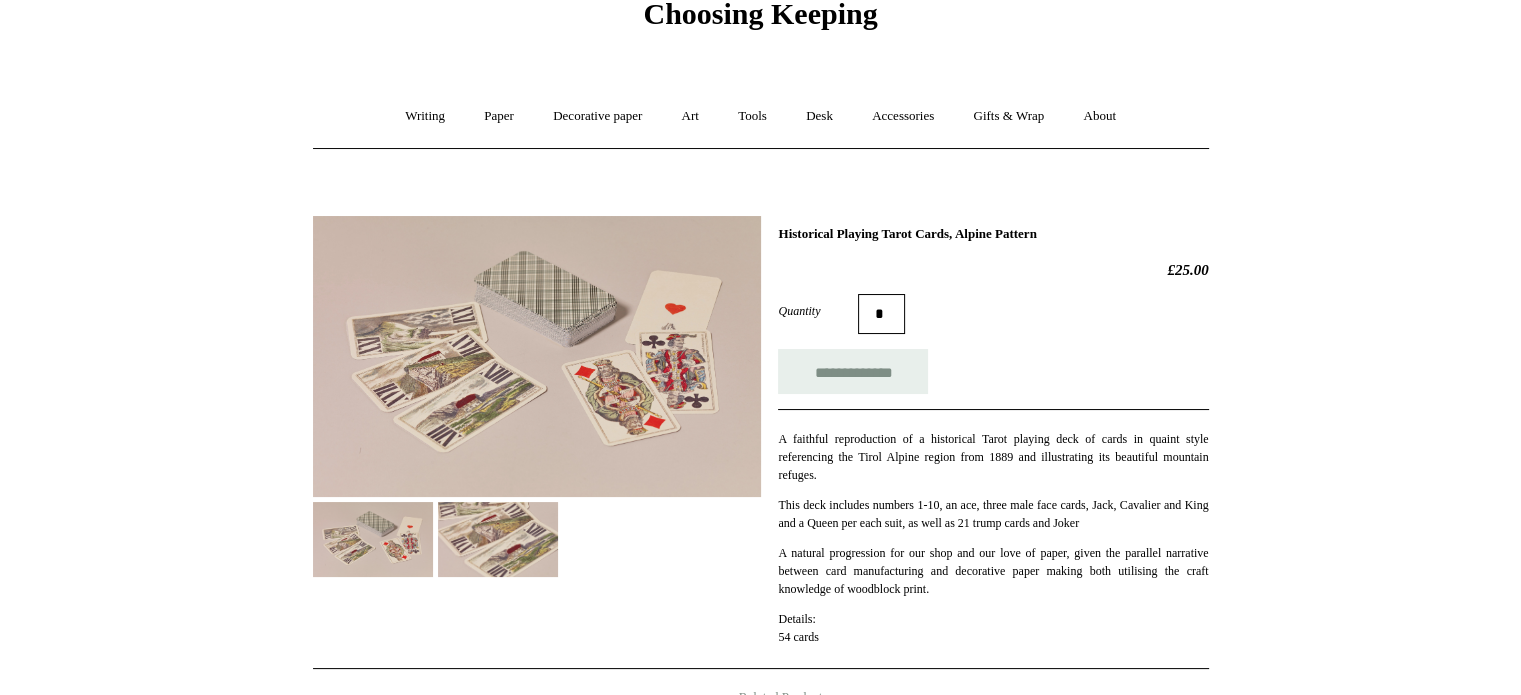 scroll, scrollTop: 92, scrollLeft: 0, axis: vertical 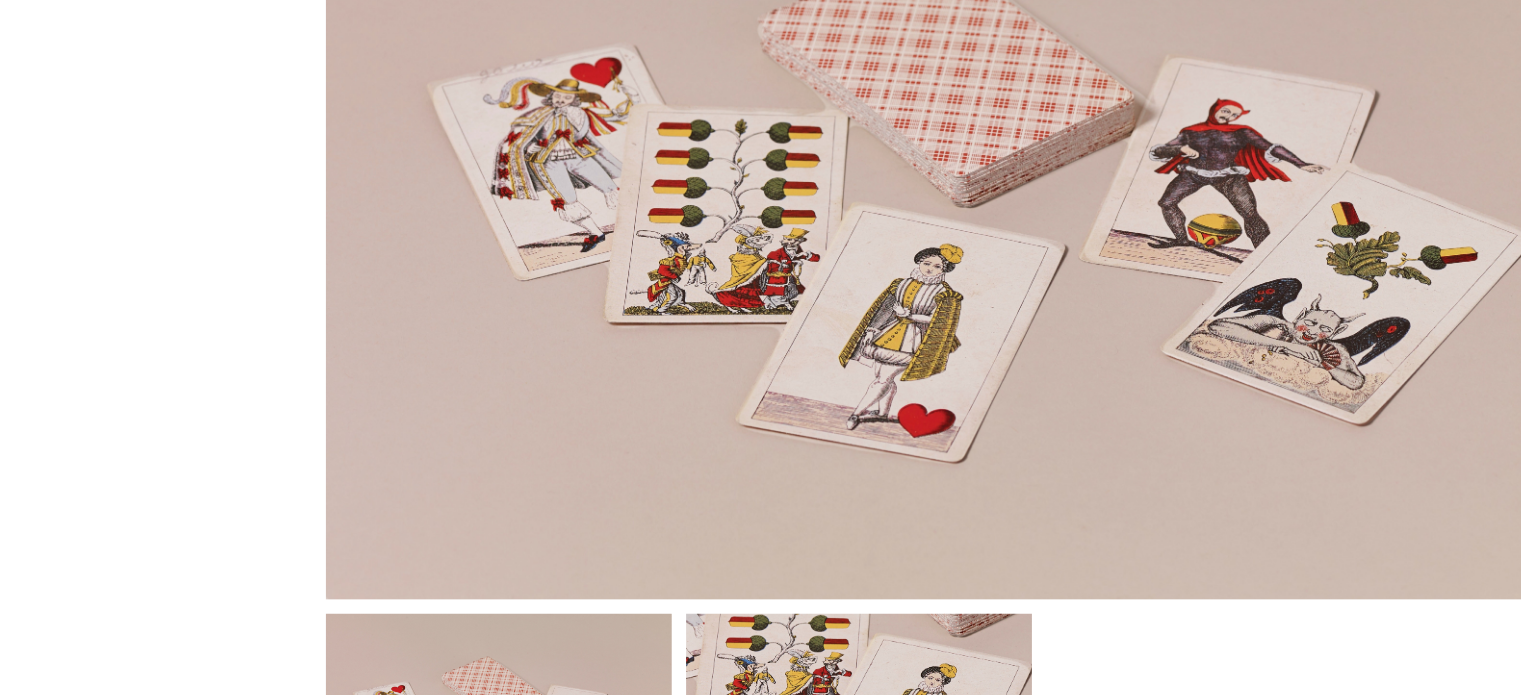 click on "Previous
/
Next
Historical Playing Cards, Russian Pattern
£25.00
Quantity
*" at bounding box center (761, 472) 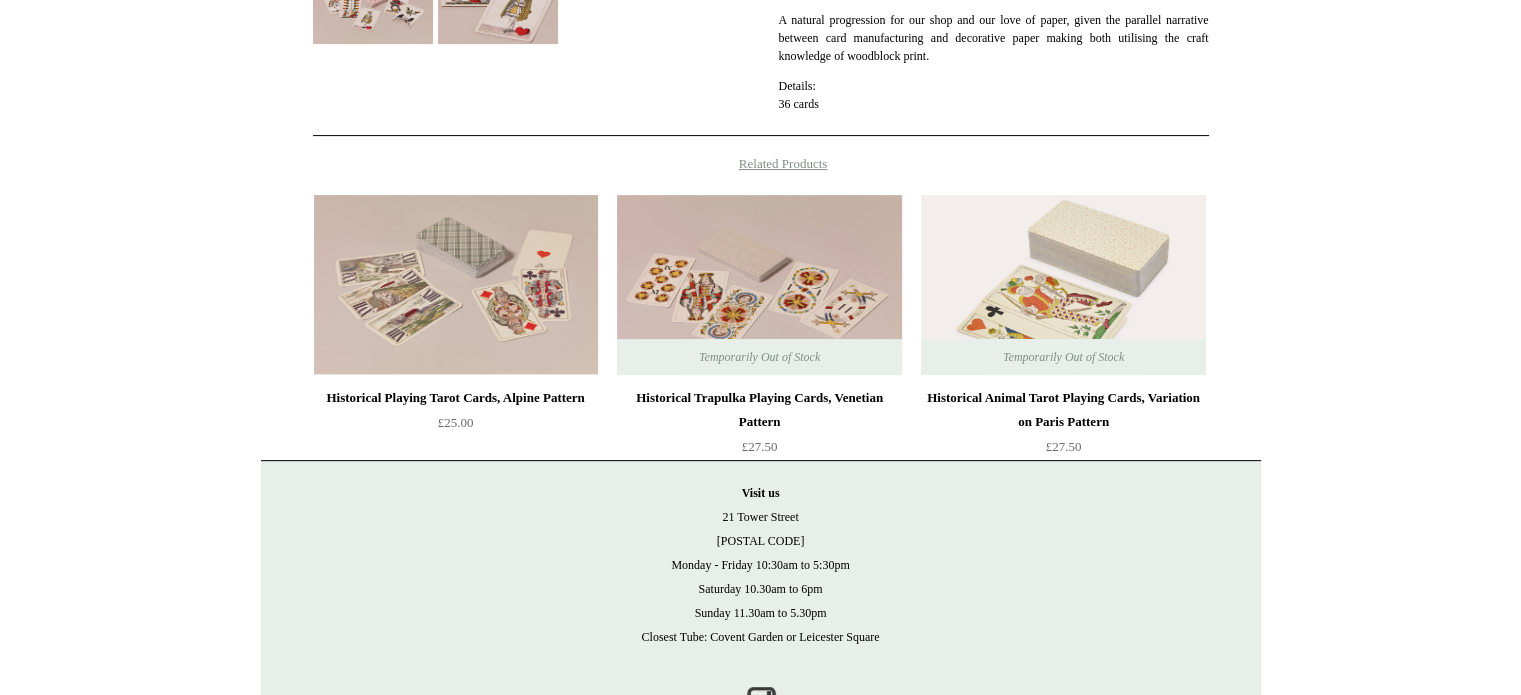 scroll, scrollTop: 624, scrollLeft: 0, axis: vertical 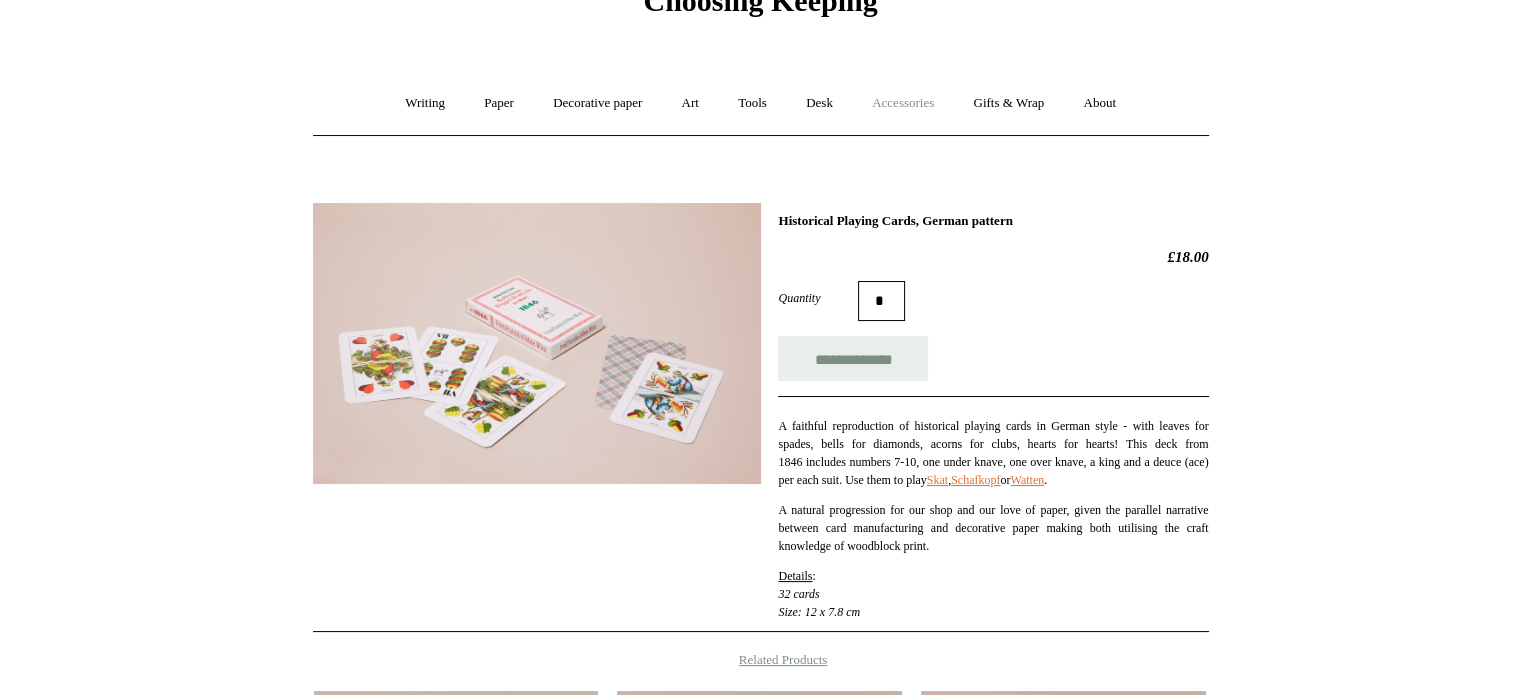 click on "Accessories +" at bounding box center [903, 103] 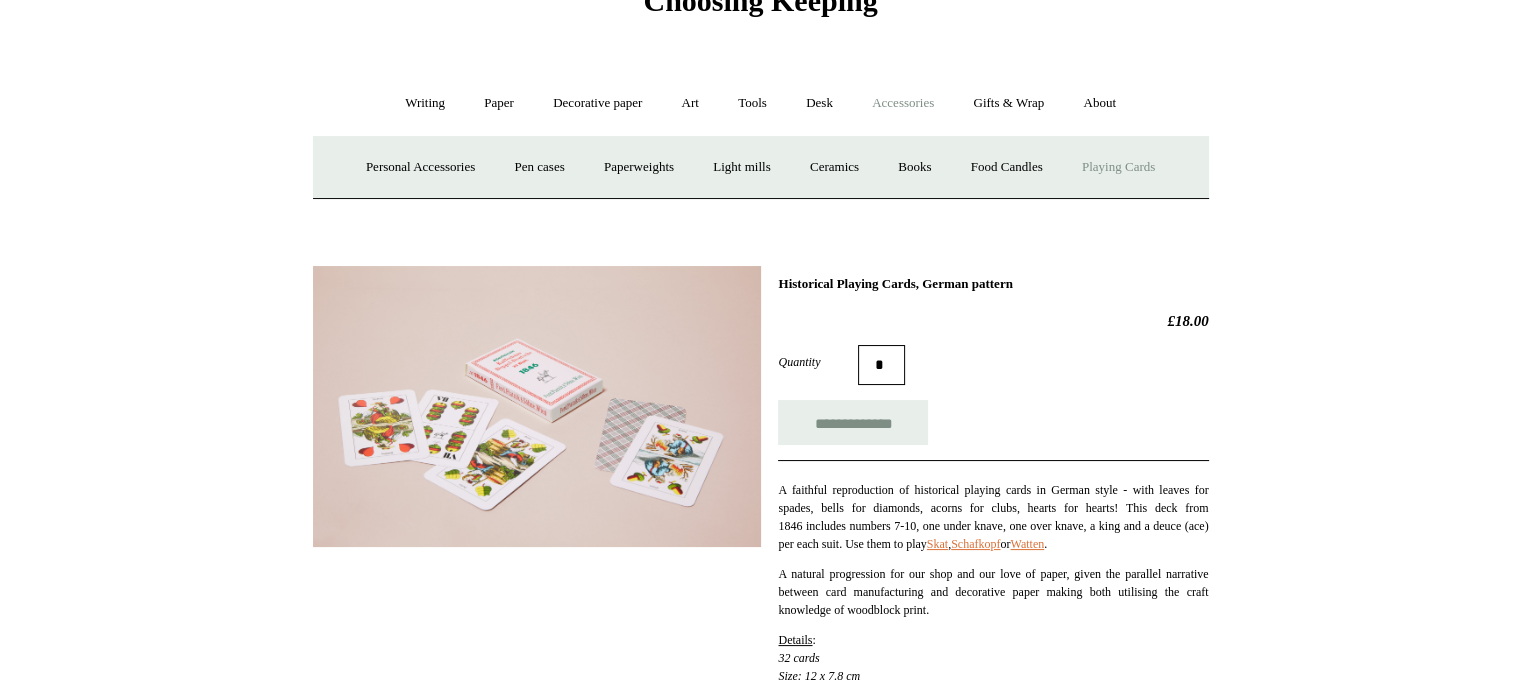 click on "Playing Cards" at bounding box center [1118, 167] 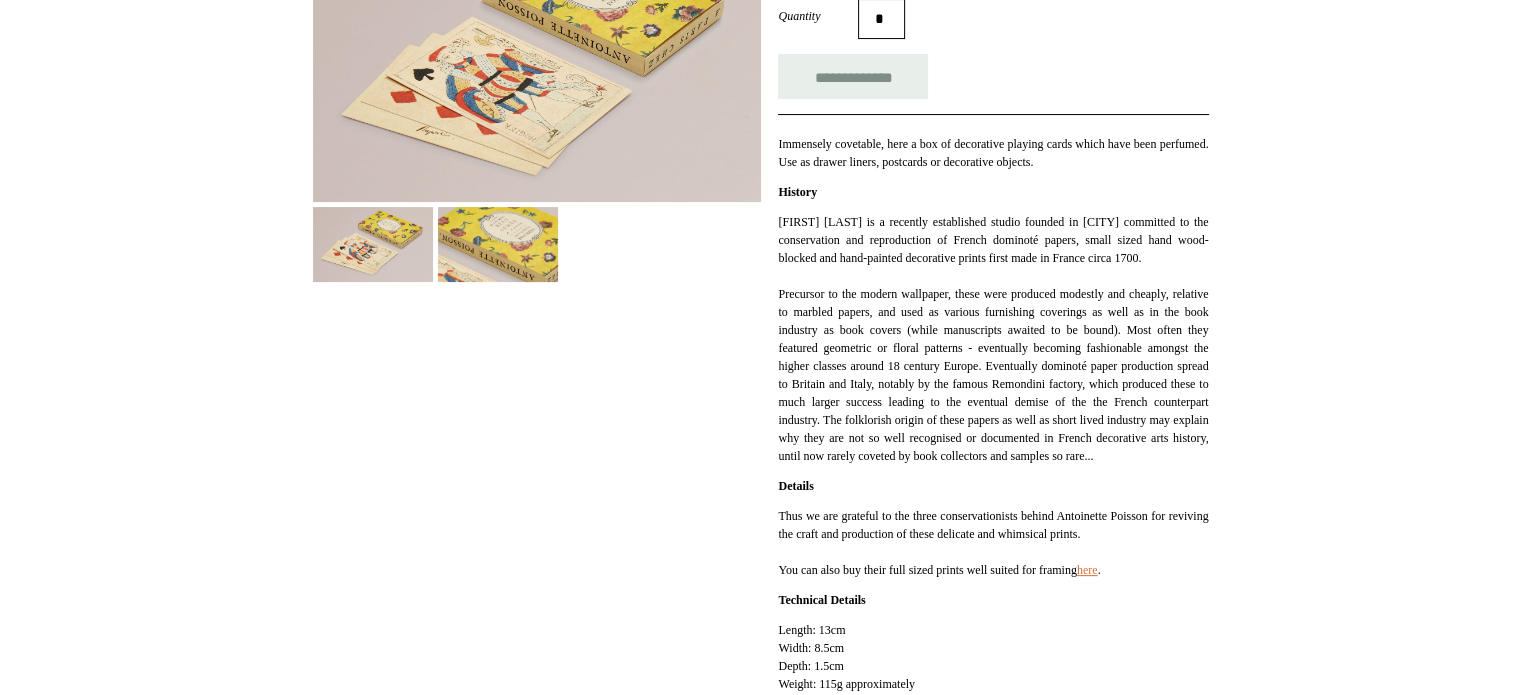 scroll, scrollTop: 387, scrollLeft: 0, axis: vertical 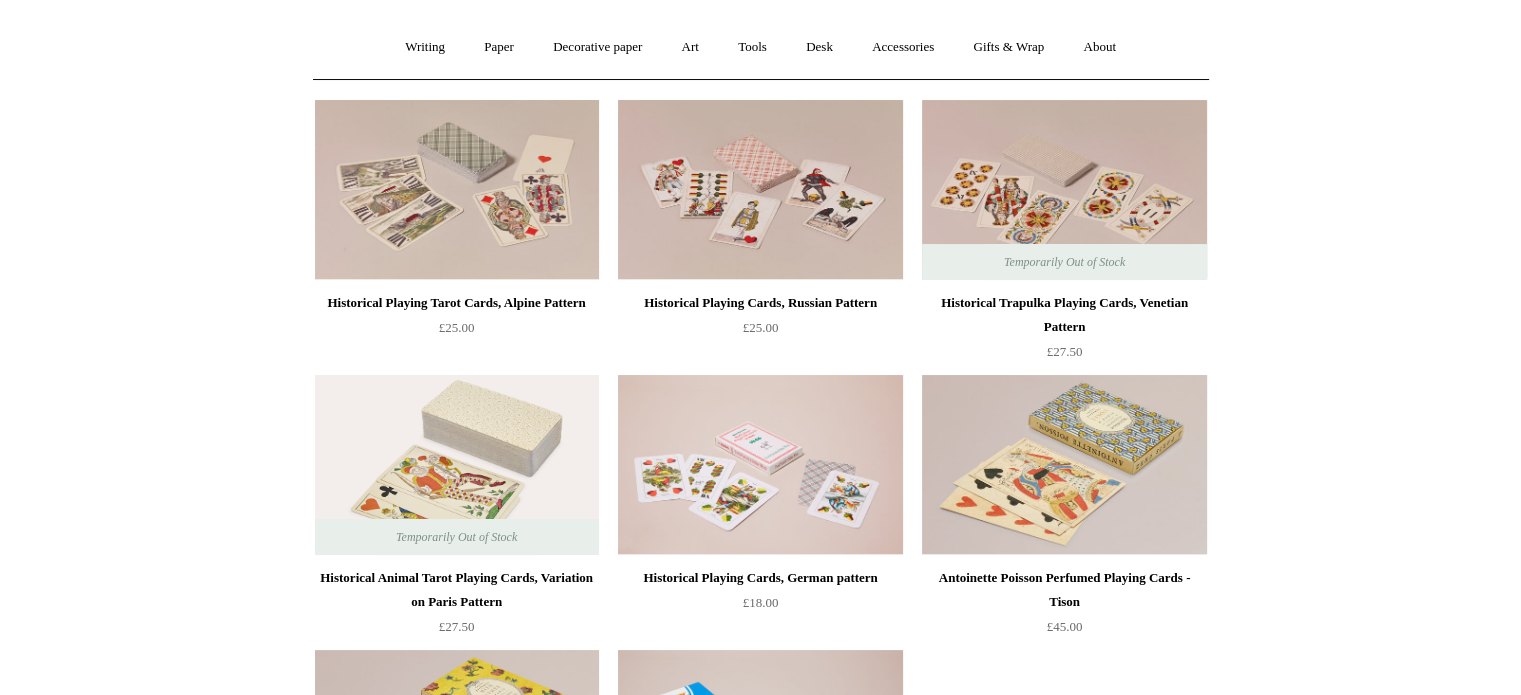 click at bounding box center [457, 465] 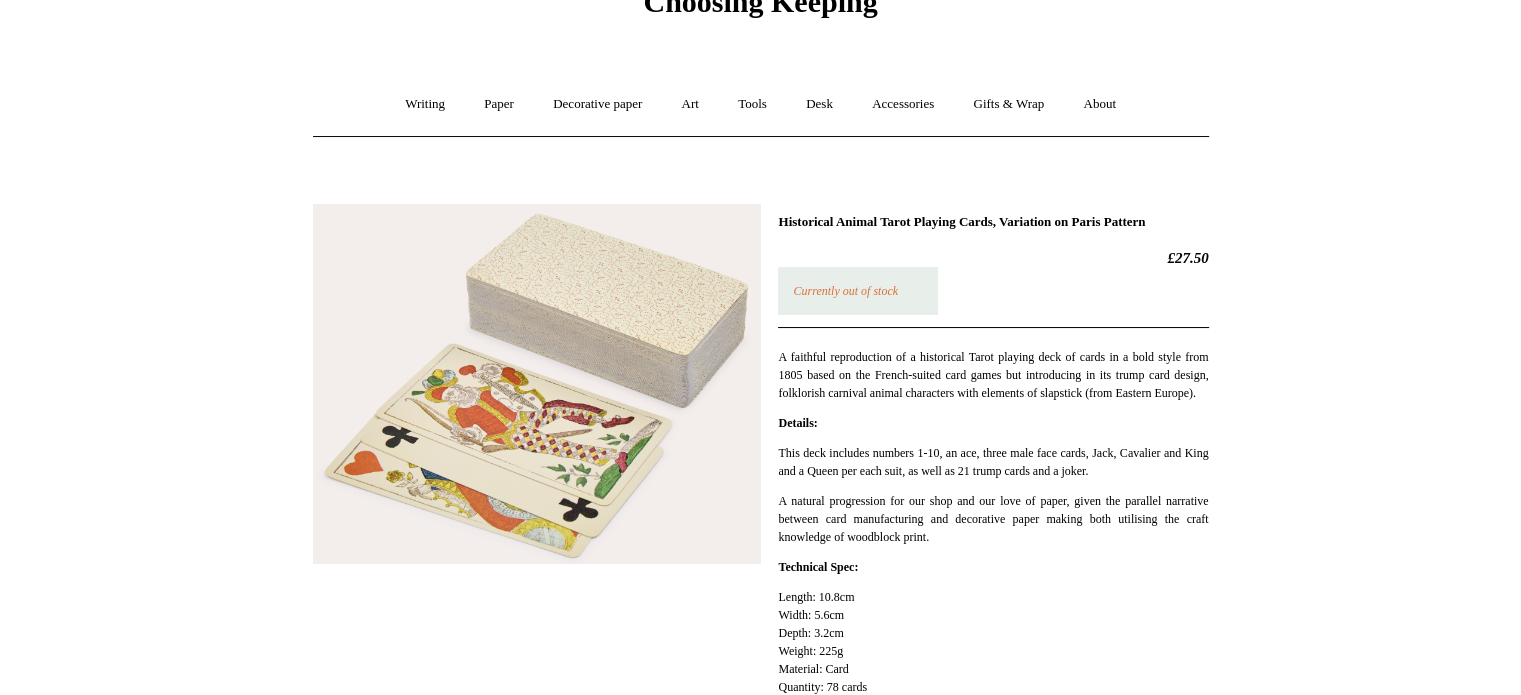 scroll, scrollTop: 0, scrollLeft: 0, axis: both 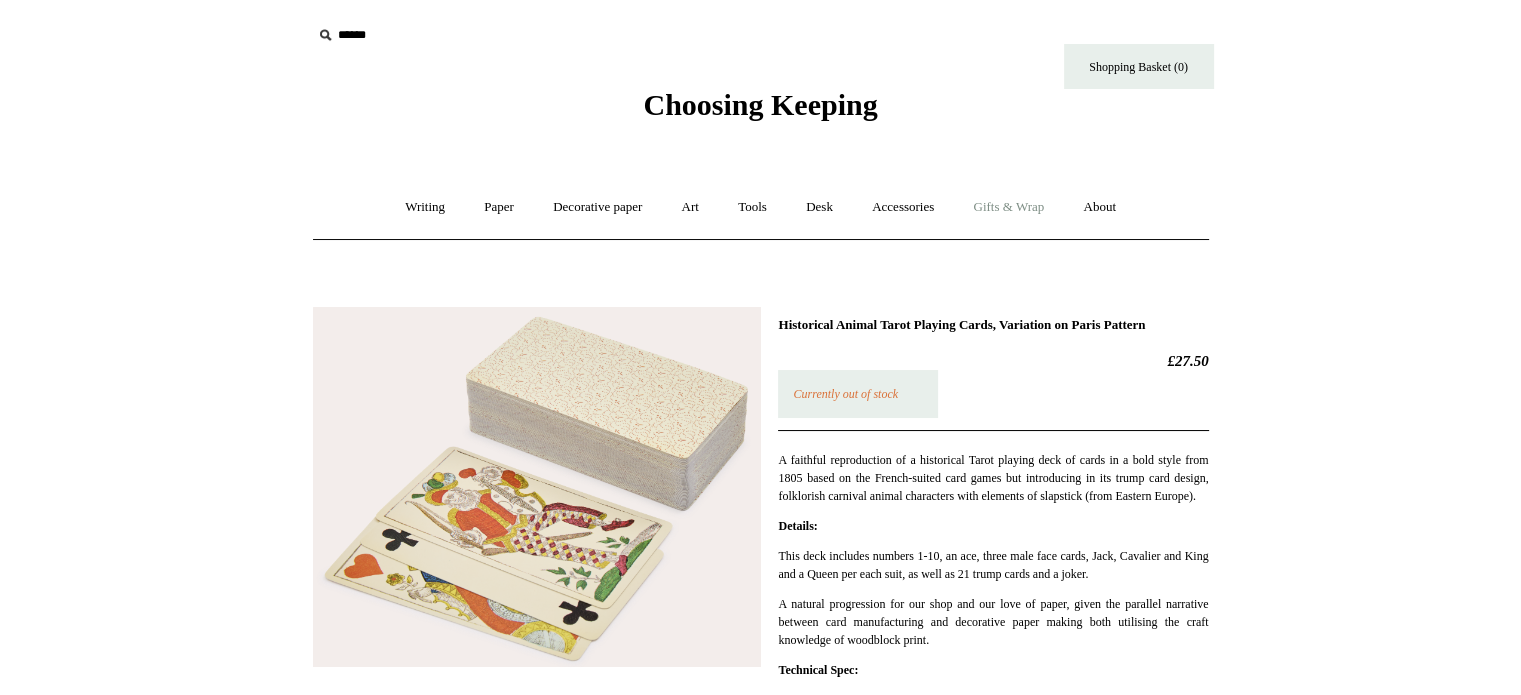 click on "Gifts & Wrap +" at bounding box center (1008, 207) 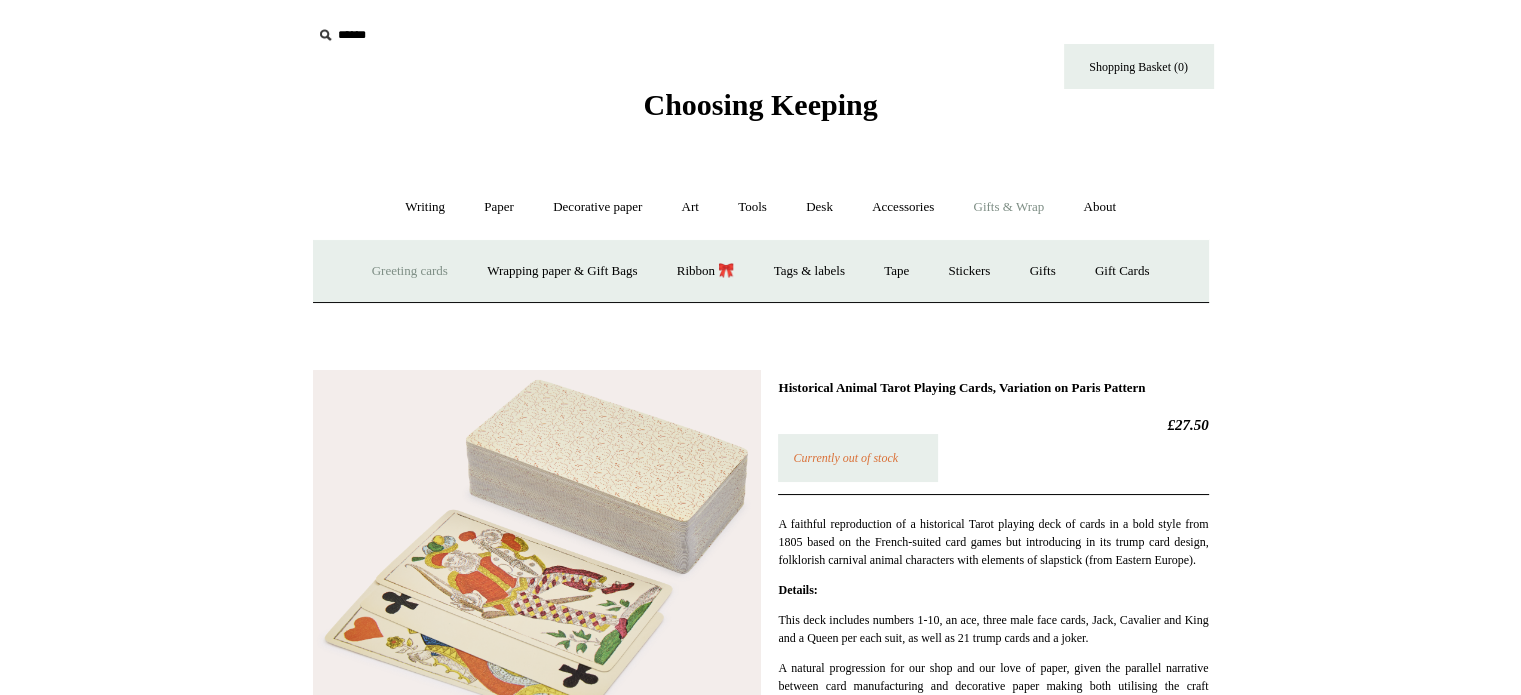 click on "Greeting cards +" at bounding box center (410, 271) 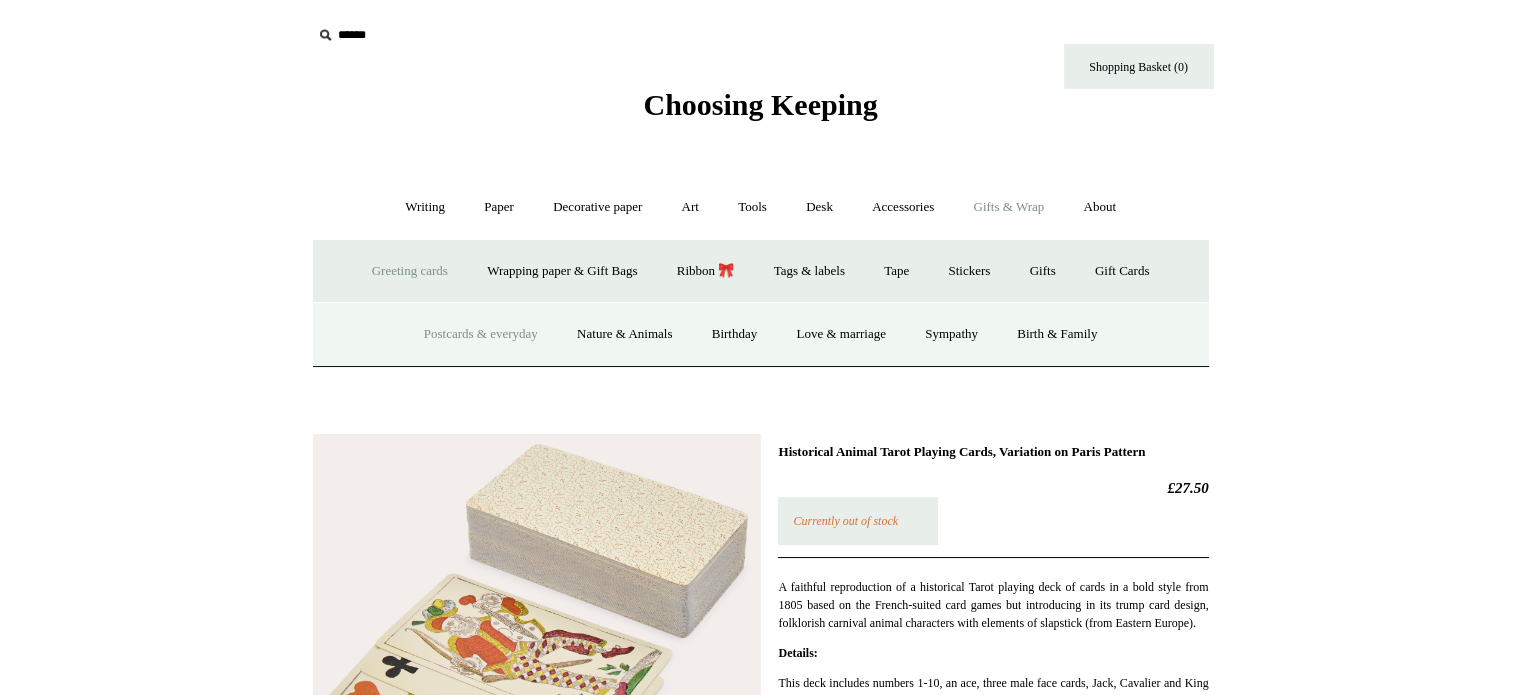 click on "Postcards & everyday" at bounding box center (481, 334) 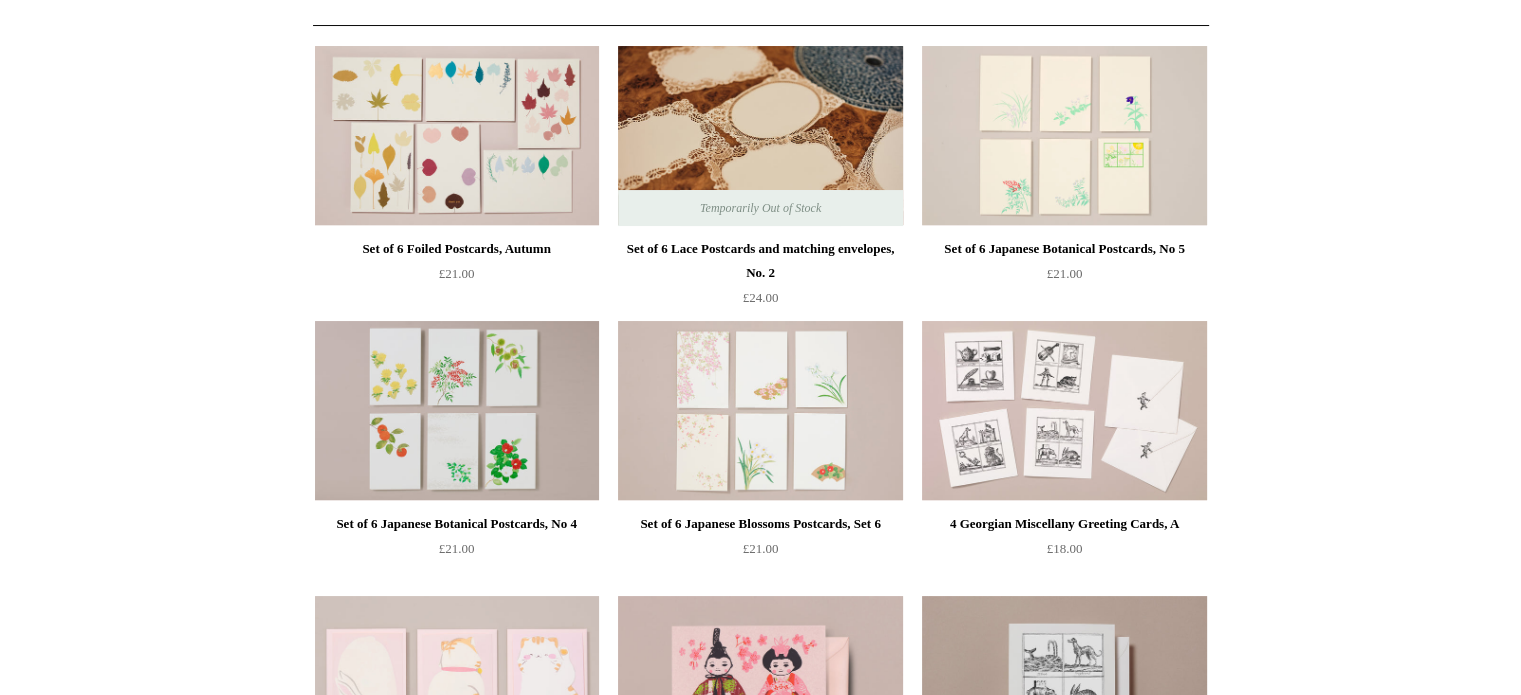 scroll, scrollTop: 0, scrollLeft: 0, axis: both 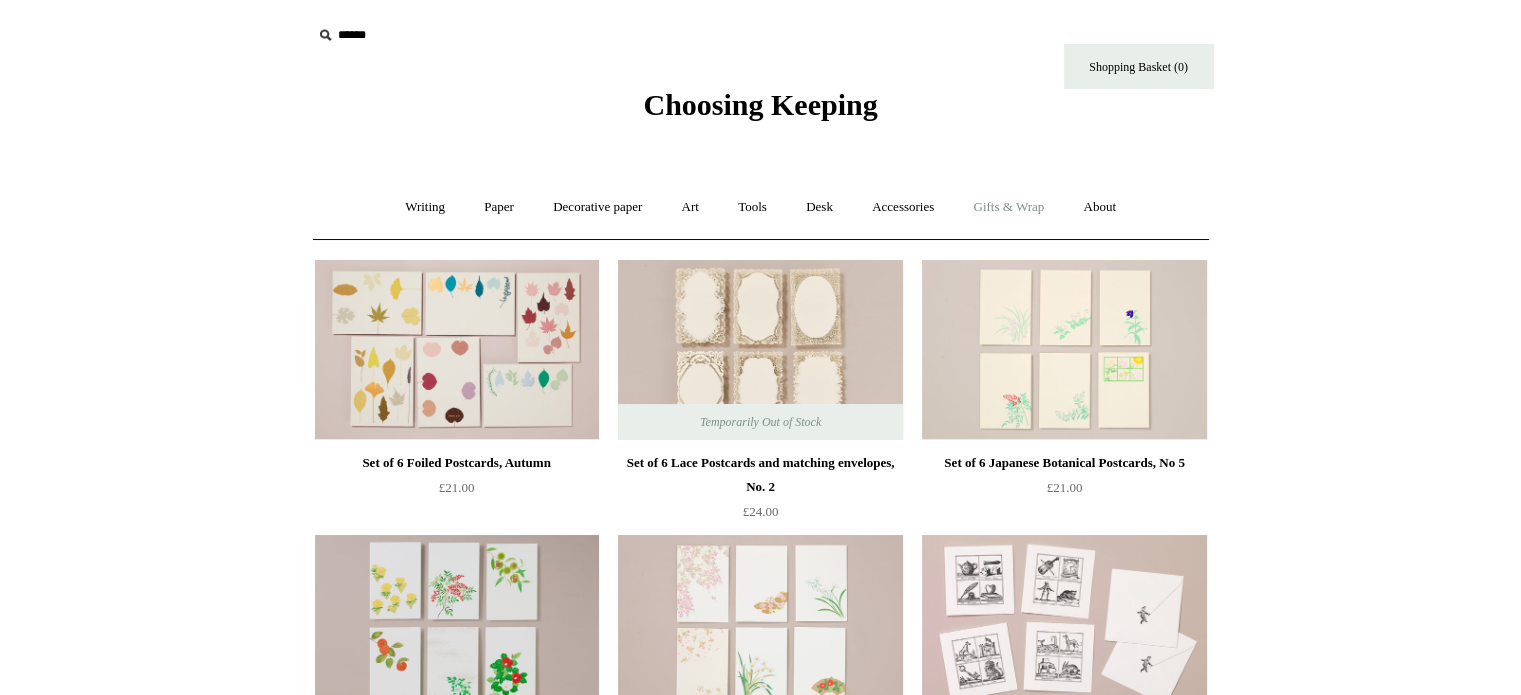 click on "Gifts & Wrap +" at bounding box center [1008, 207] 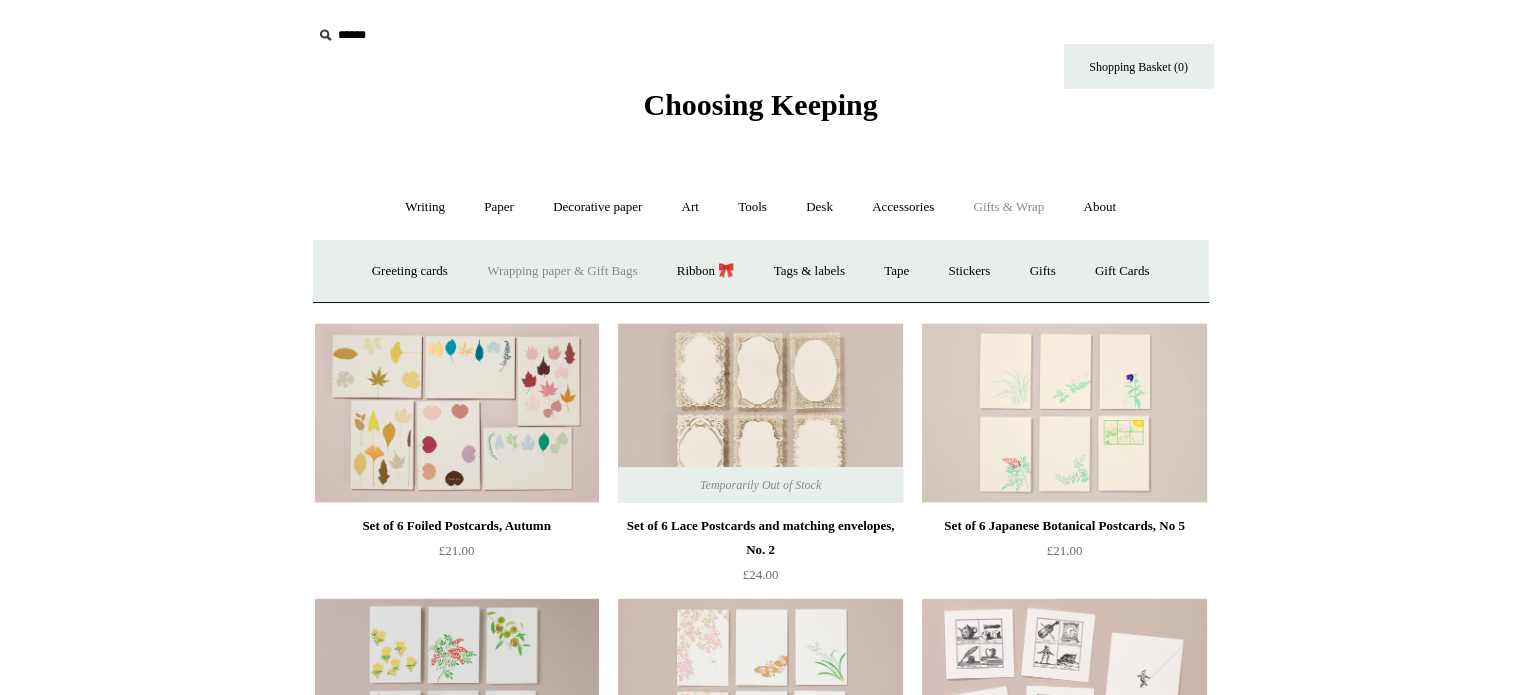 click on "Wrapping paper & Gift Bags" at bounding box center [562, 271] 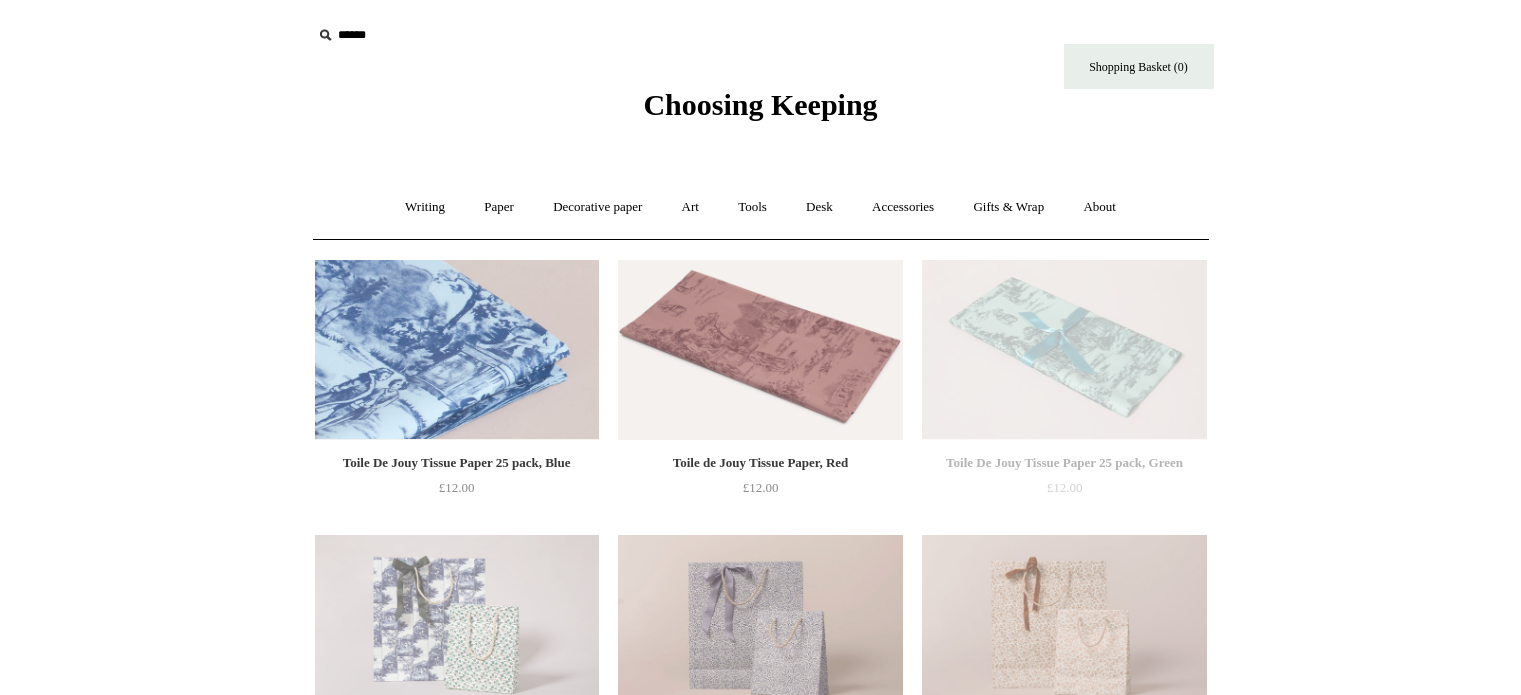 scroll, scrollTop: 0, scrollLeft: 0, axis: both 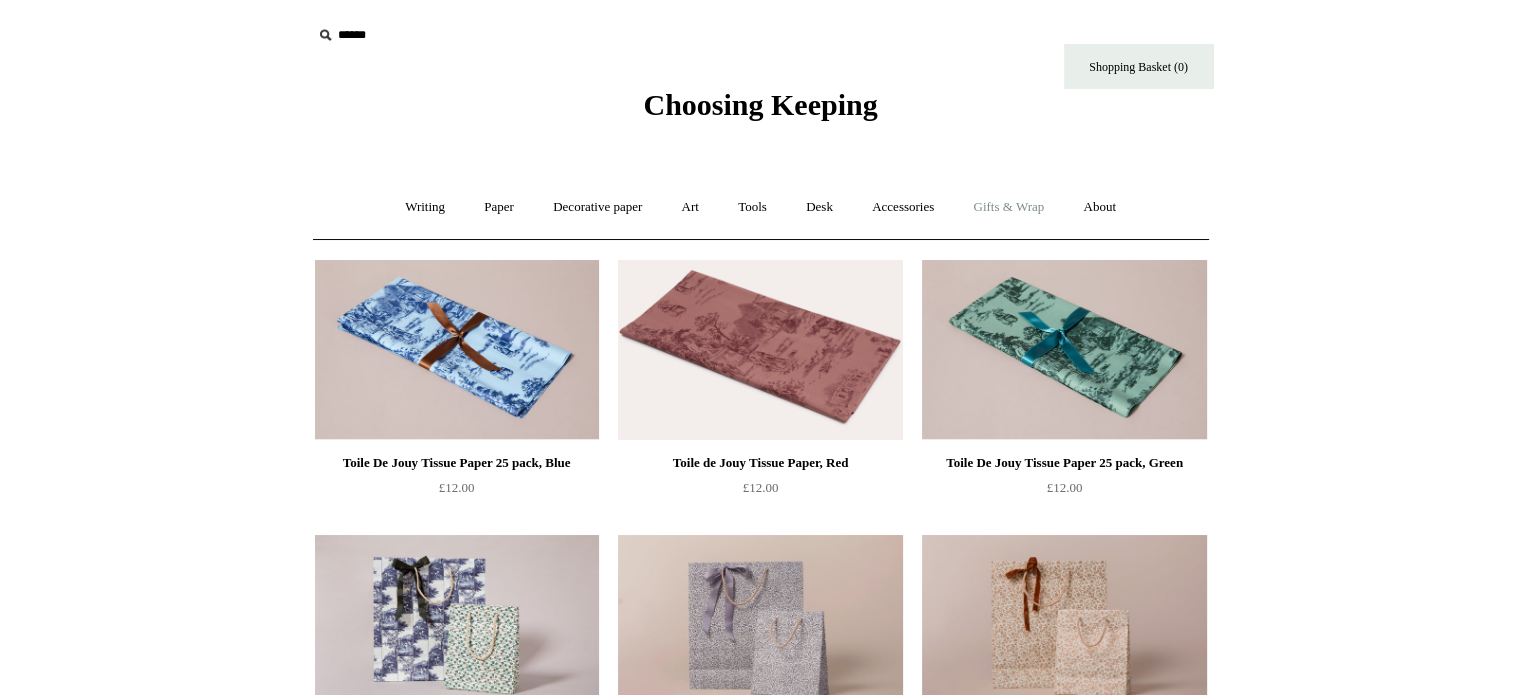click on "Gifts & Wrap +" at bounding box center [1008, 207] 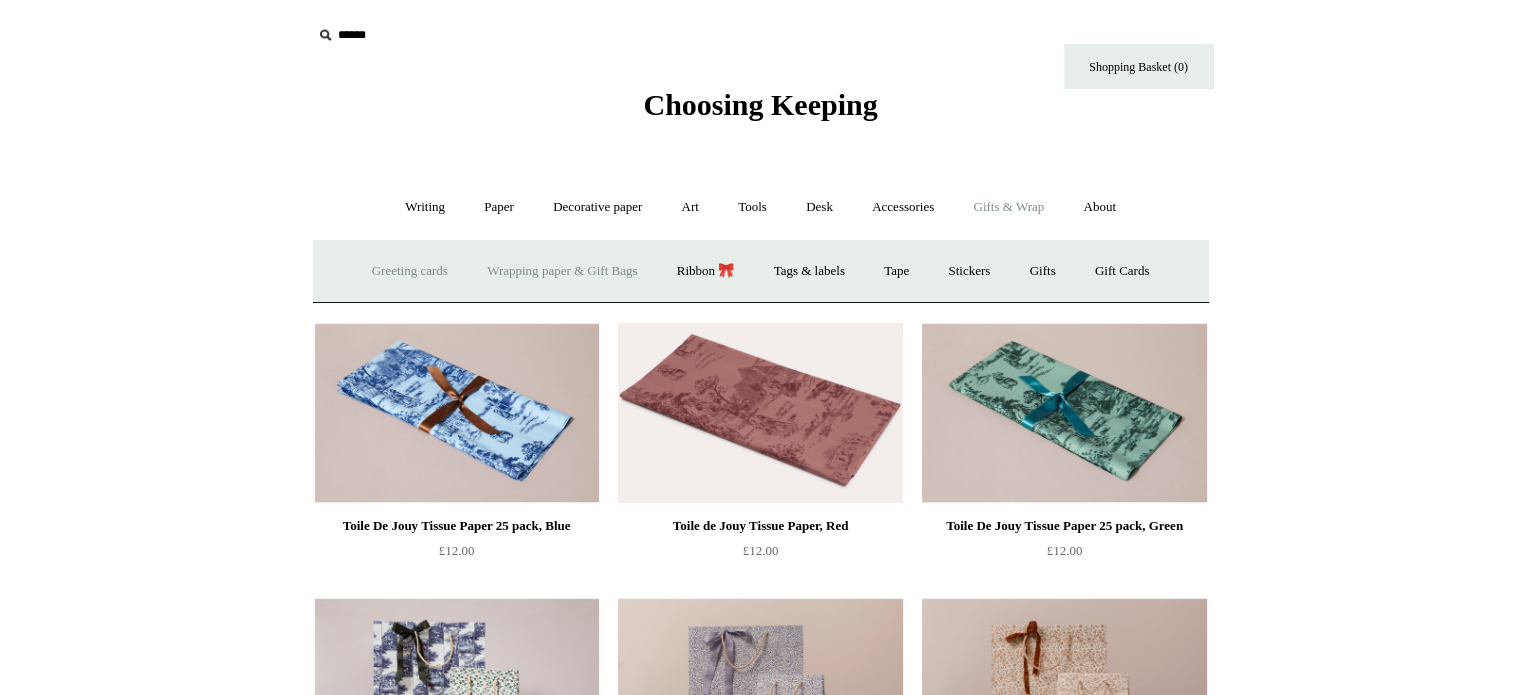 click on "Greeting cards +" at bounding box center [410, 271] 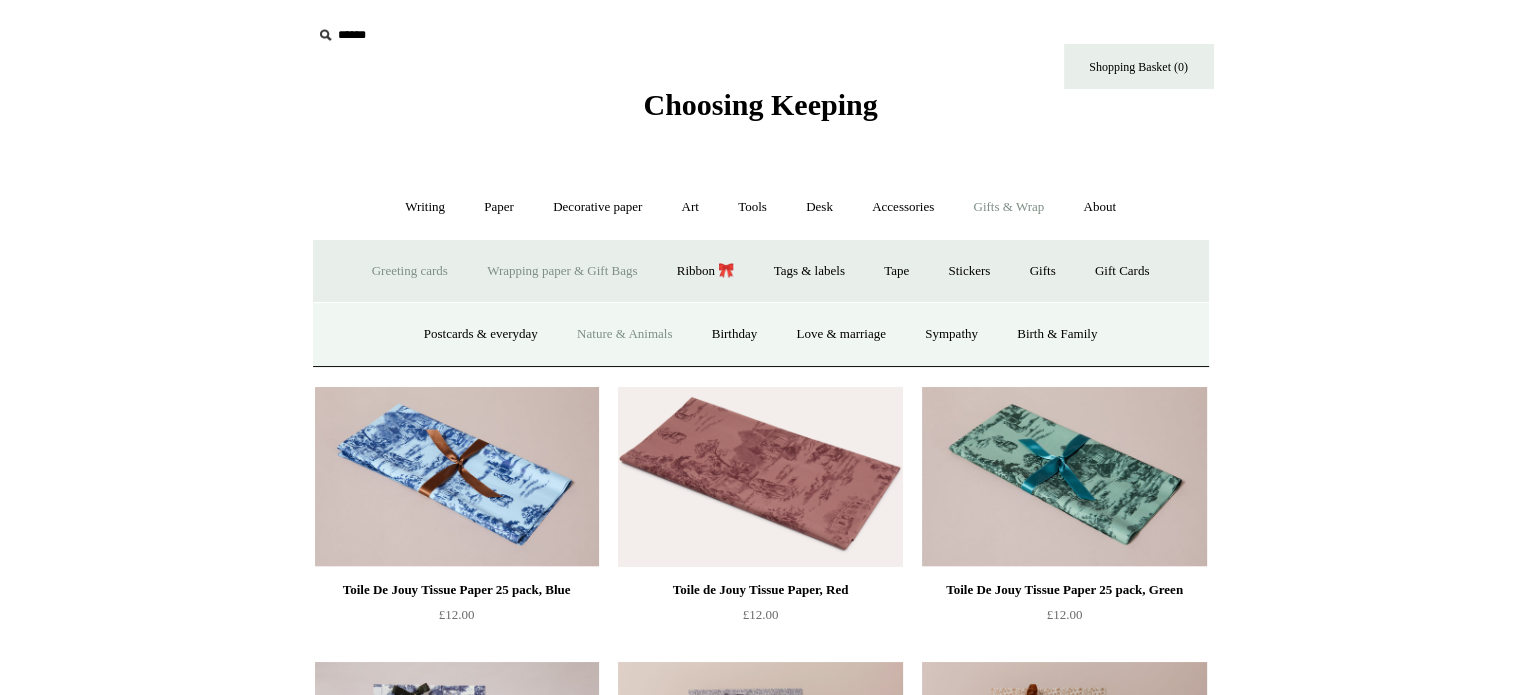click on "Nature & Animals" at bounding box center (624, 334) 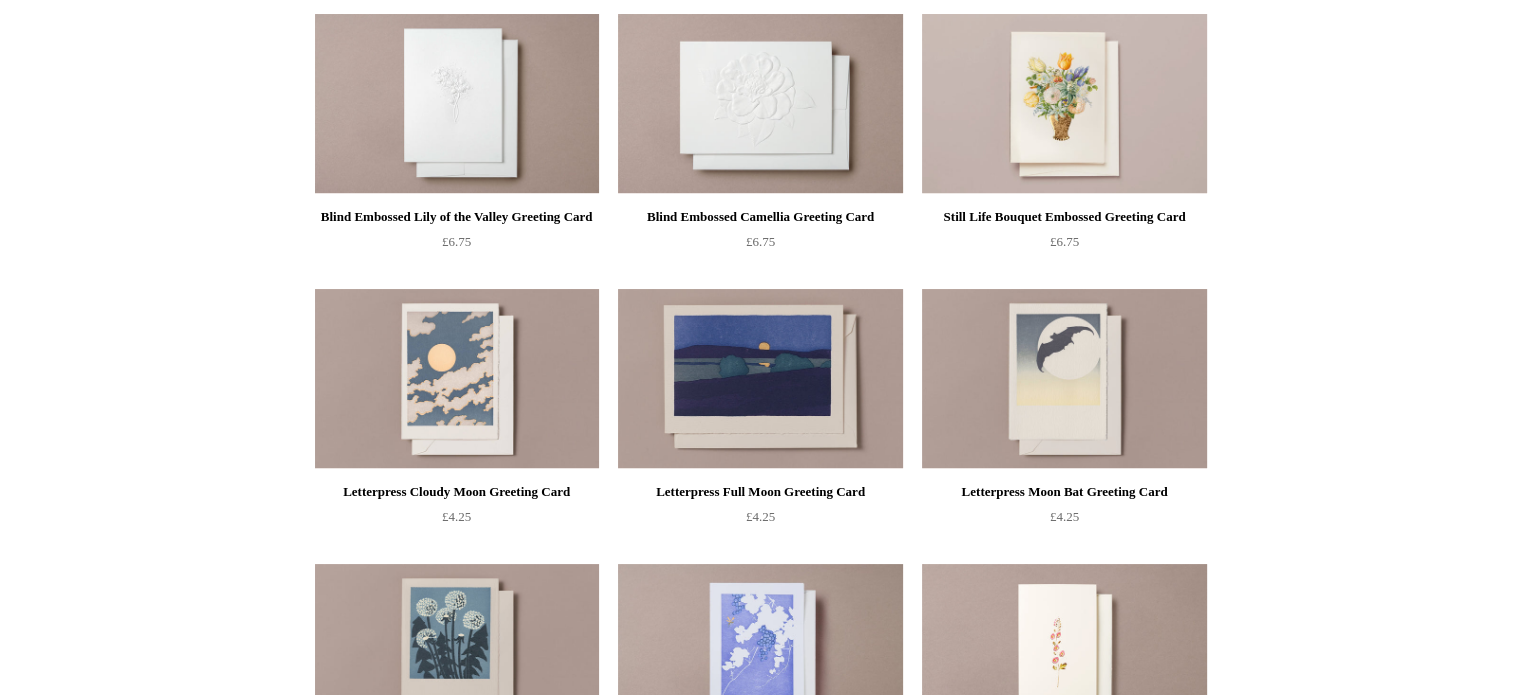 scroll, scrollTop: 0, scrollLeft: 0, axis: both 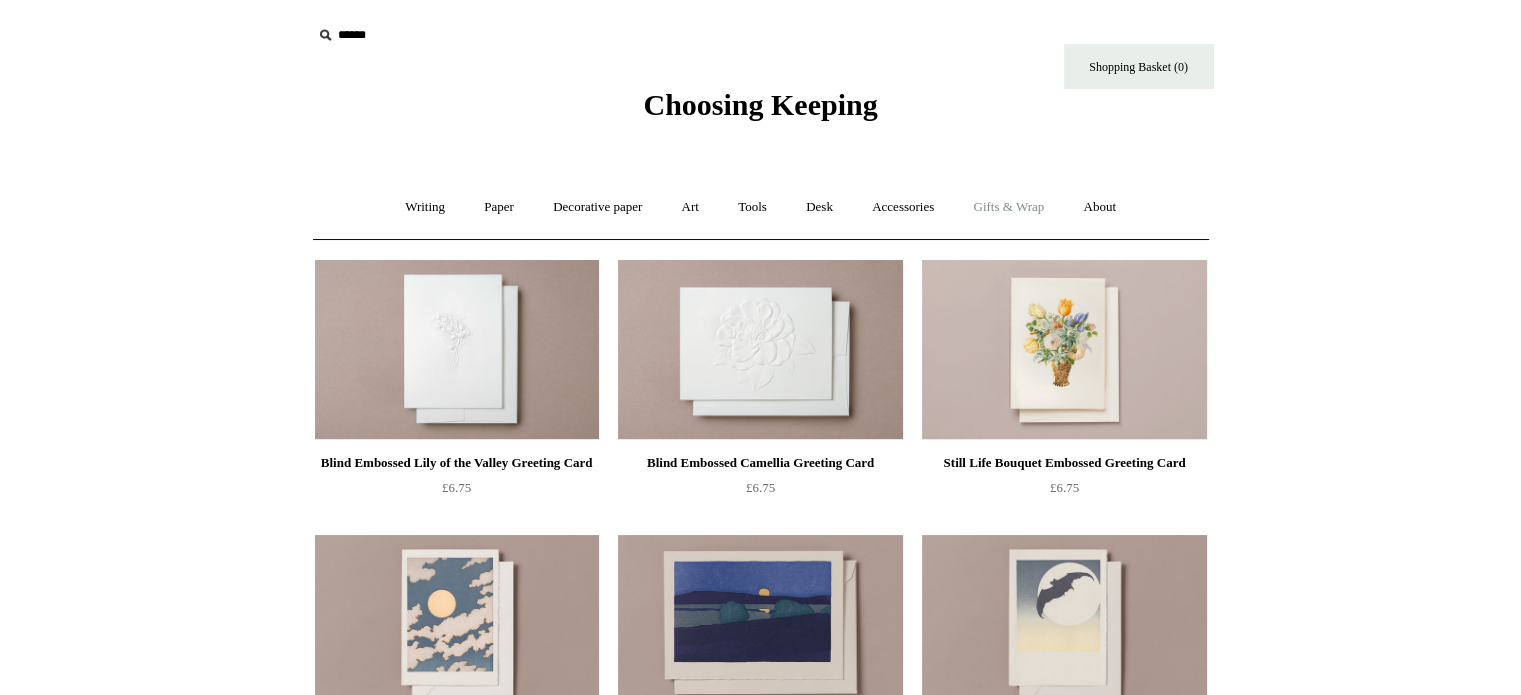 click on "Gifts & Wrap +" at bounding box center (1008, 207) 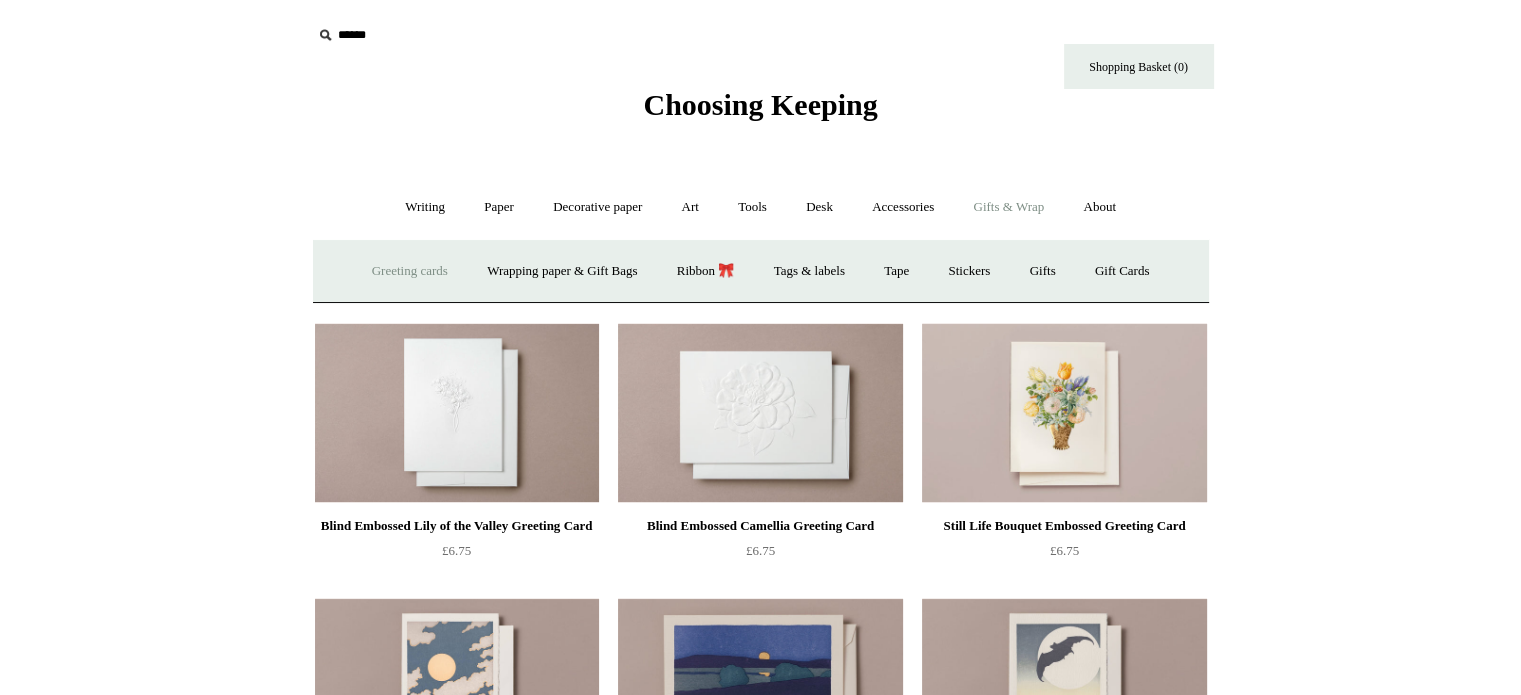 click on "Greeting cards +" at bounding box center [410, 271] 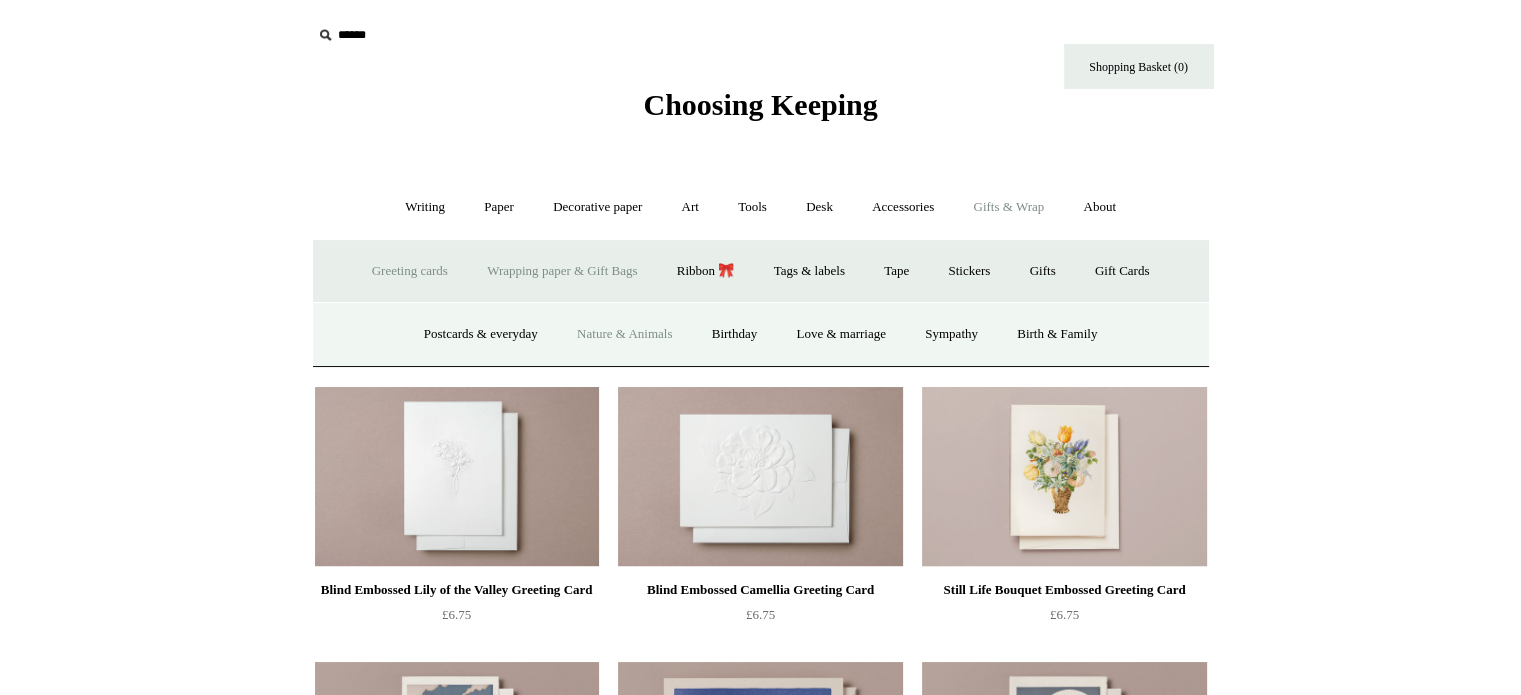 click on "Wrapping paper & Gift Bags" at bounding box center [562, 271] 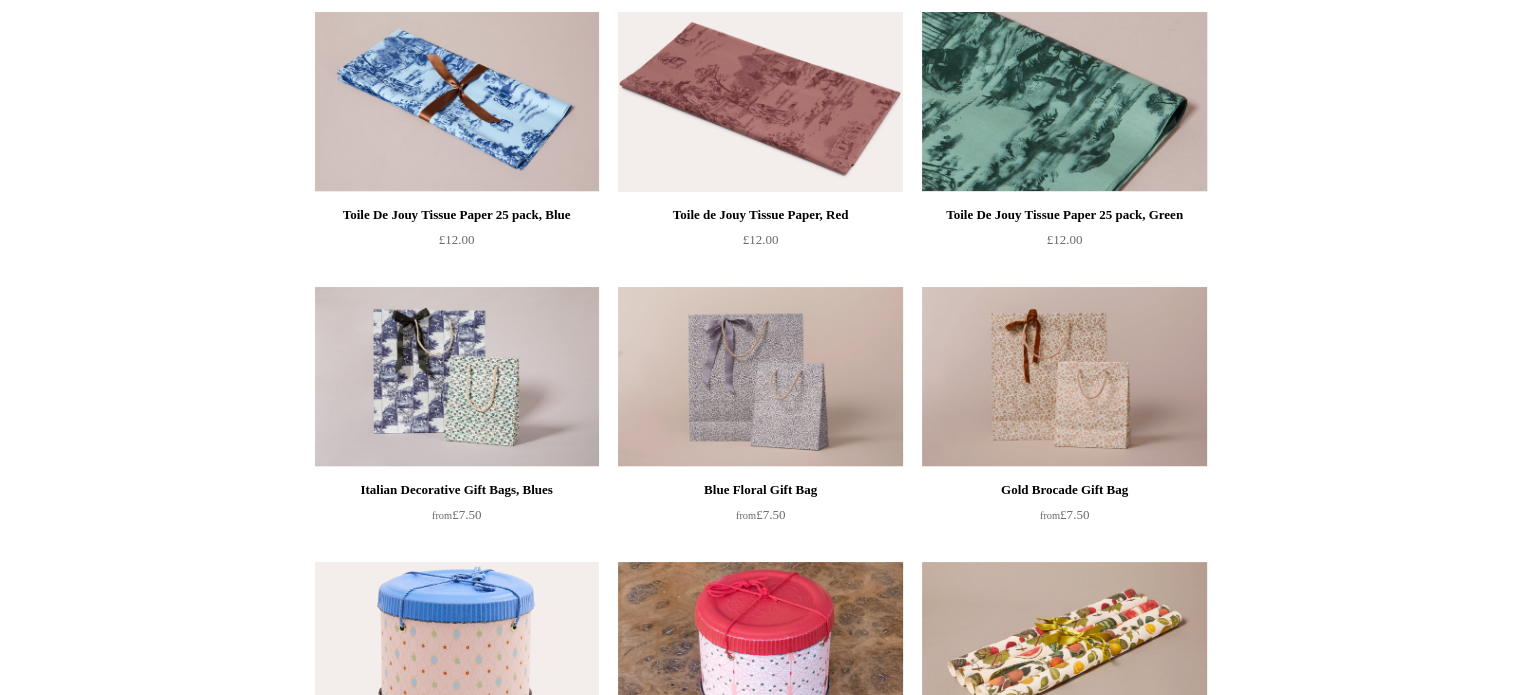 scroll, scrollTop: 0, scrollLeft: 0, axis: both 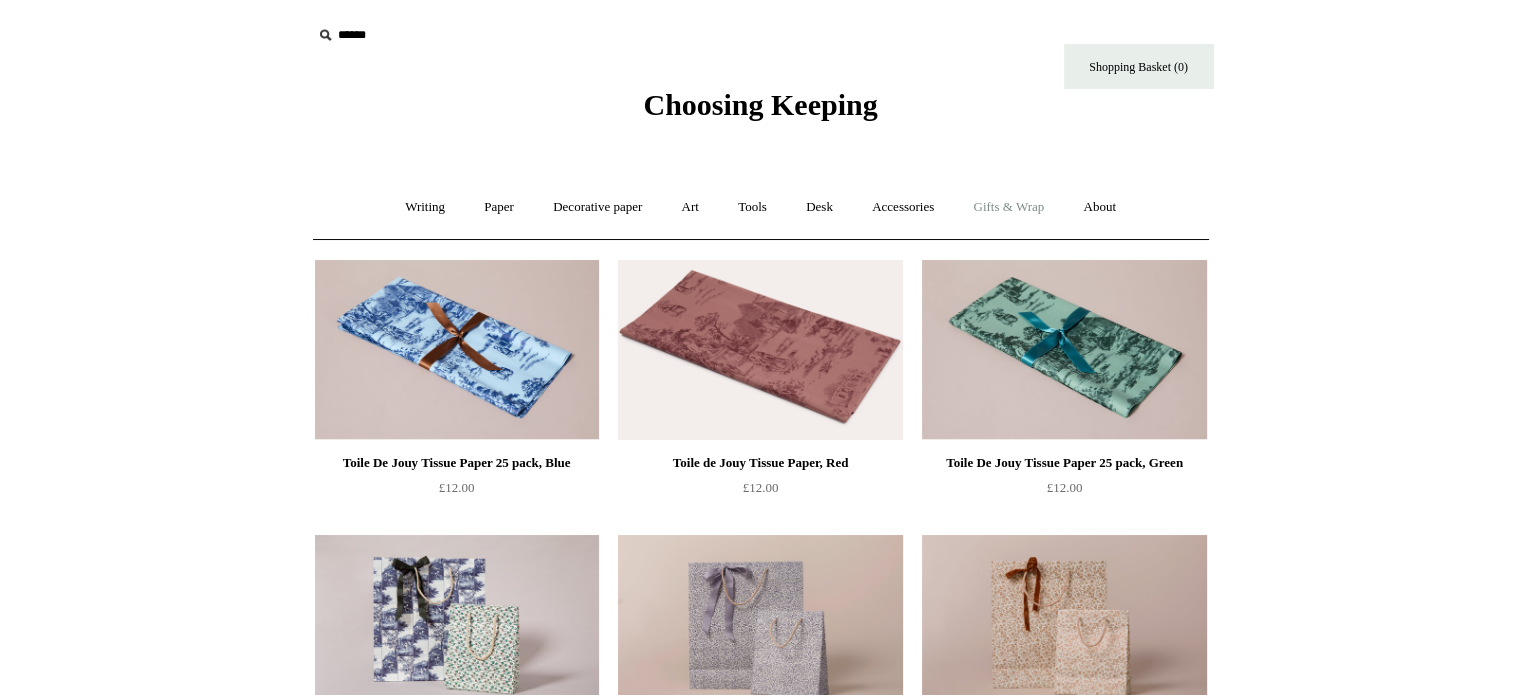 click on "Gifts & Wrap +" at bounding box center [1008, 207] 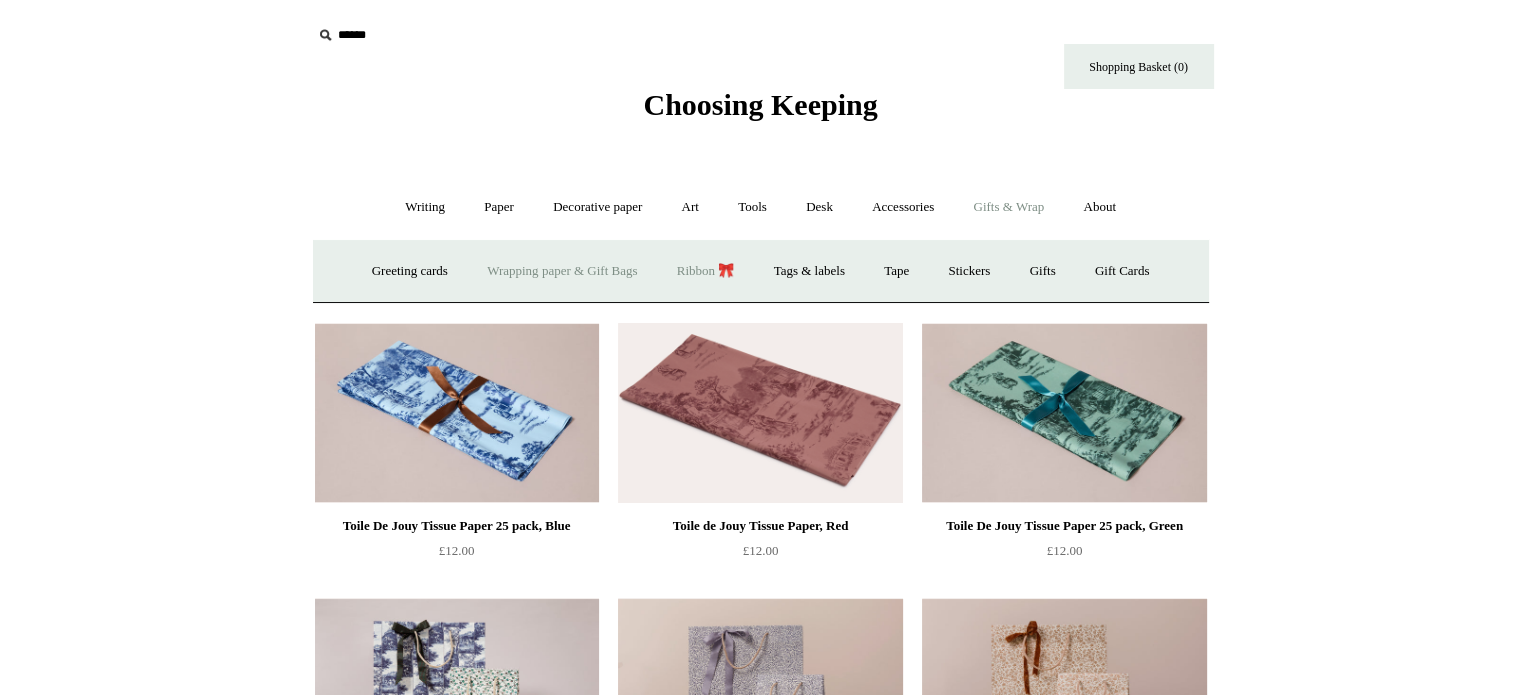 click on "Ribbon 🎀" at bounding box center [706, 271] 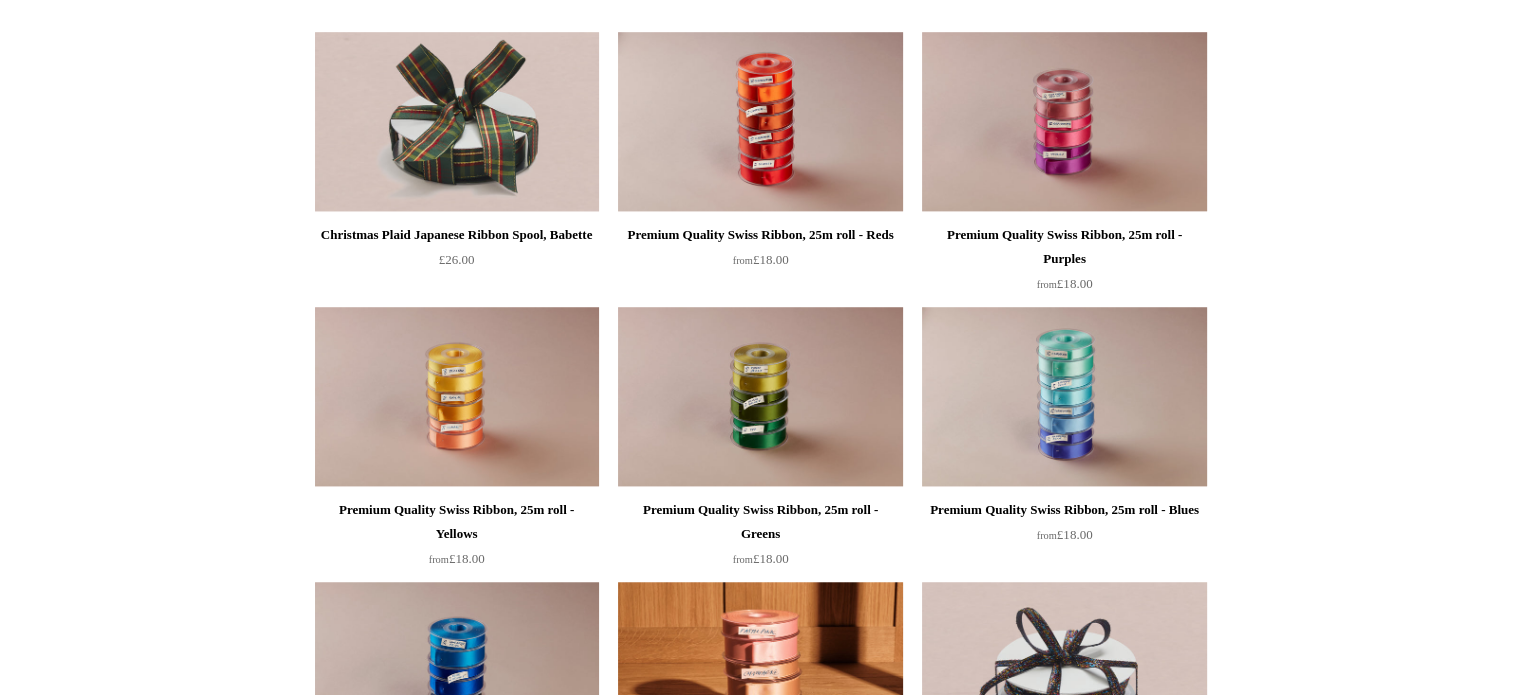 scroll, scrollTop: 1595, scrollLeft: 0, axis: vertical 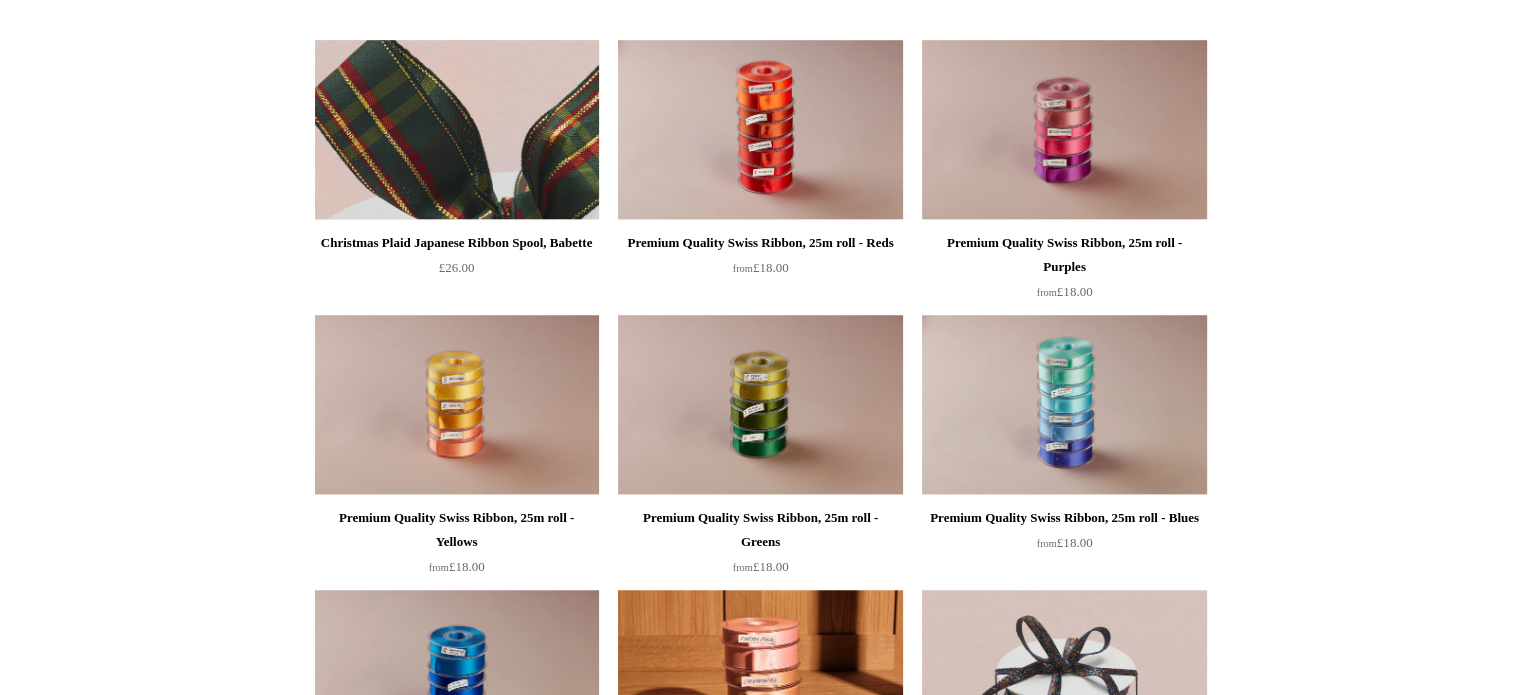 click at bounding box center [457, 130] 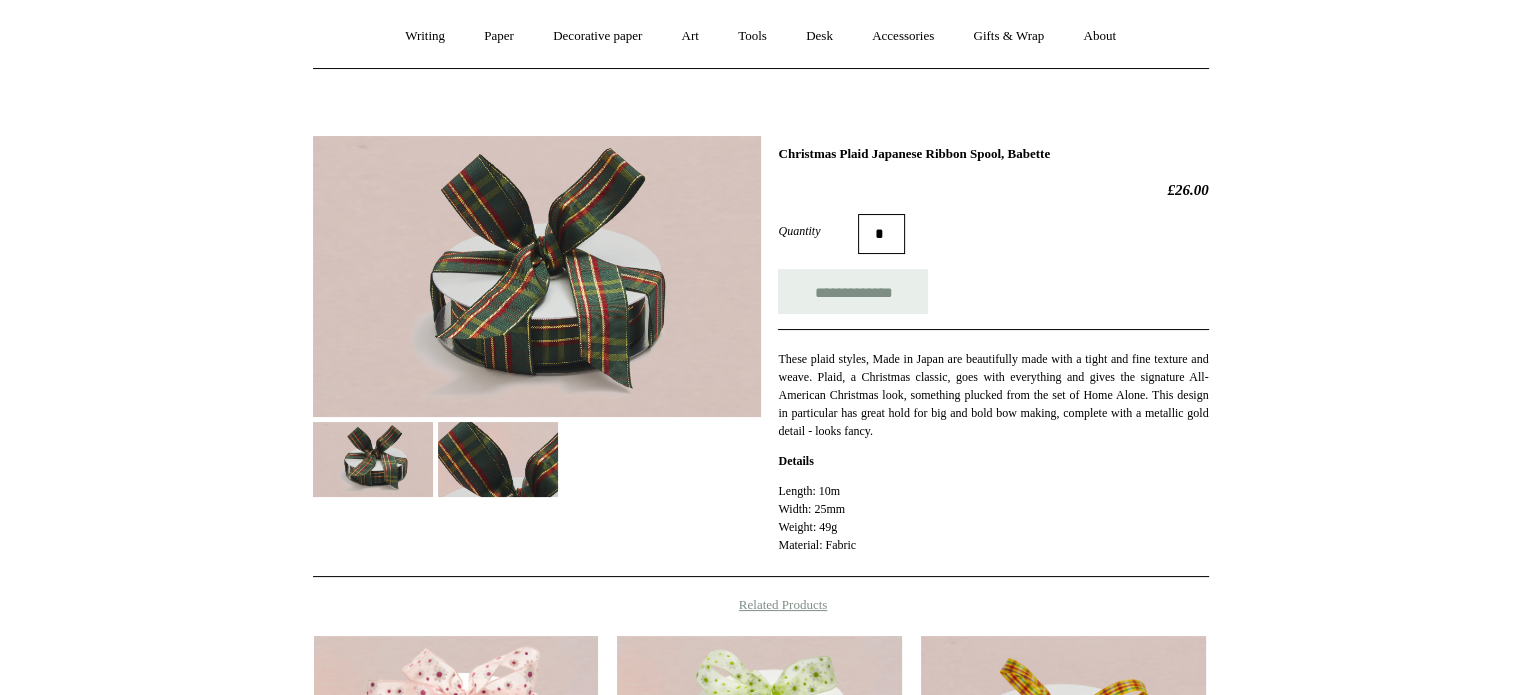scroll, scrollTop: 170, scrollLeft: 0, axis: vertical 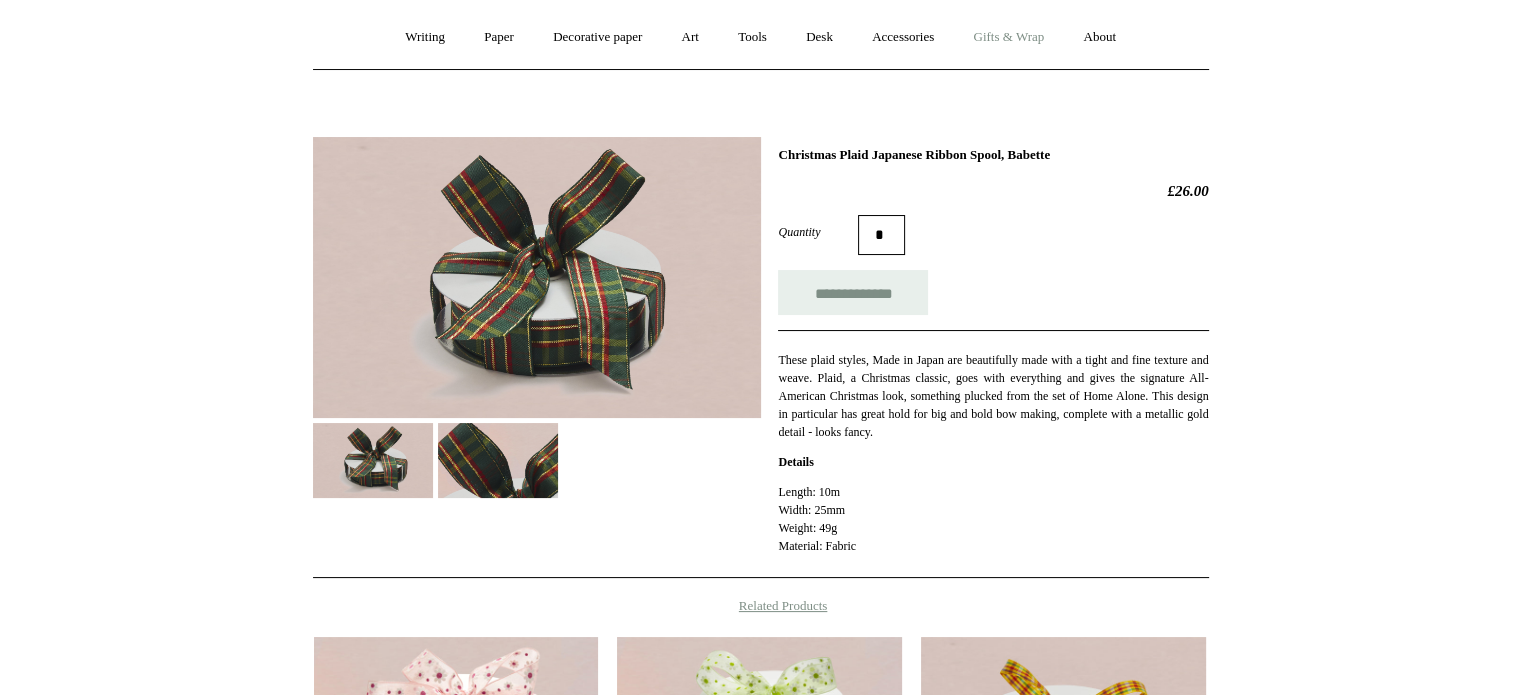 click on "Gifts & Wrap +" at bounding box center [1008, 37] 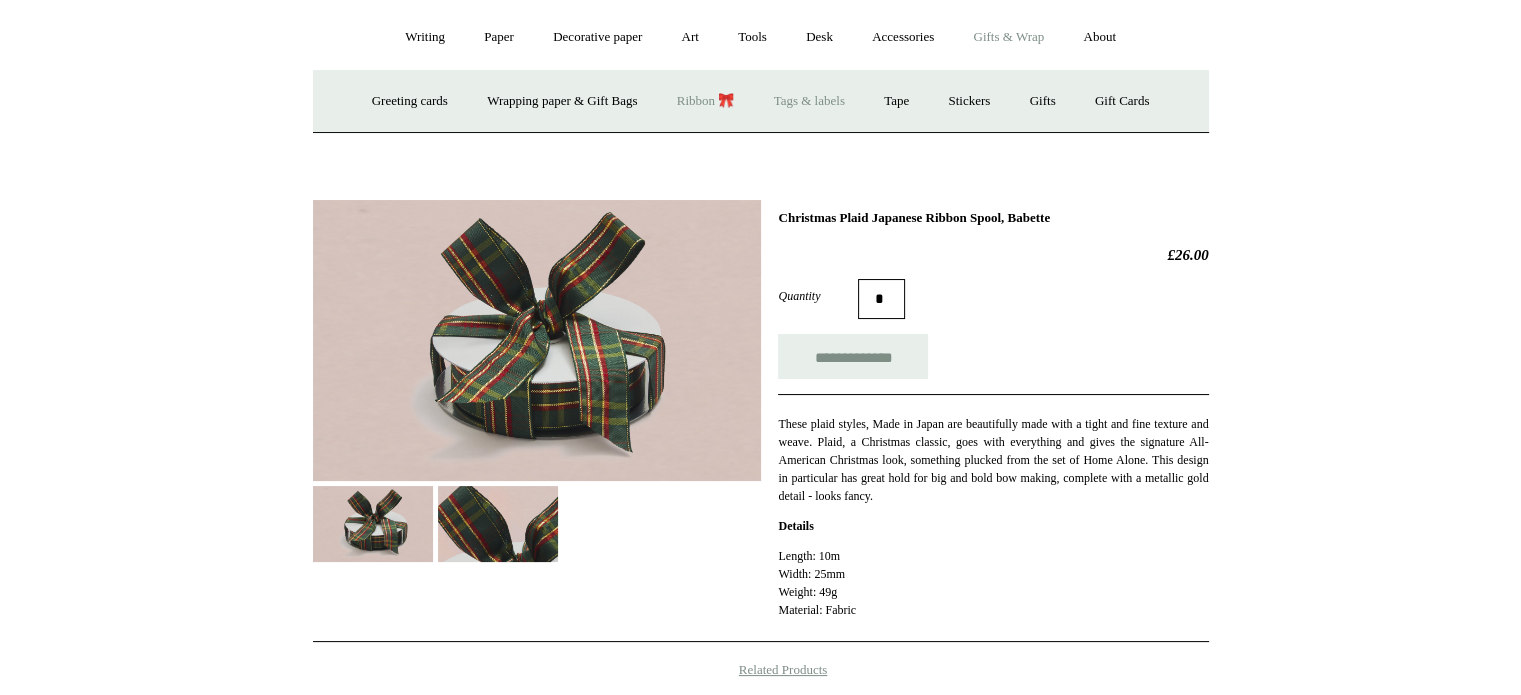click on "Tags & labels" at bounding box center [809, 101] 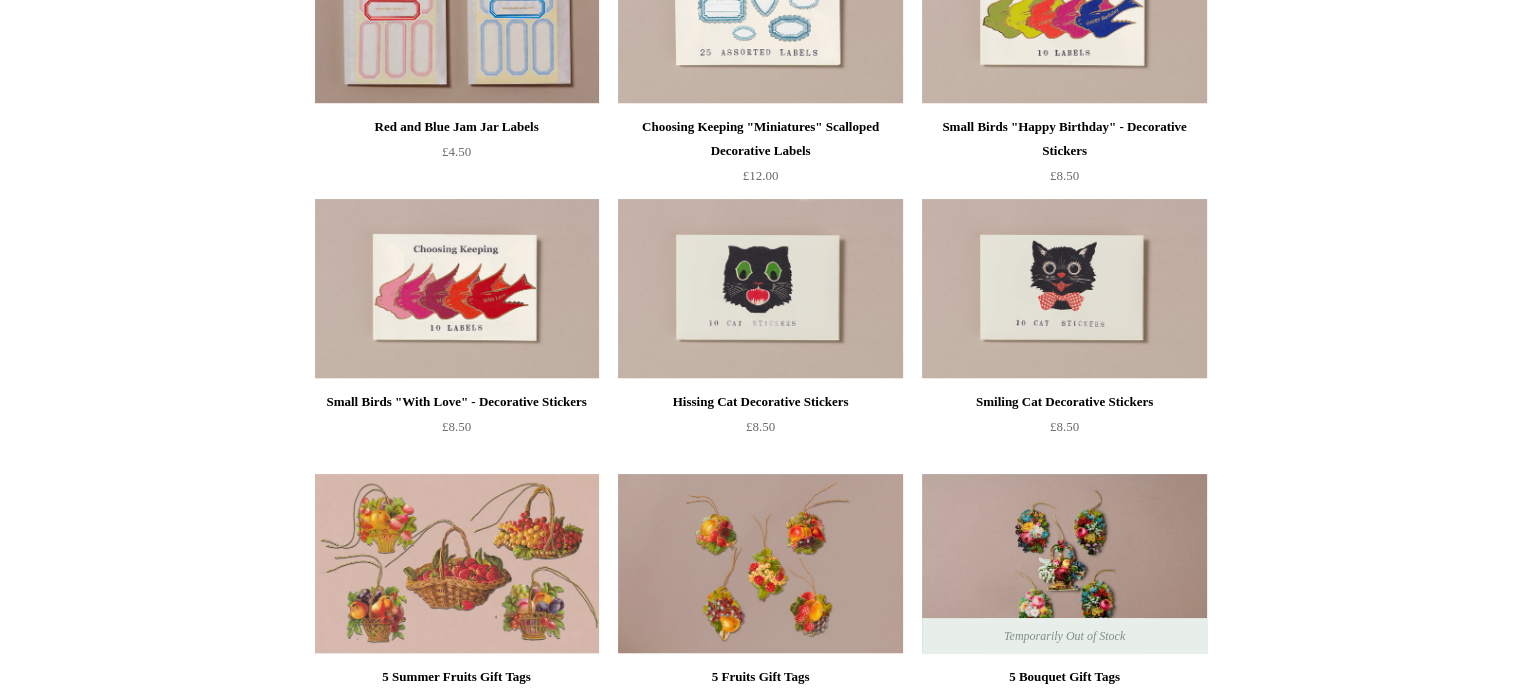 scroll, scrollTop: 0, scrollLeft: 0, axis: both 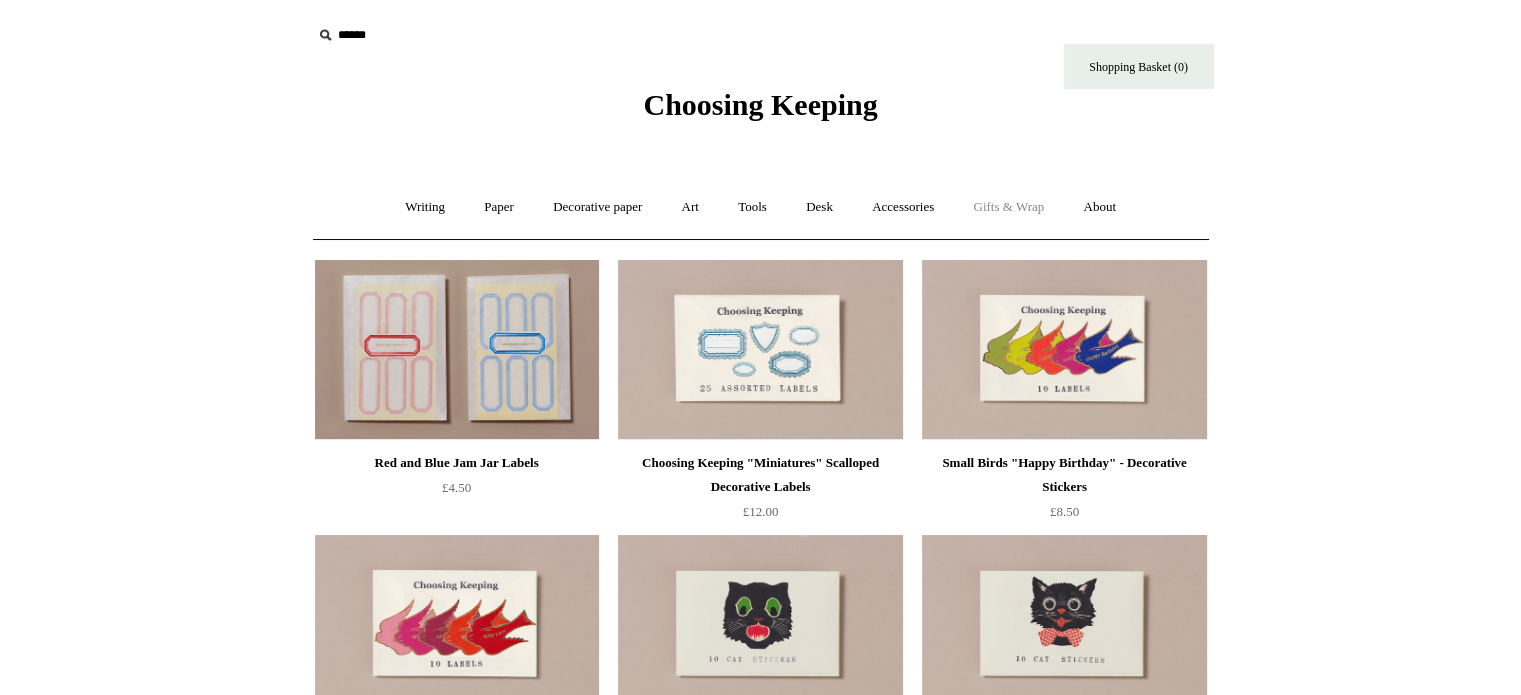 click on "Gifts & Wrap +" at bounding box center (1008, 207) 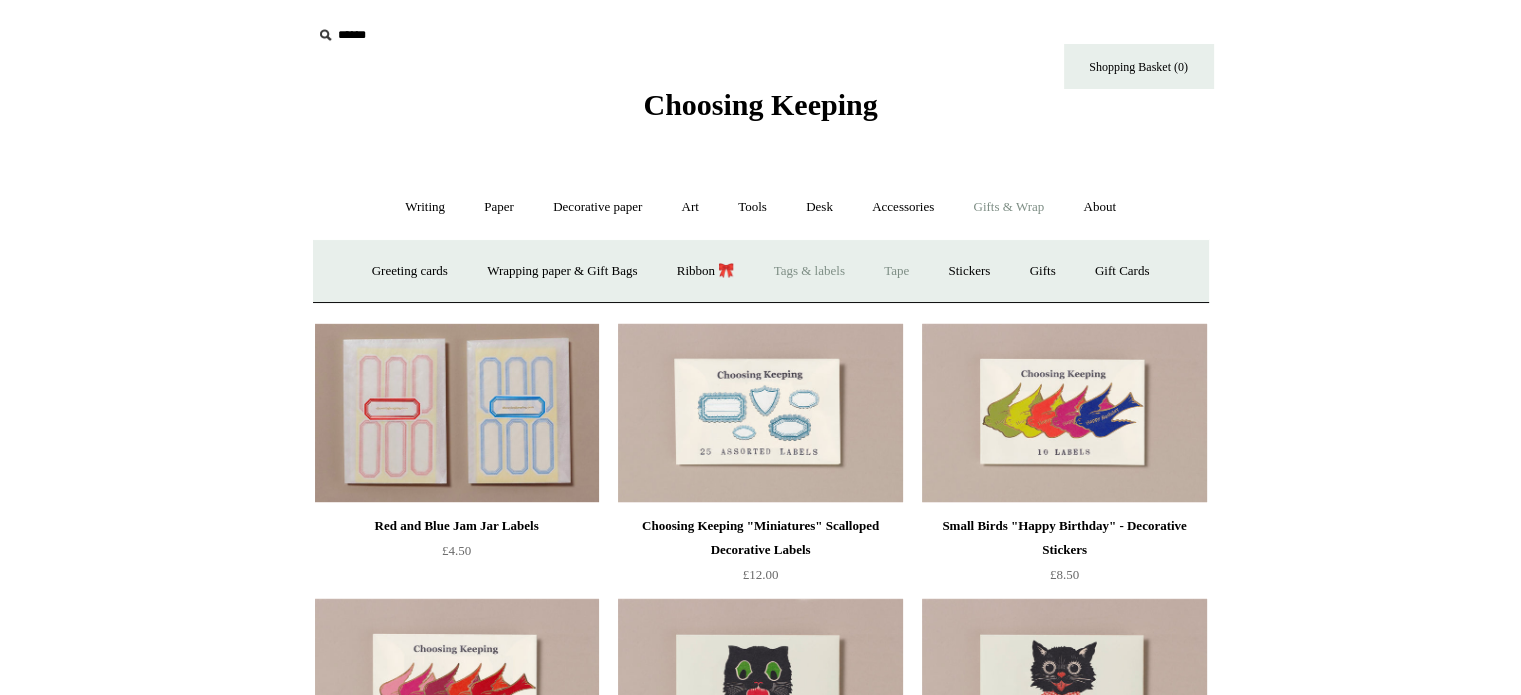 click on "Tape" at bounding box center [896, 271] 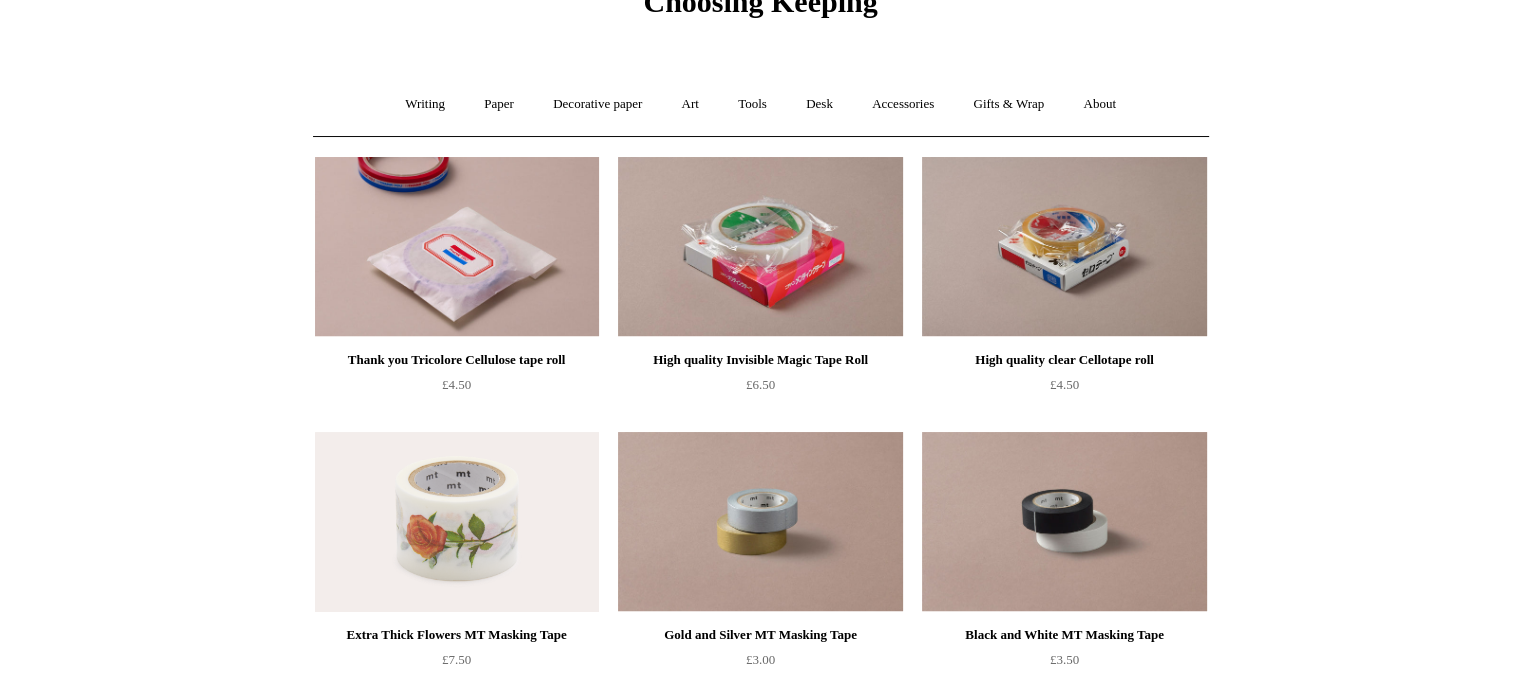 scroll, scrollTop: 0, scrollLeft: 0, axis: both 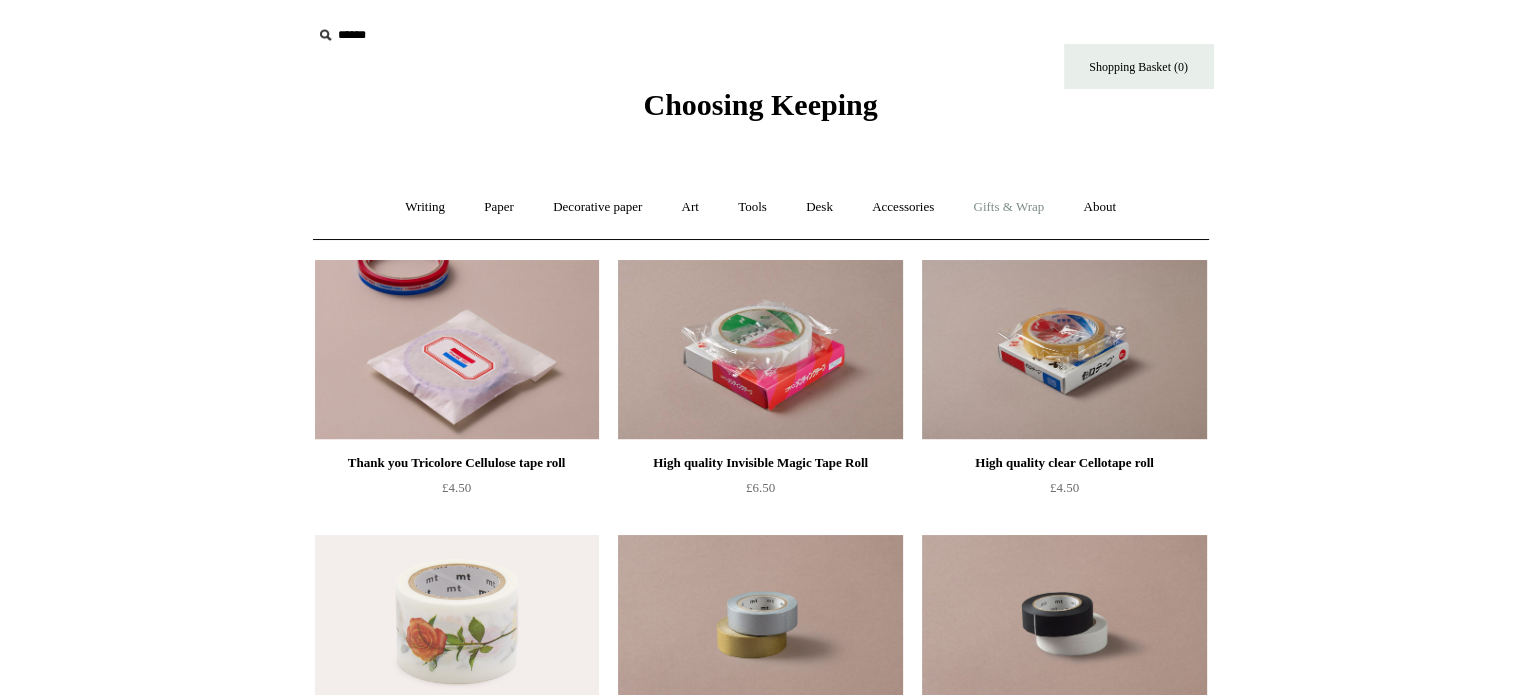 click on "Gifts & Wrap +" at bounding box center (1008, 207) 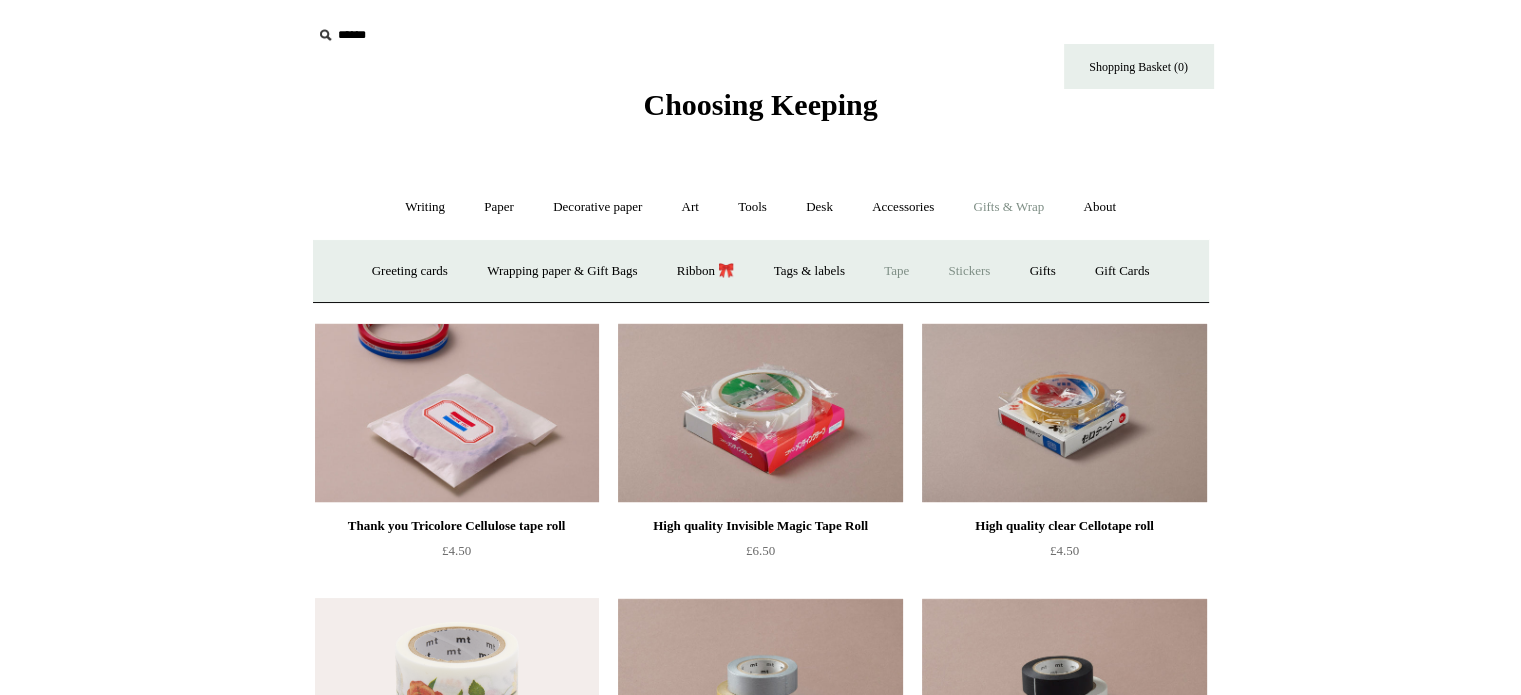 click on "Stickers" at bounding box center [969, 271] 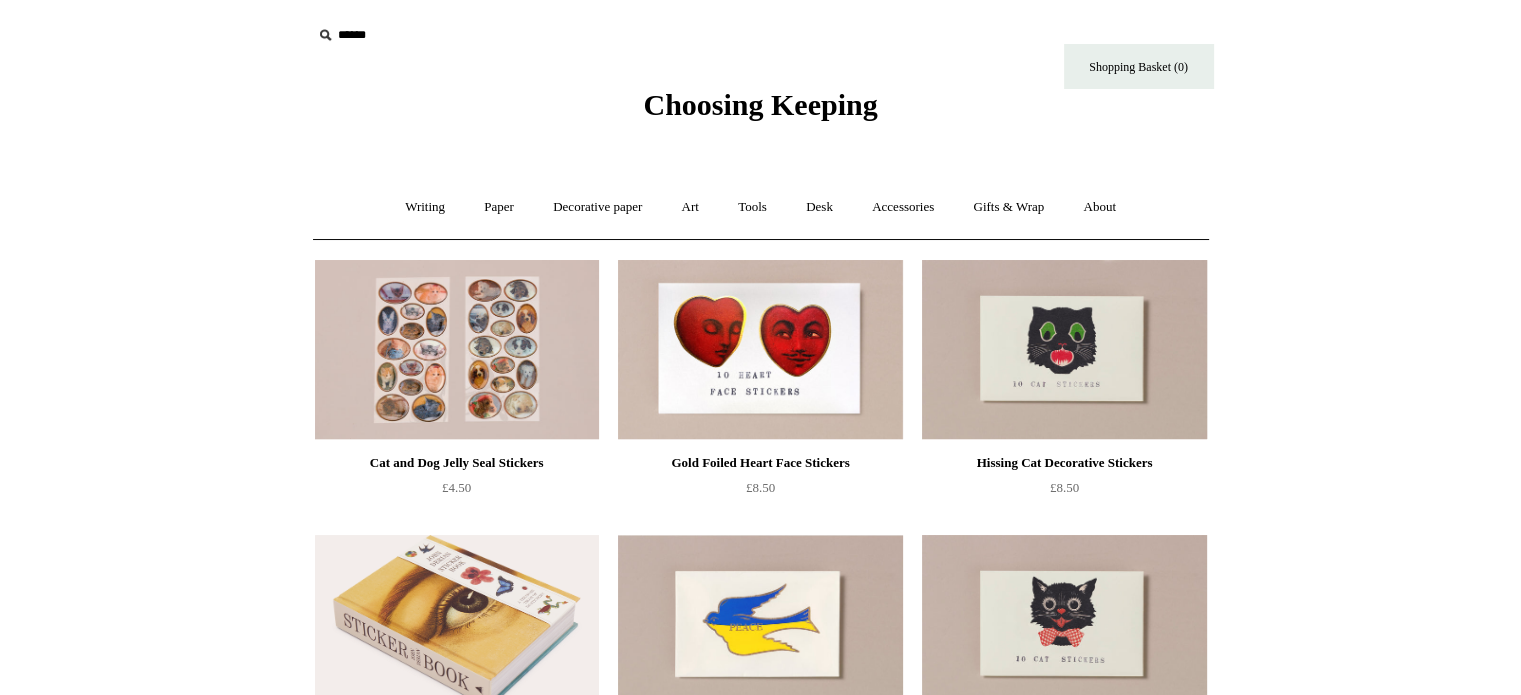 scroll, scrollTop: 0, scrollLeft: 0, axis: both 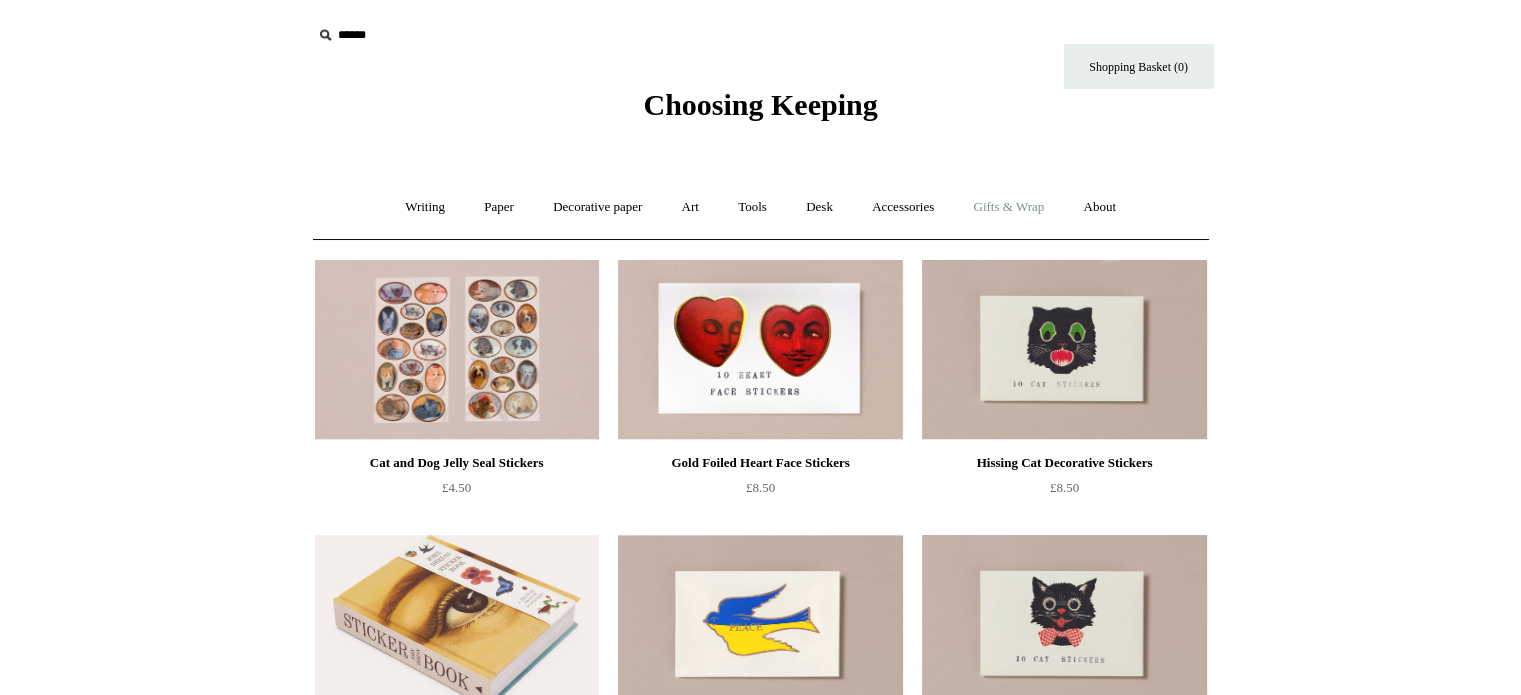 click on "Gifts & Wrap +" at bounding box center [1008, 207] 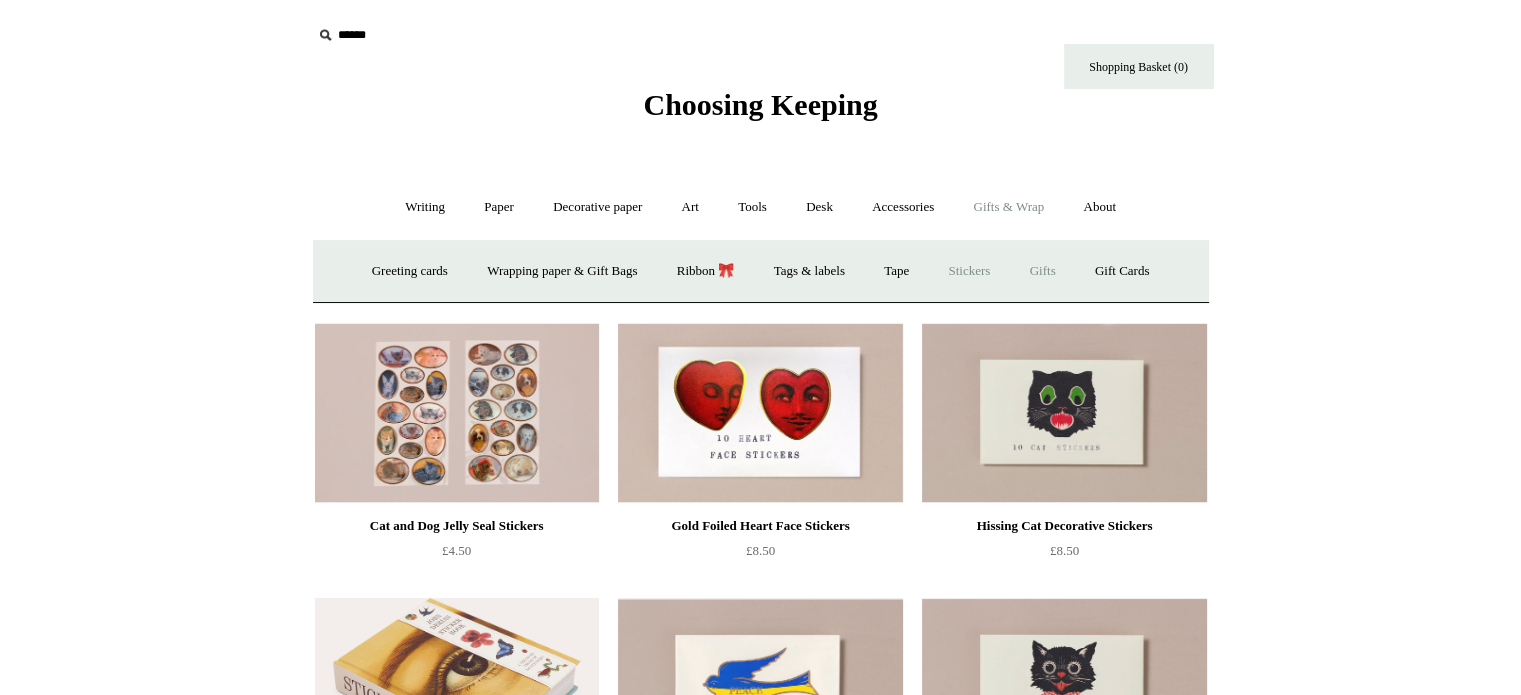 click on "Gifts +" at bounding box center [1043, 271] 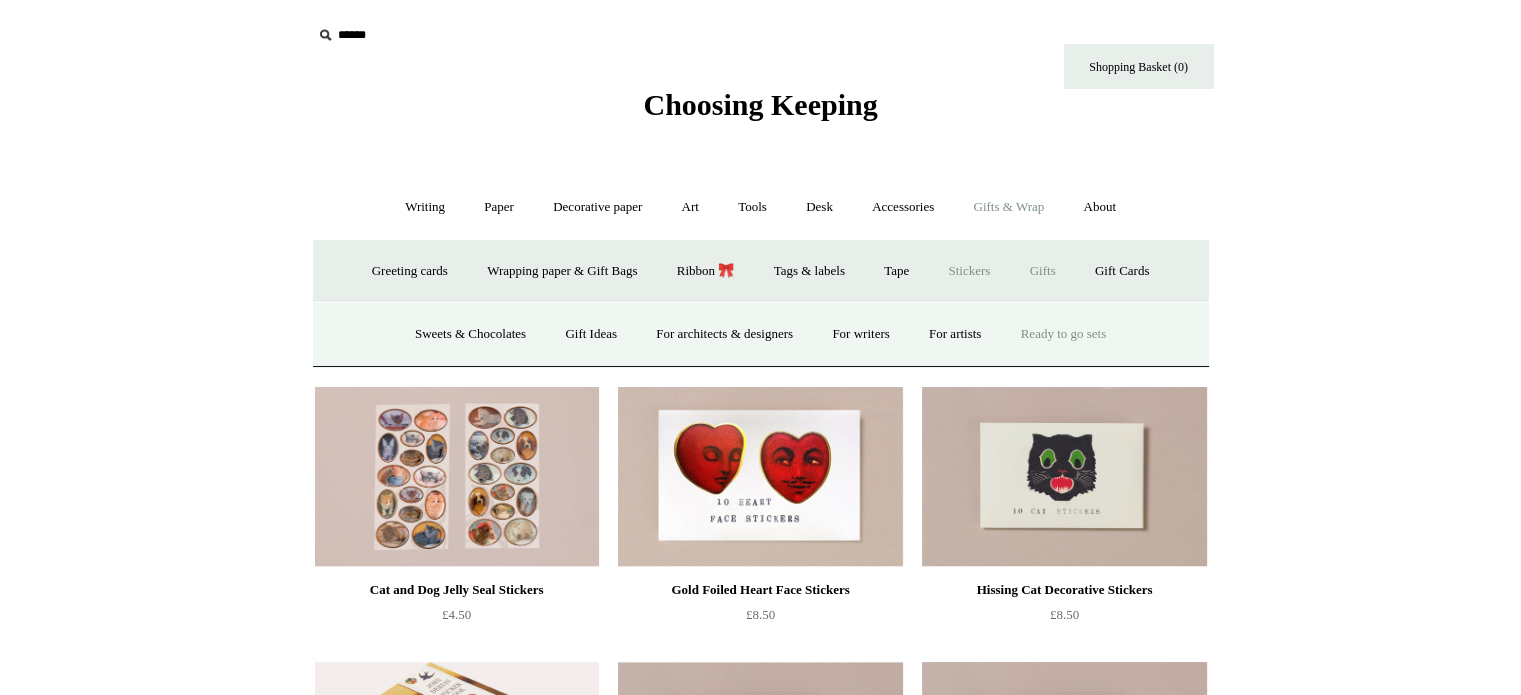 click on "Ready to go sets" at bounding box center (1064, 334) 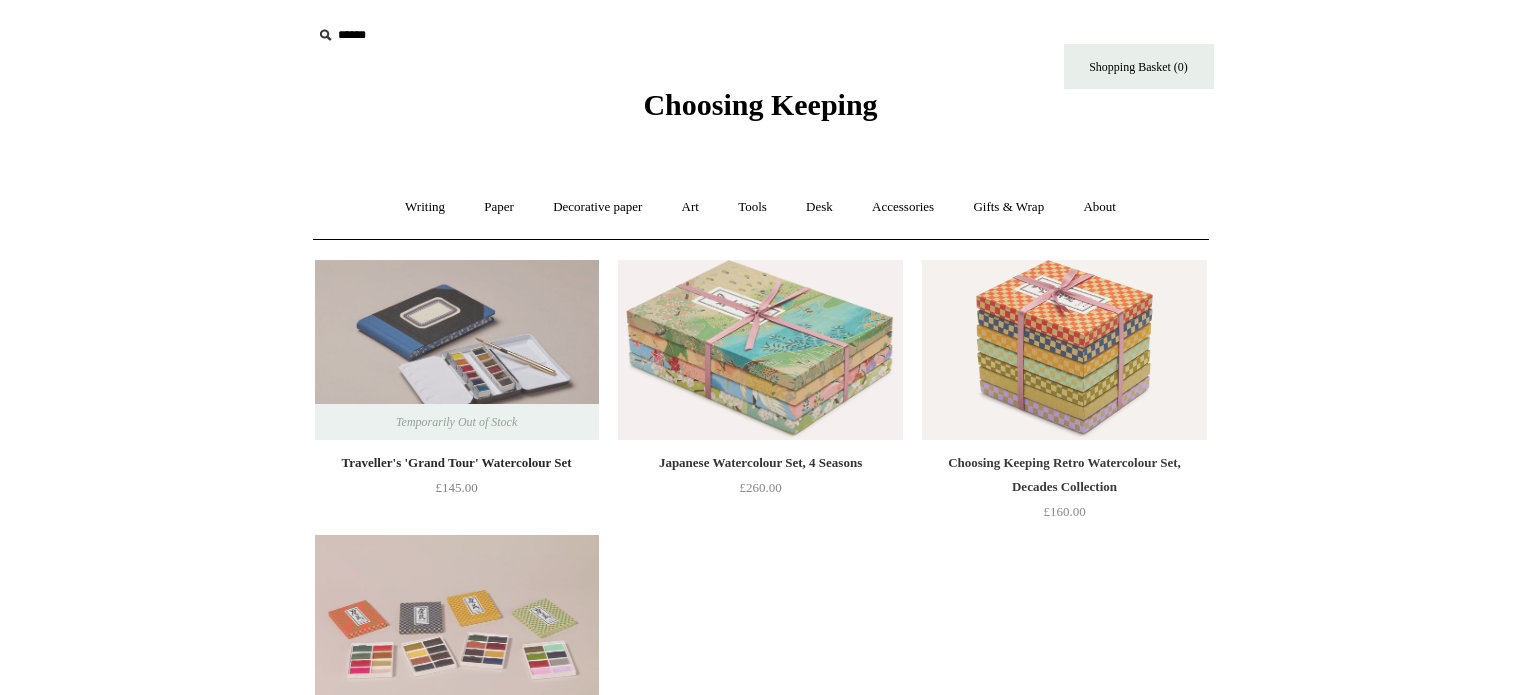 scroll, scrollTop: 0, scrollLeft: 0, axis: both 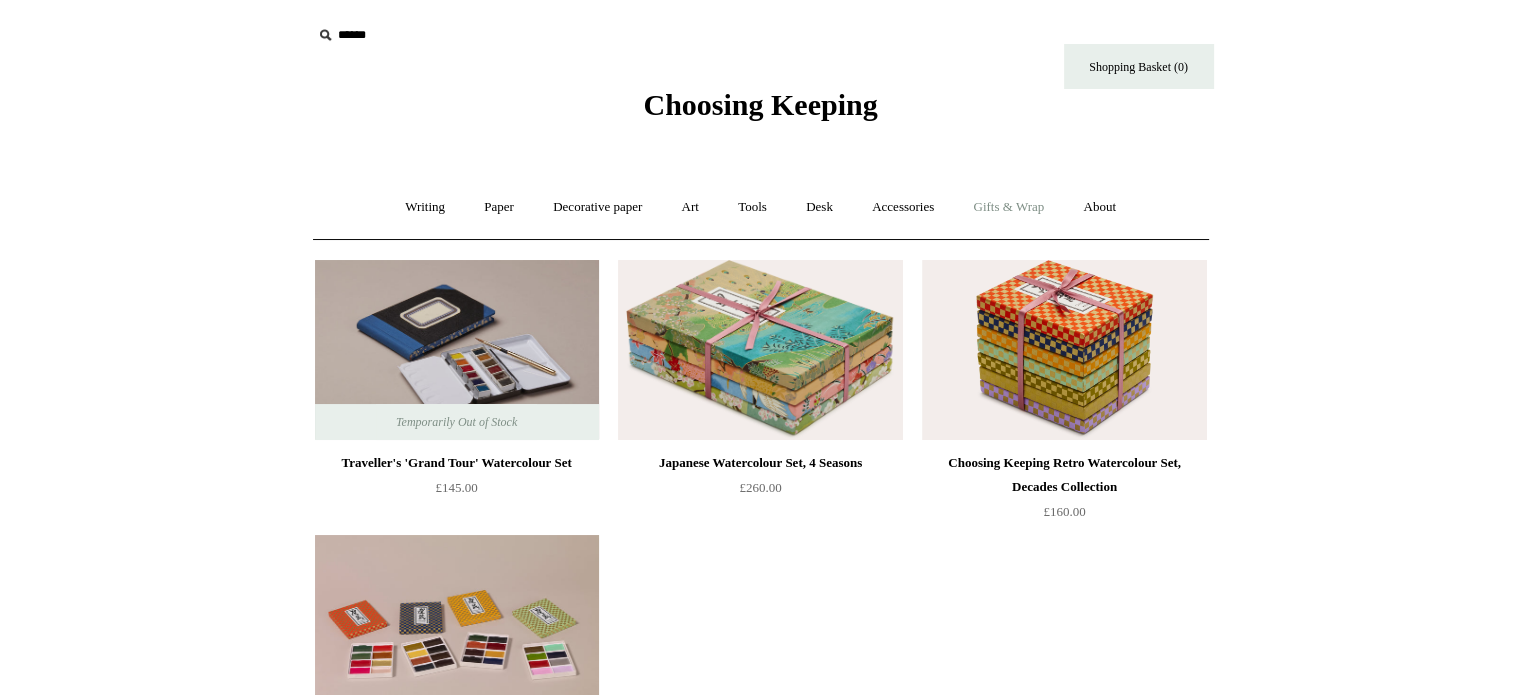 click on "Gifts & Wrap +" at bounding box center [1008, 207] 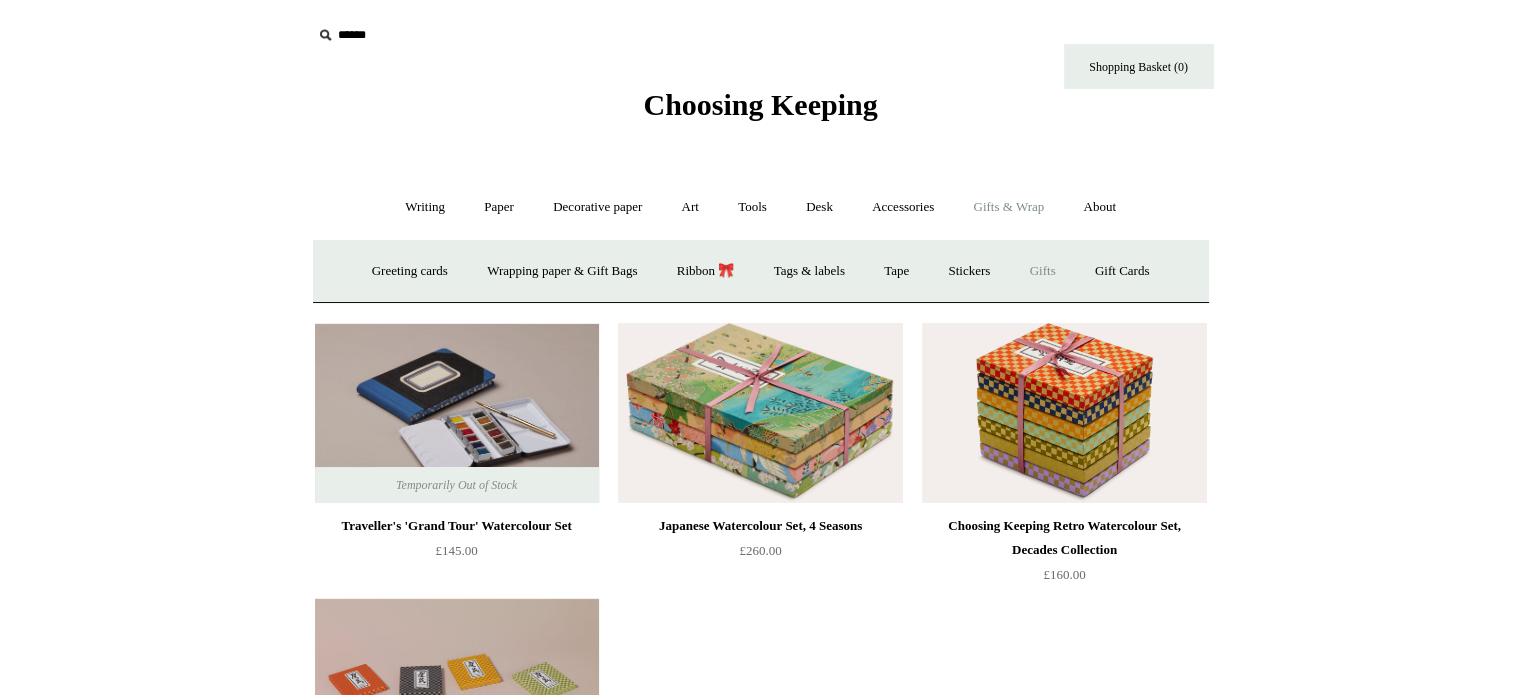 click on "Gifts +" at bounding box center (1043, 271) 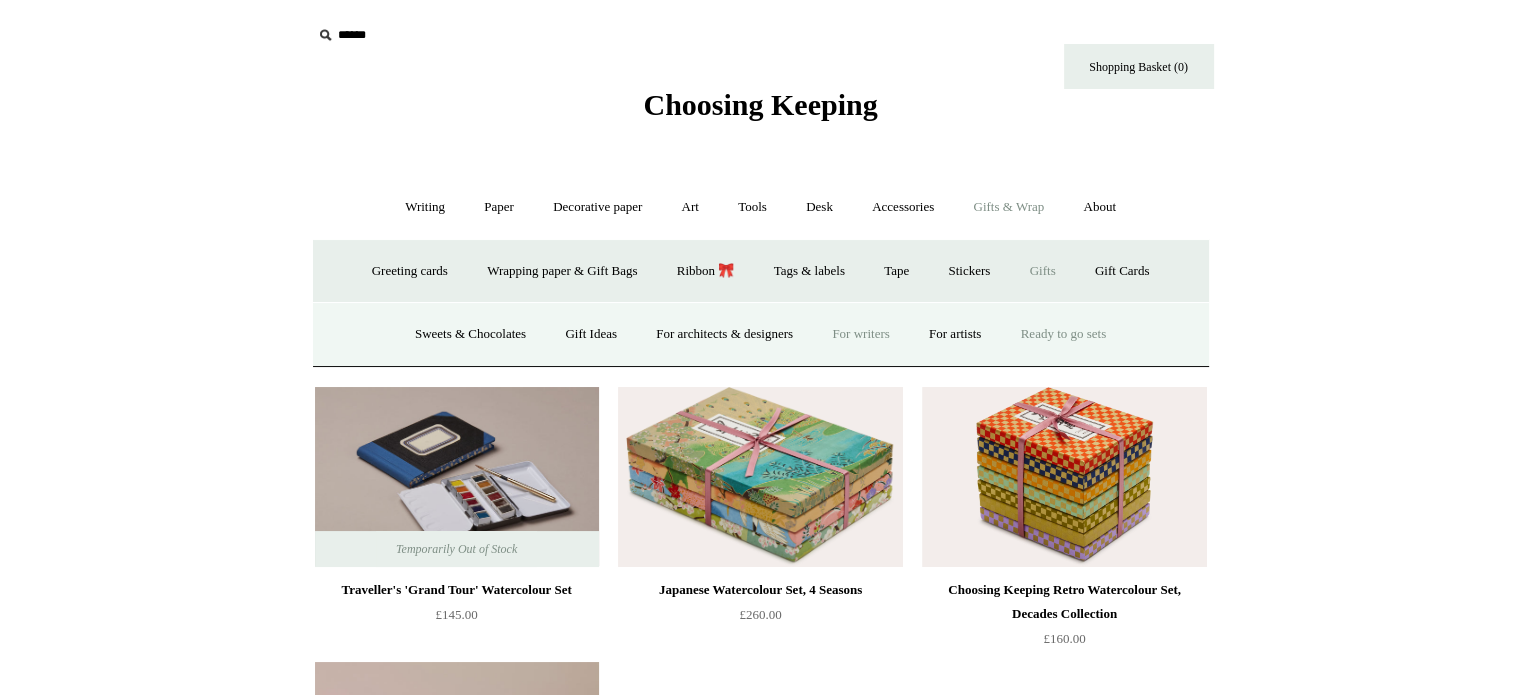 click on "For writers" at bounding box center [860, 334] 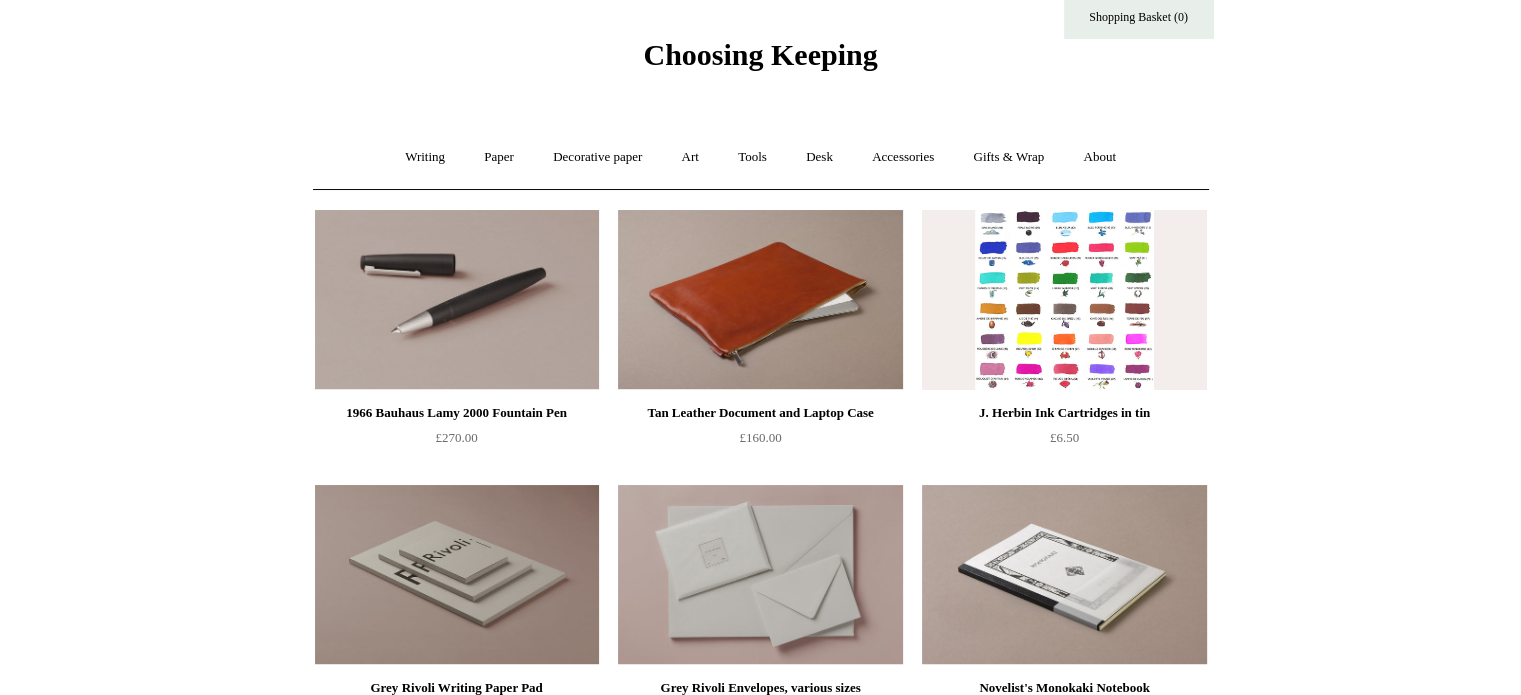 scroll, scrollTop: 0, scrollLeft: 0, axis: both 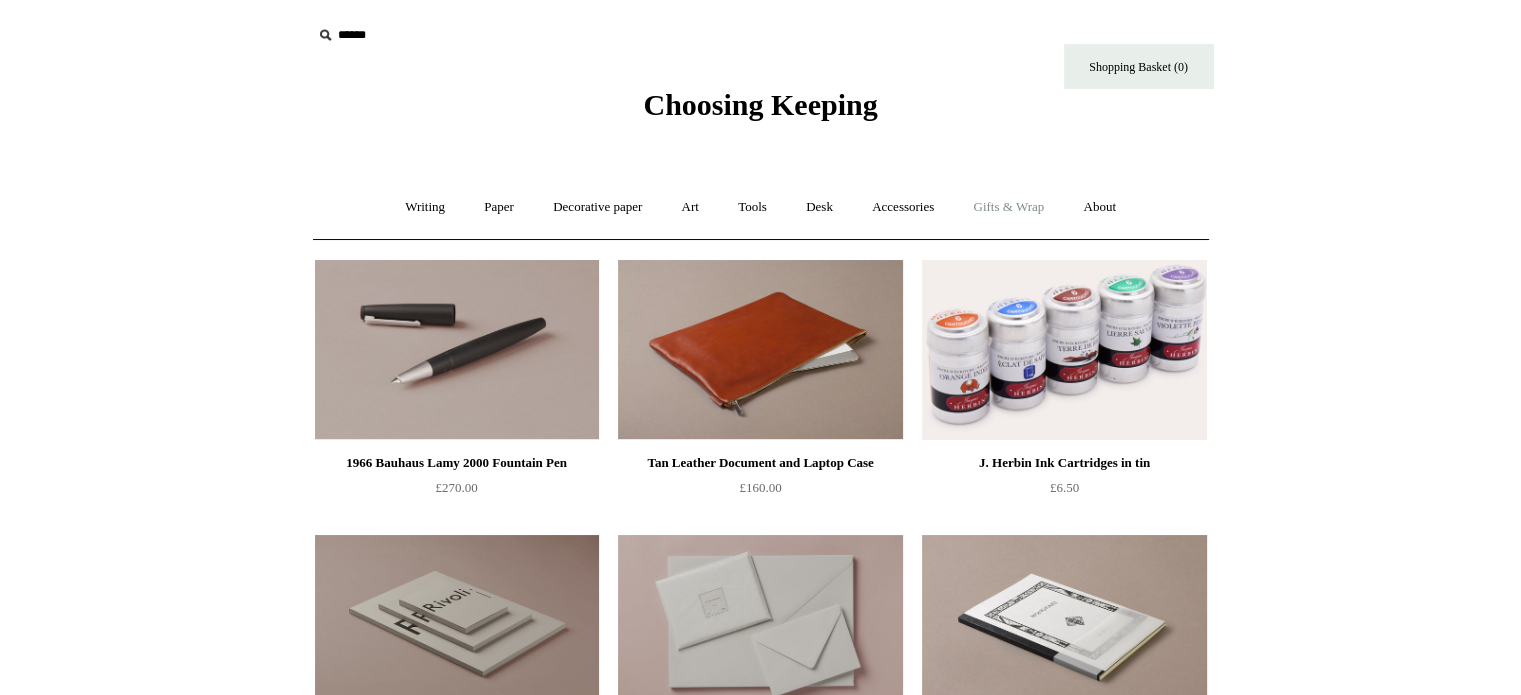 click on "Gifts & Wrap +" at bounding box center (1008, 207) 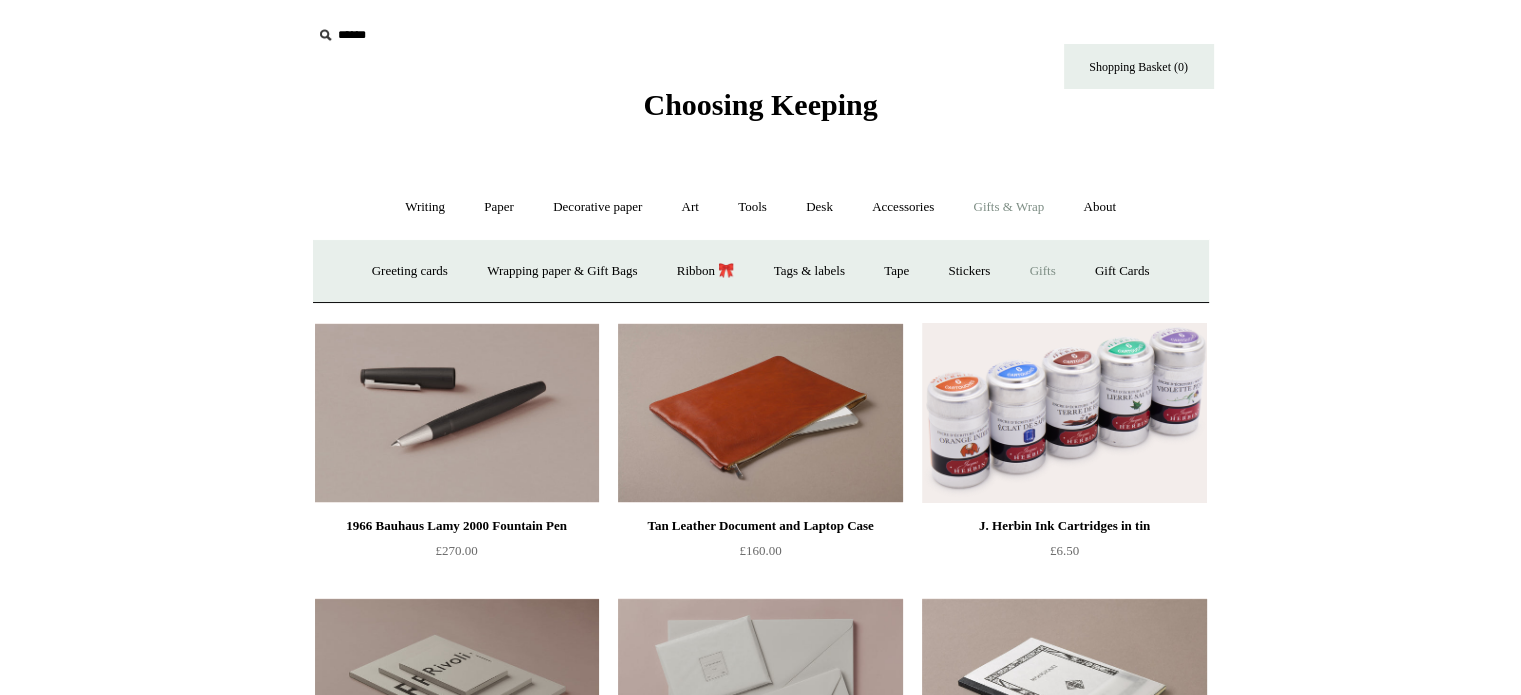 click on "Gifts +" at bounding box center [1043, 271] 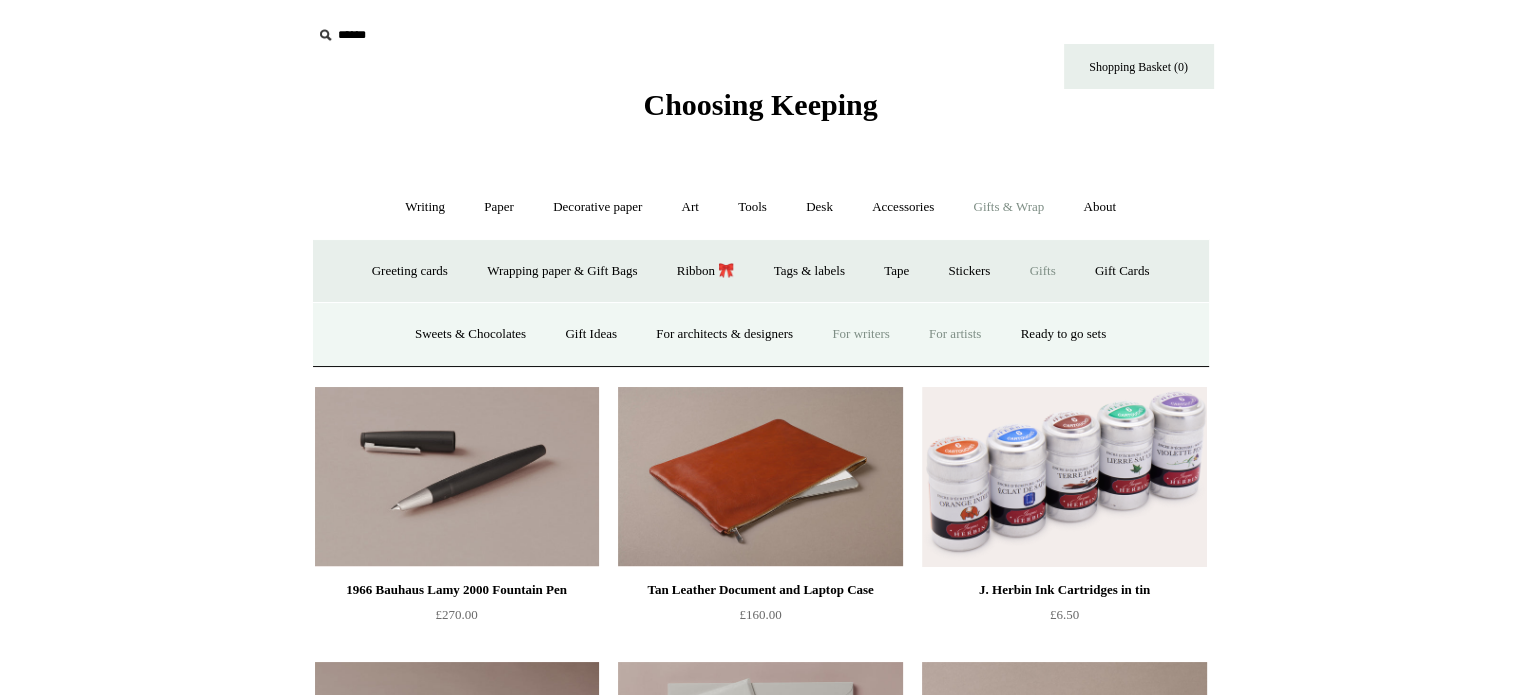 click on "For artists" at bounding box center (955, 334) 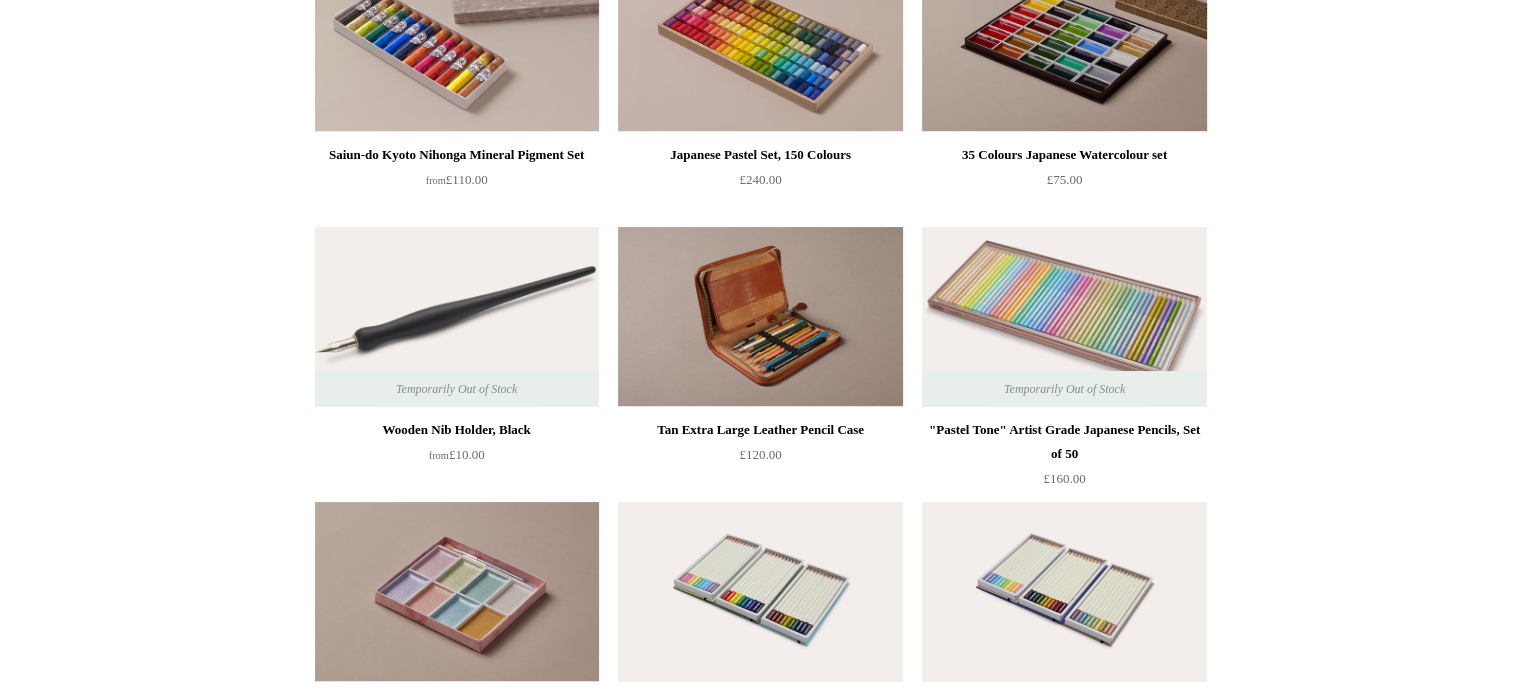scroll, scrollTop: 0, scrollLeft: 0, axis: both 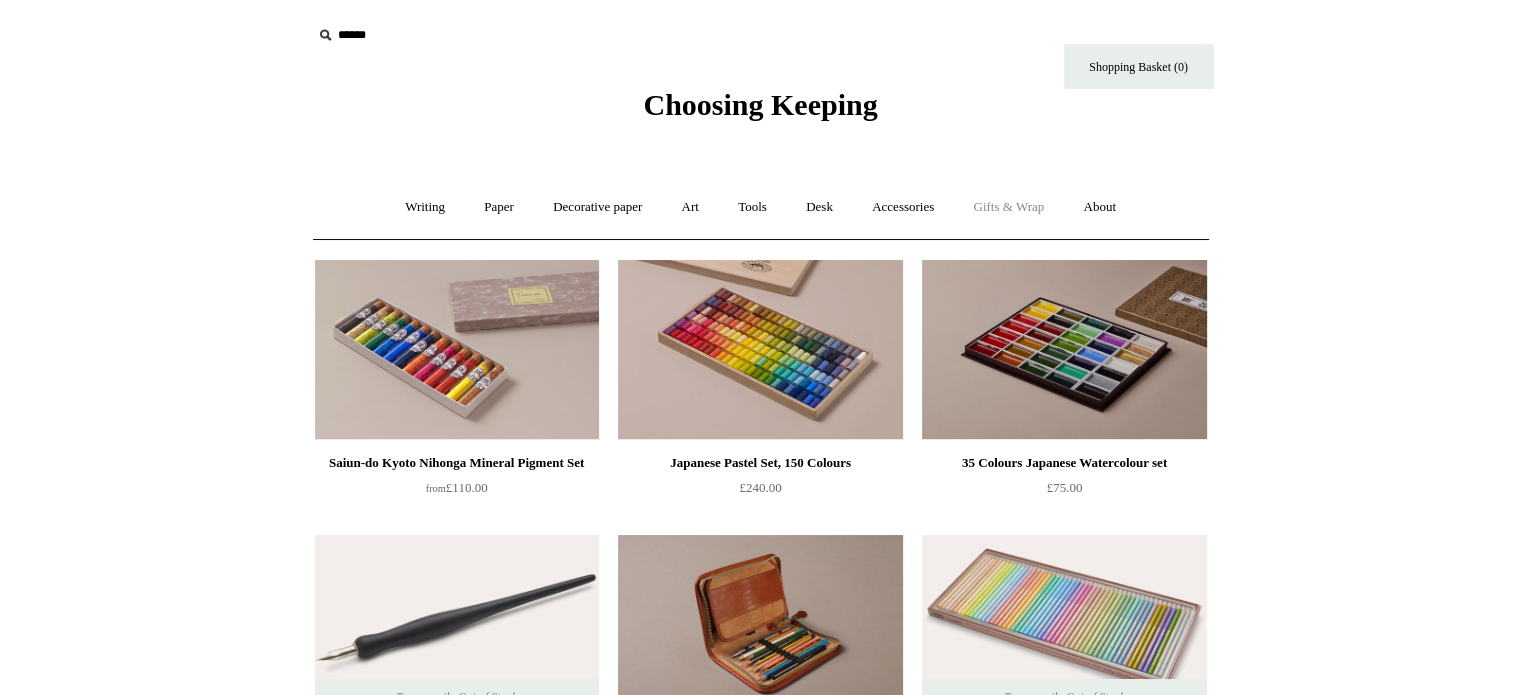click on "Gifts & Wrap +" at bounding box center [1008, 207] 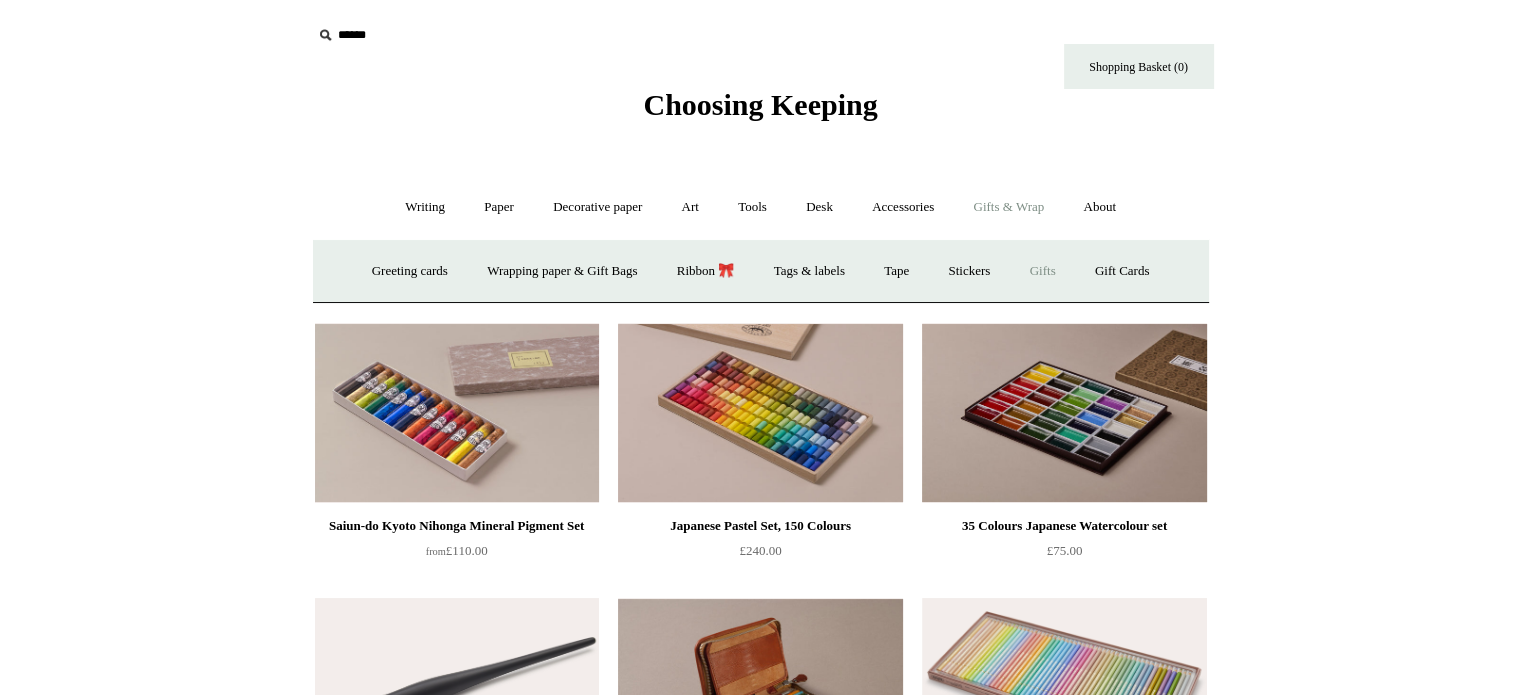 click on "Gifts +" at bounding box center (1043, 271) 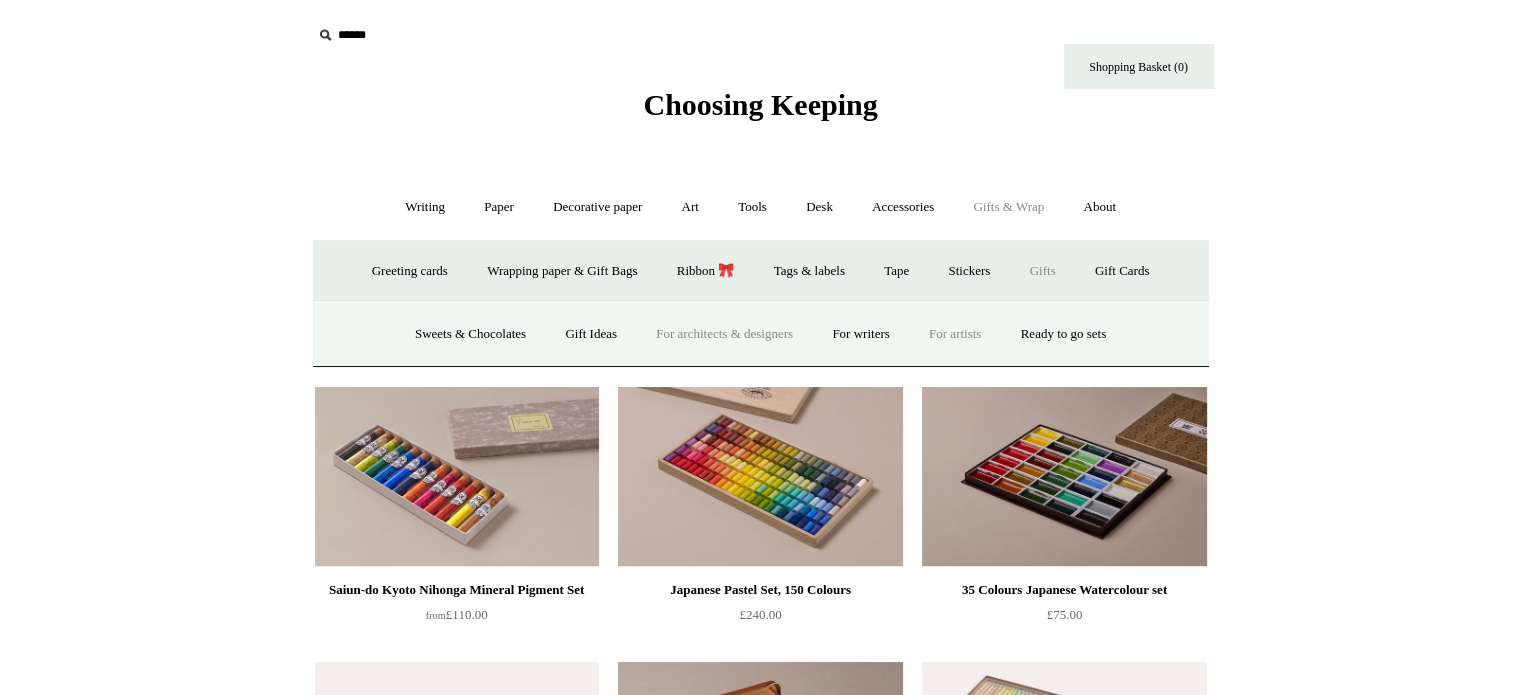 click on "For architects & designers" at bounding box center [724, 334] 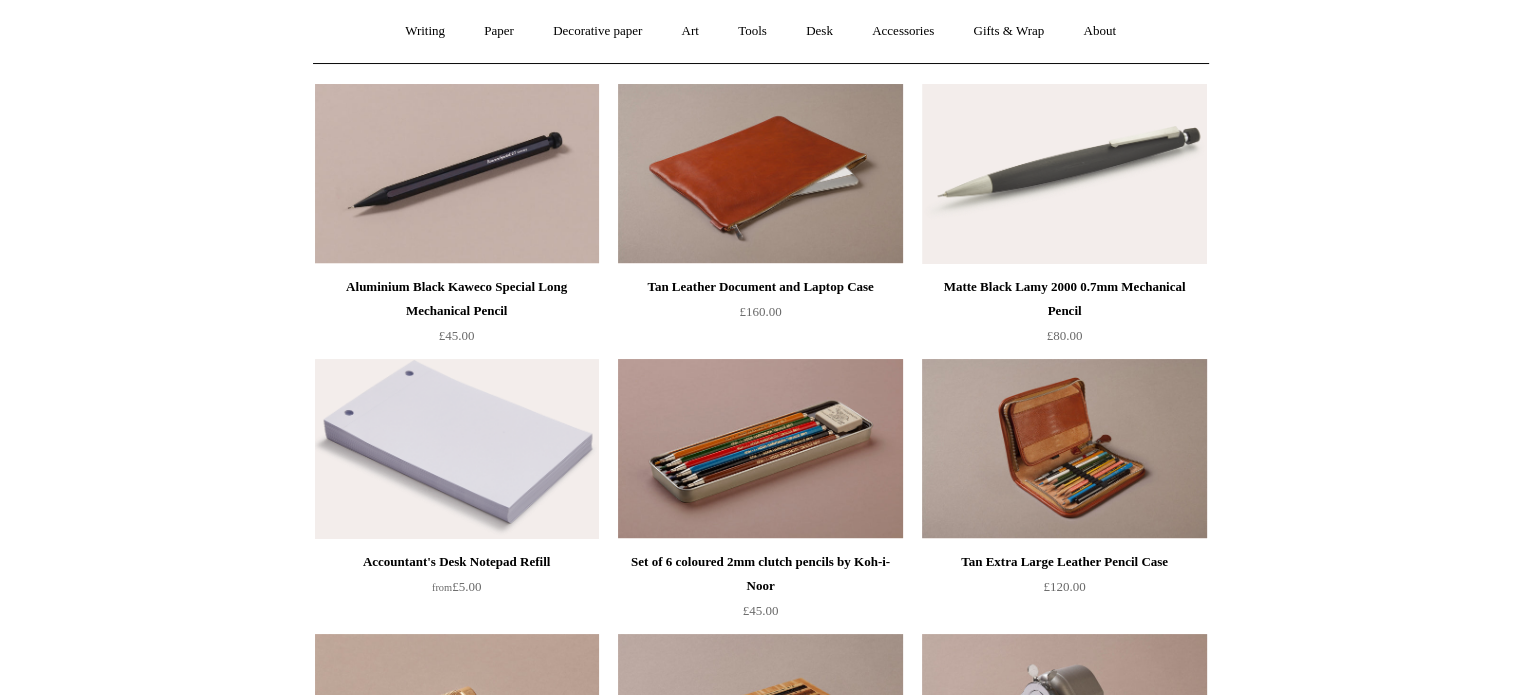 scroll, scrollTop: 0, scrollLeft: 0, axis: both 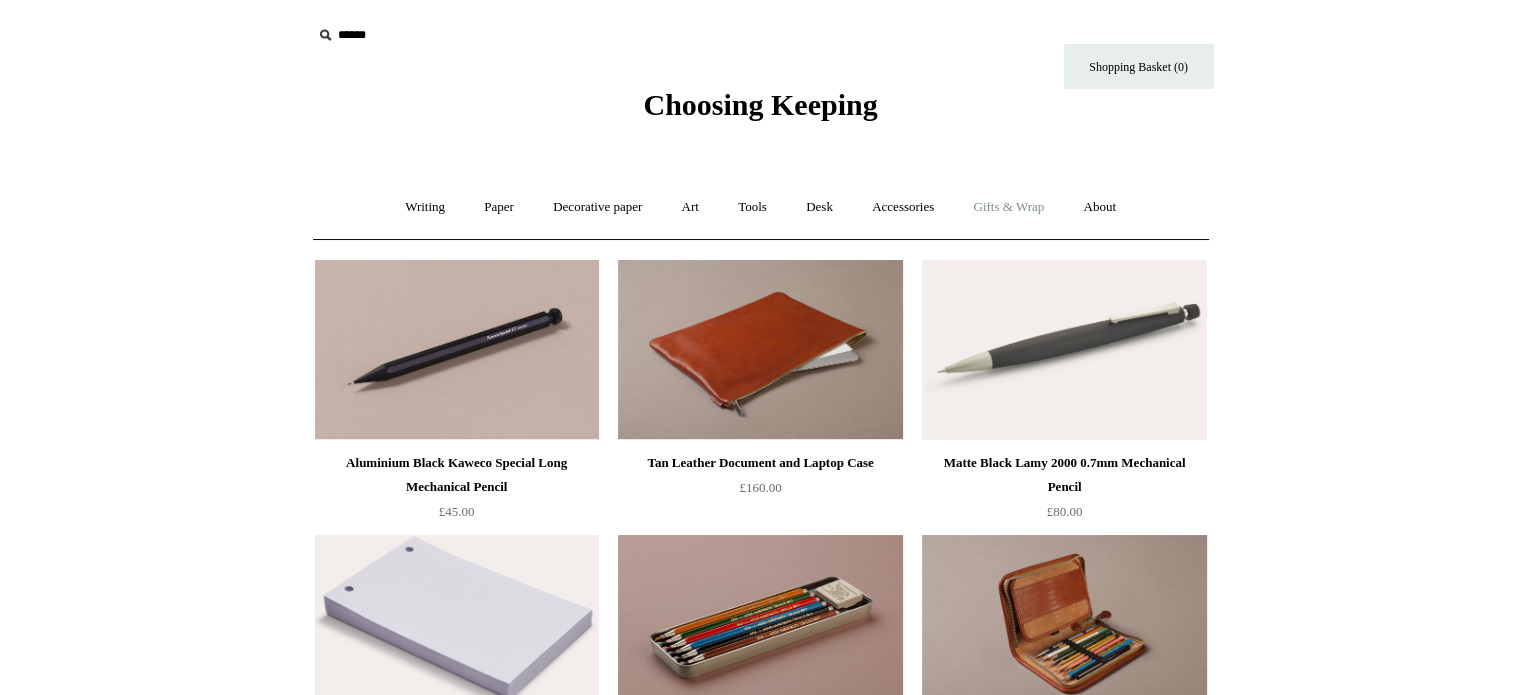 click on "Gifts & Wrap +" at bounding box center [1008, 207] 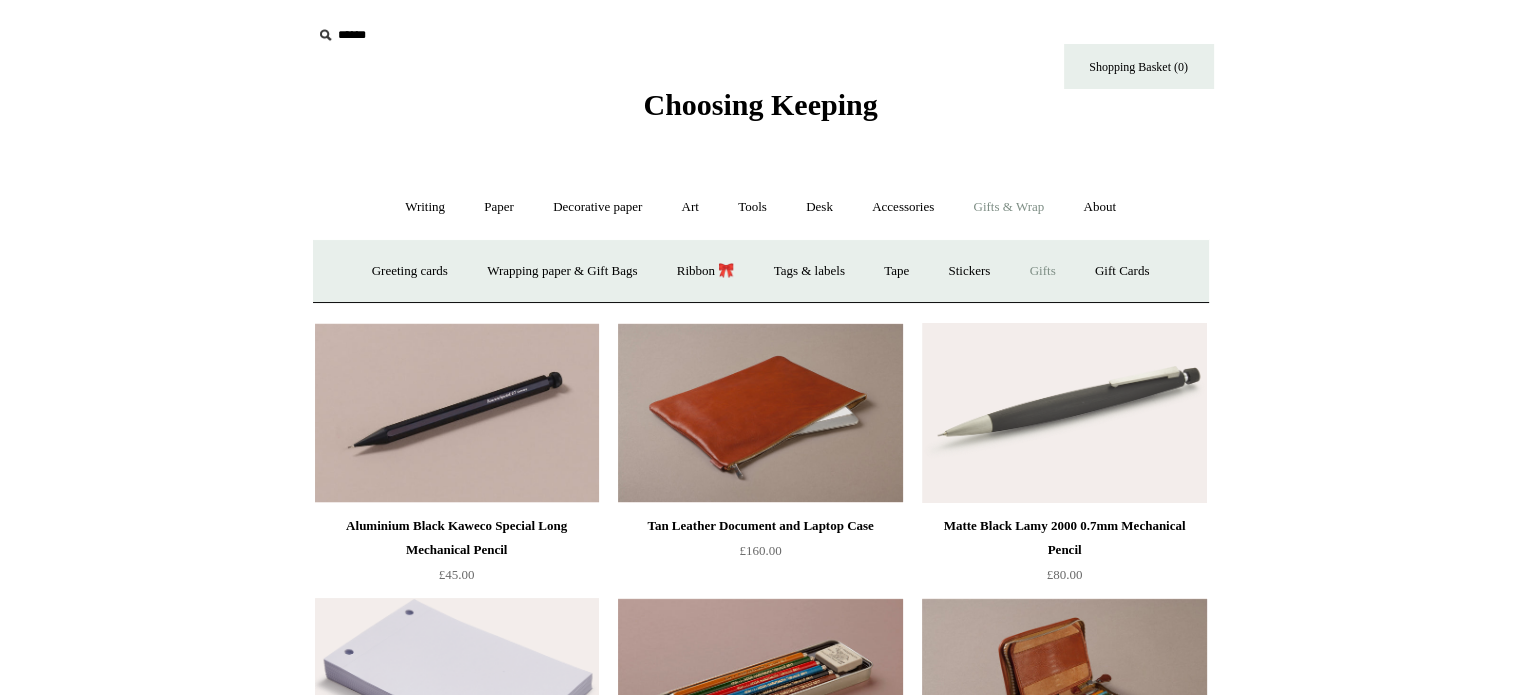 click on "Gifts +" at bounding box center (1043, 271) 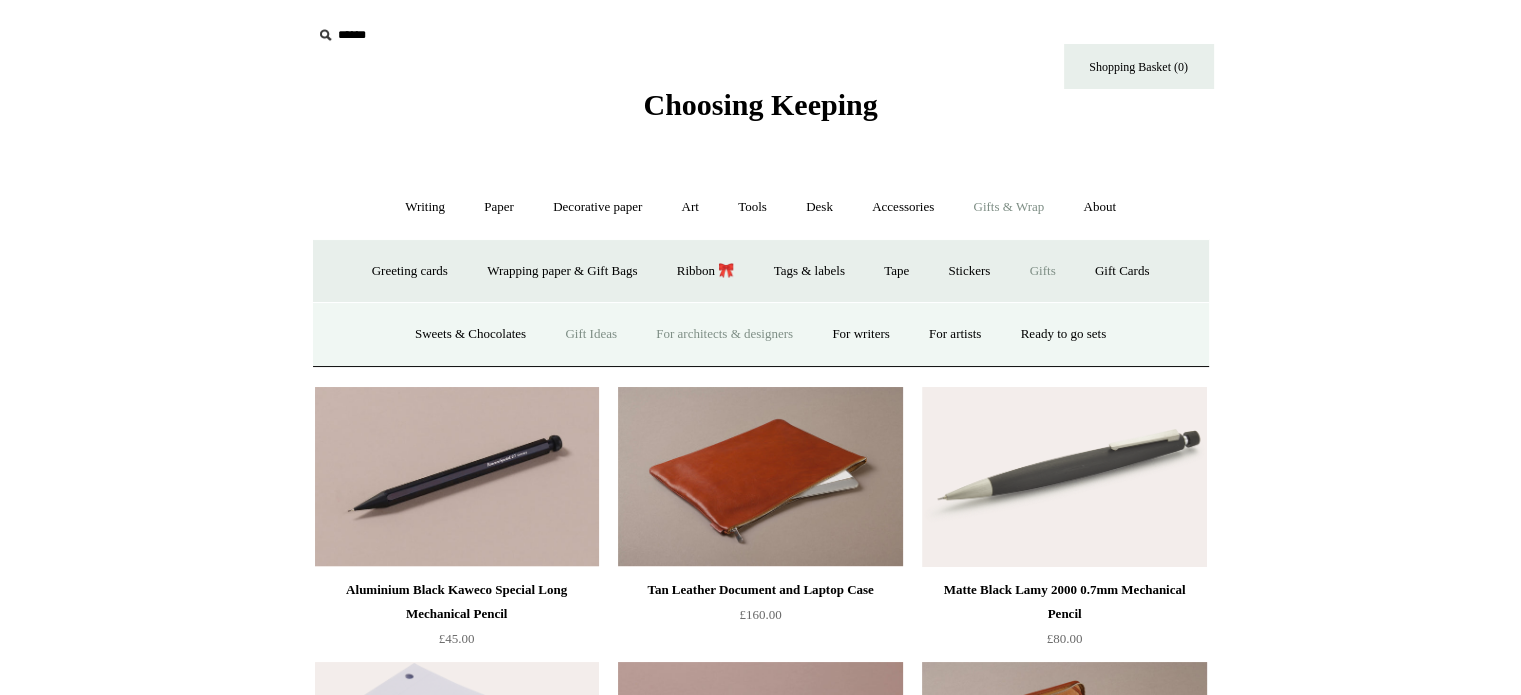 click on "Gift Ideas" at bounding box center (591, 334) 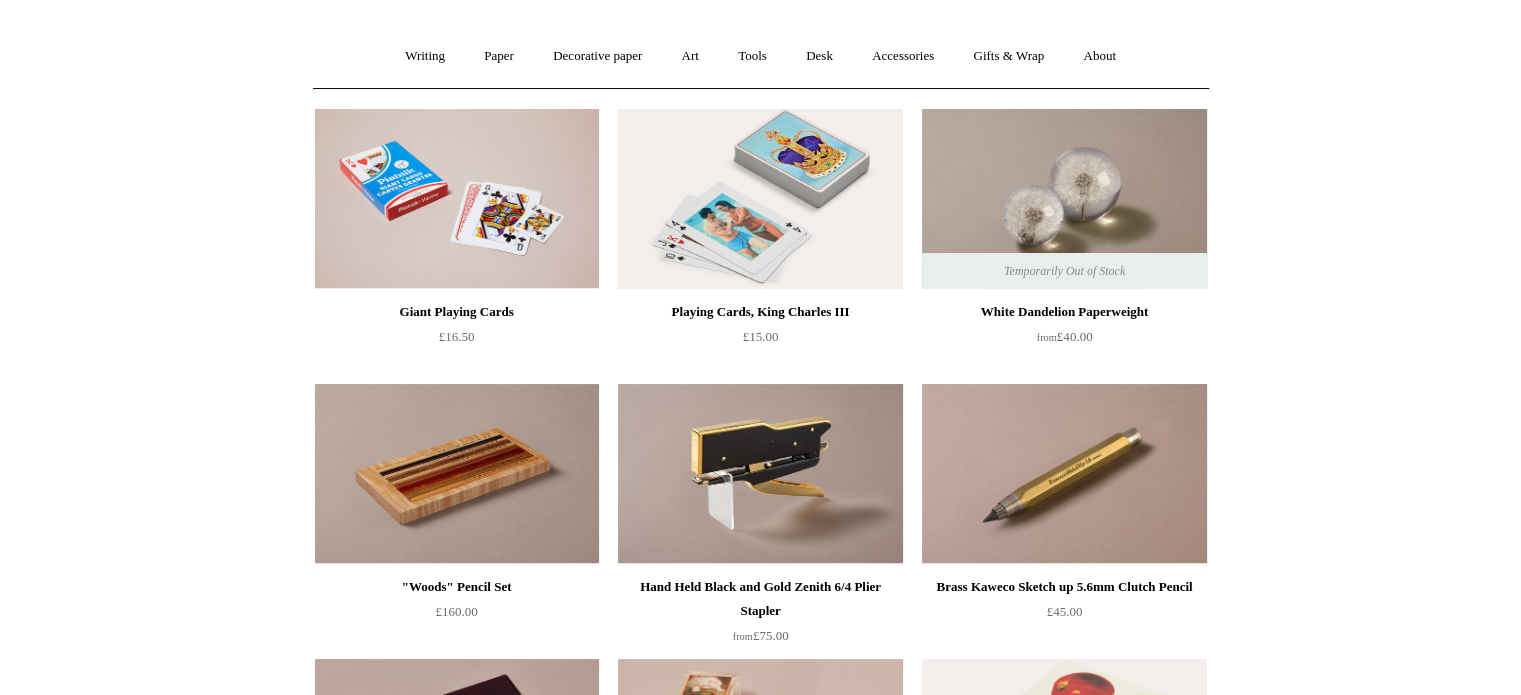 scroll, scrollTop: 0, scrollLeft: 0, axis: both 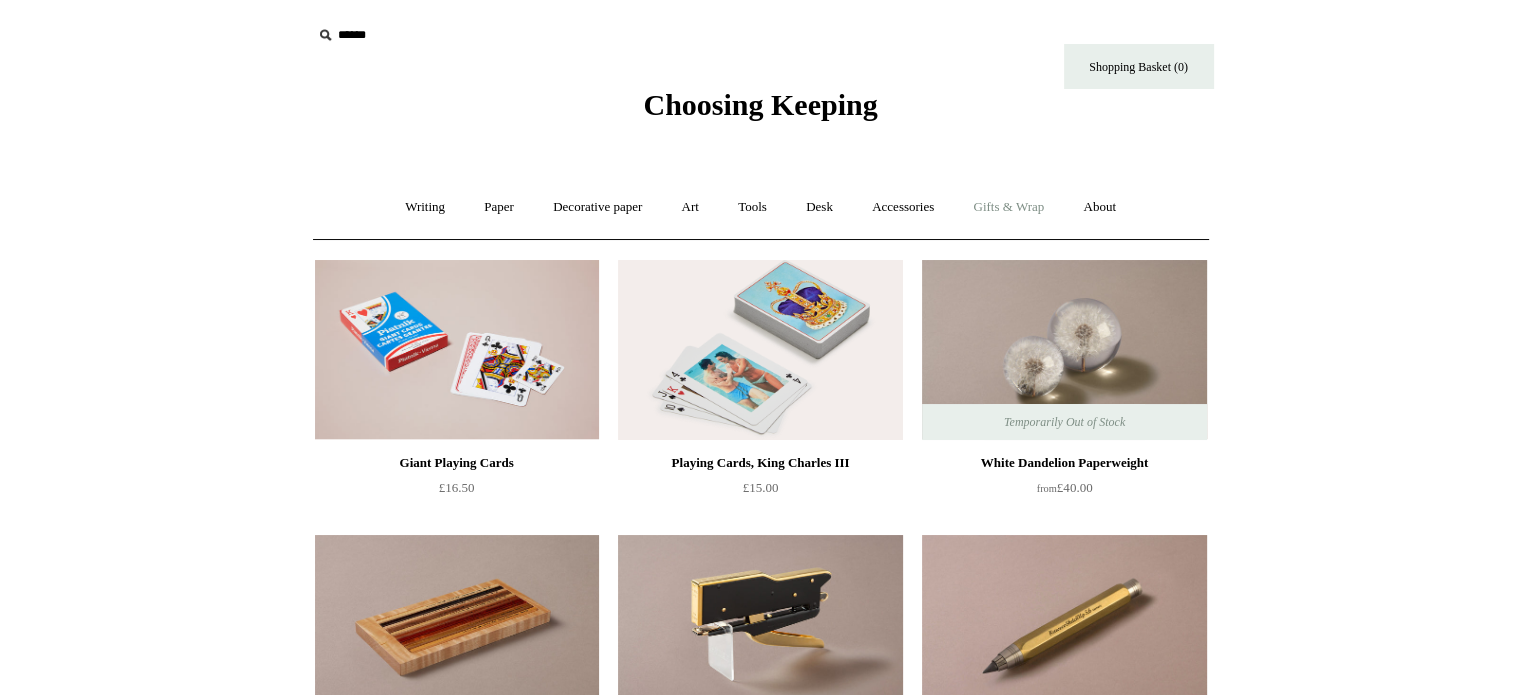 click on "Gifts & Wrap +" at bounding box center [1008, 207] 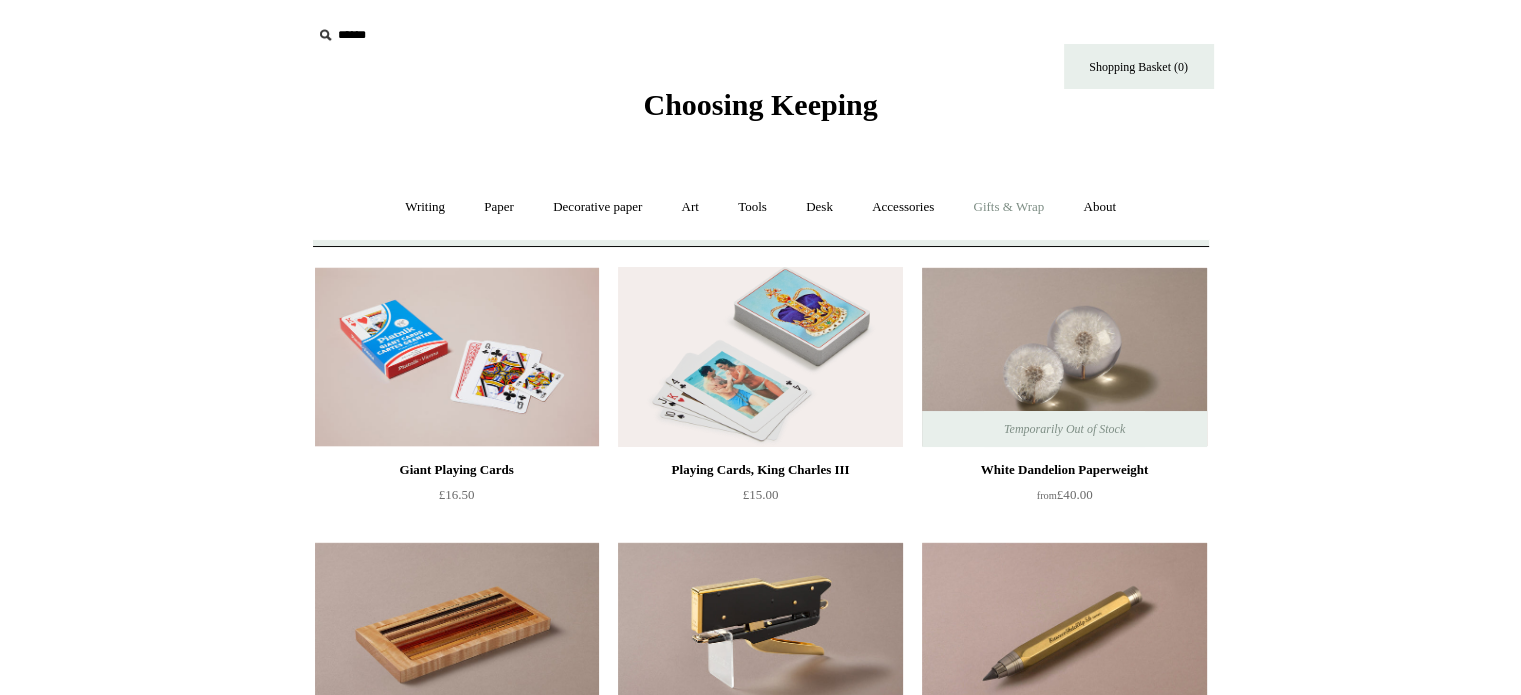 click on "Gifts & Wrap -" at bounding box center [1008, 207] 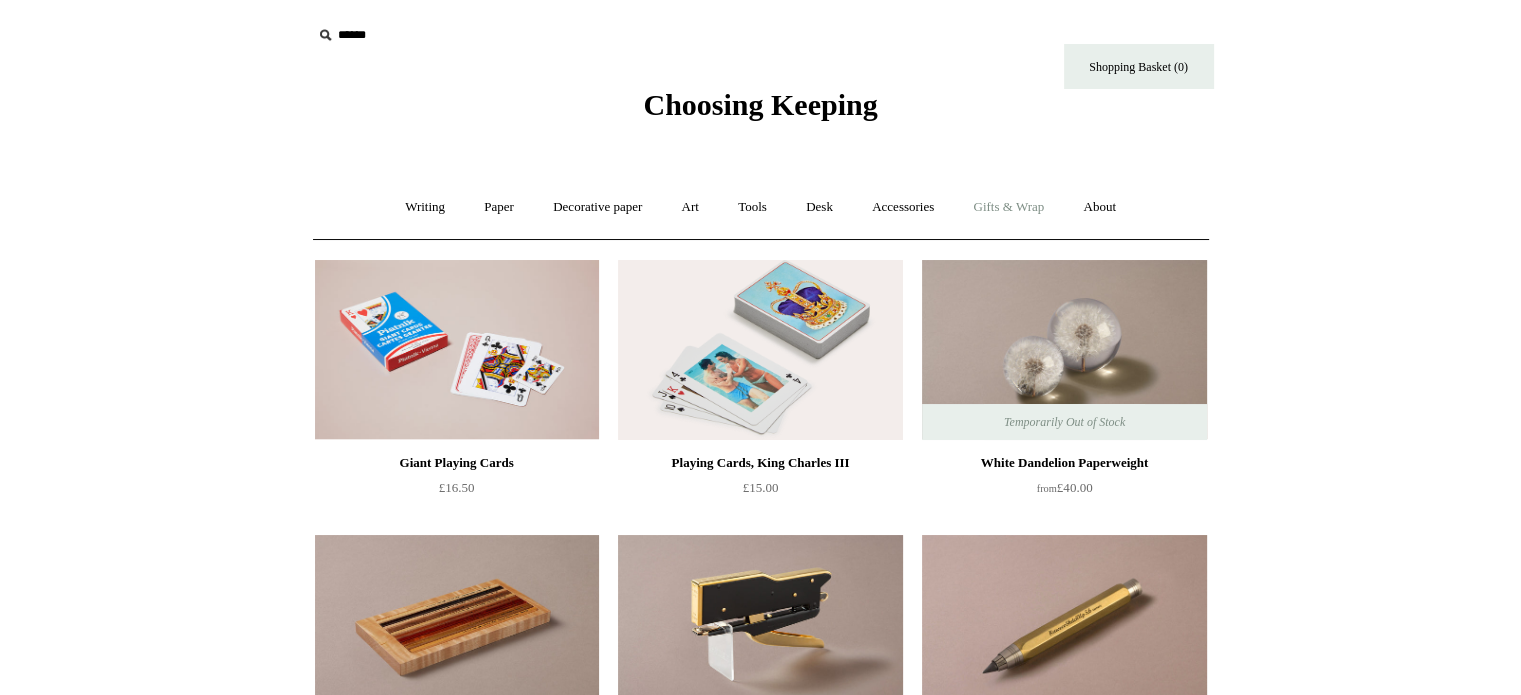 click on "Gifts & Wrap +" at bounding box center [1008, 207] 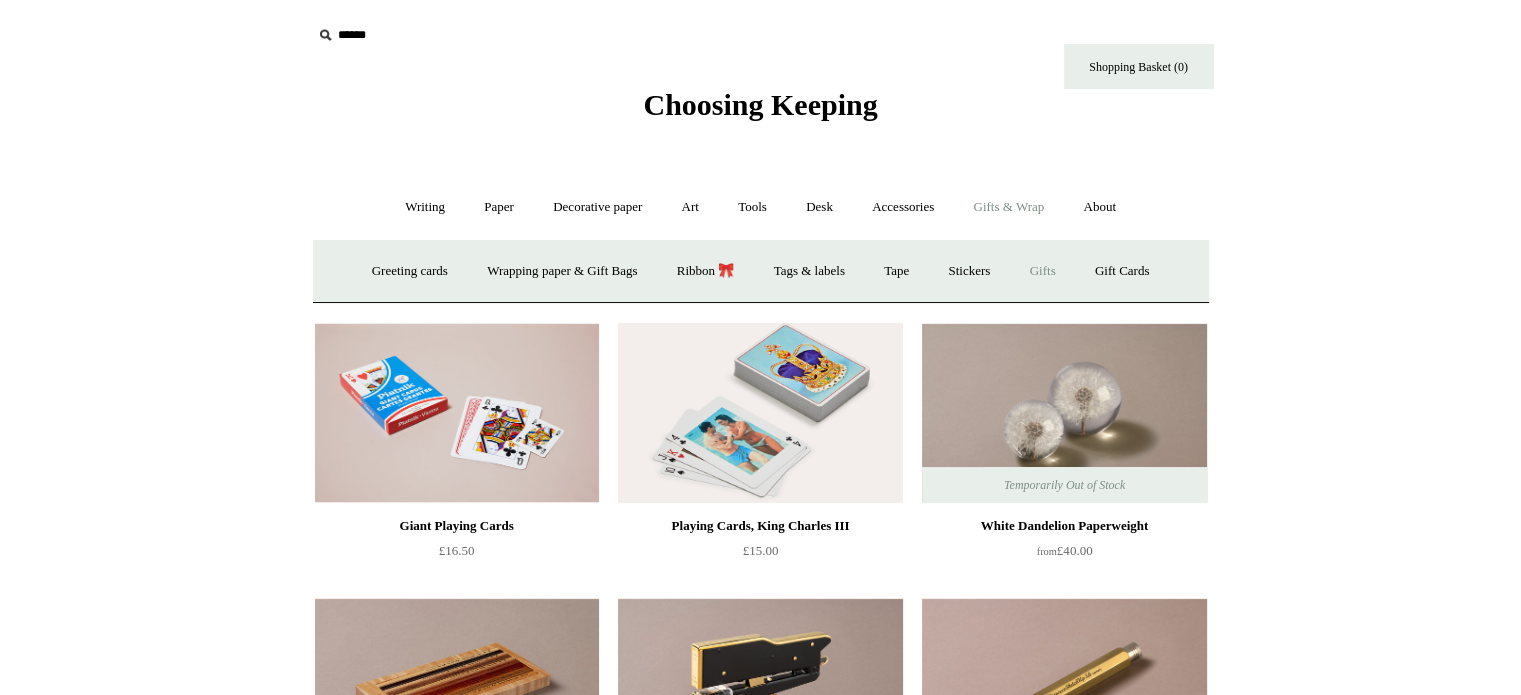 click on "Gifts +" at bounding box center [1043, 271] 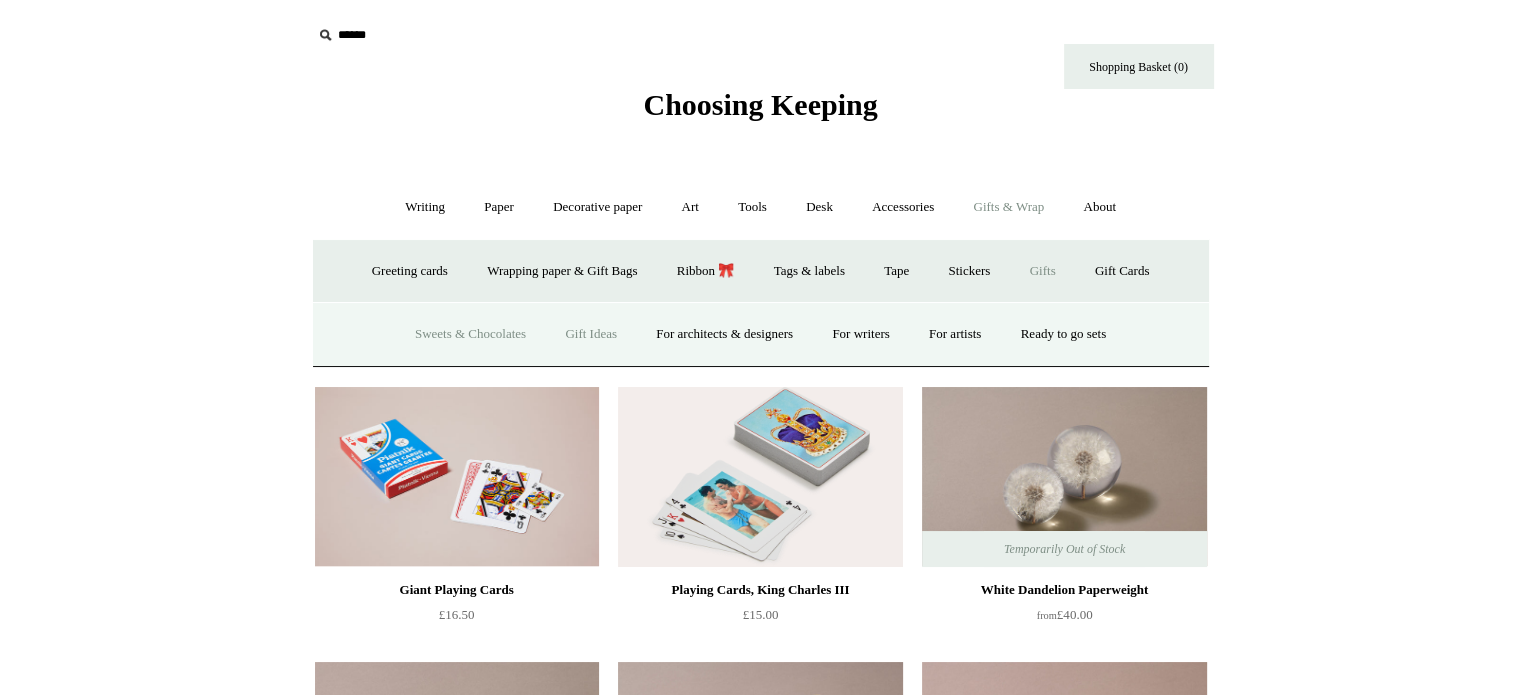 click on "Sweets & Chocolates" at bounding box center [470, 334] 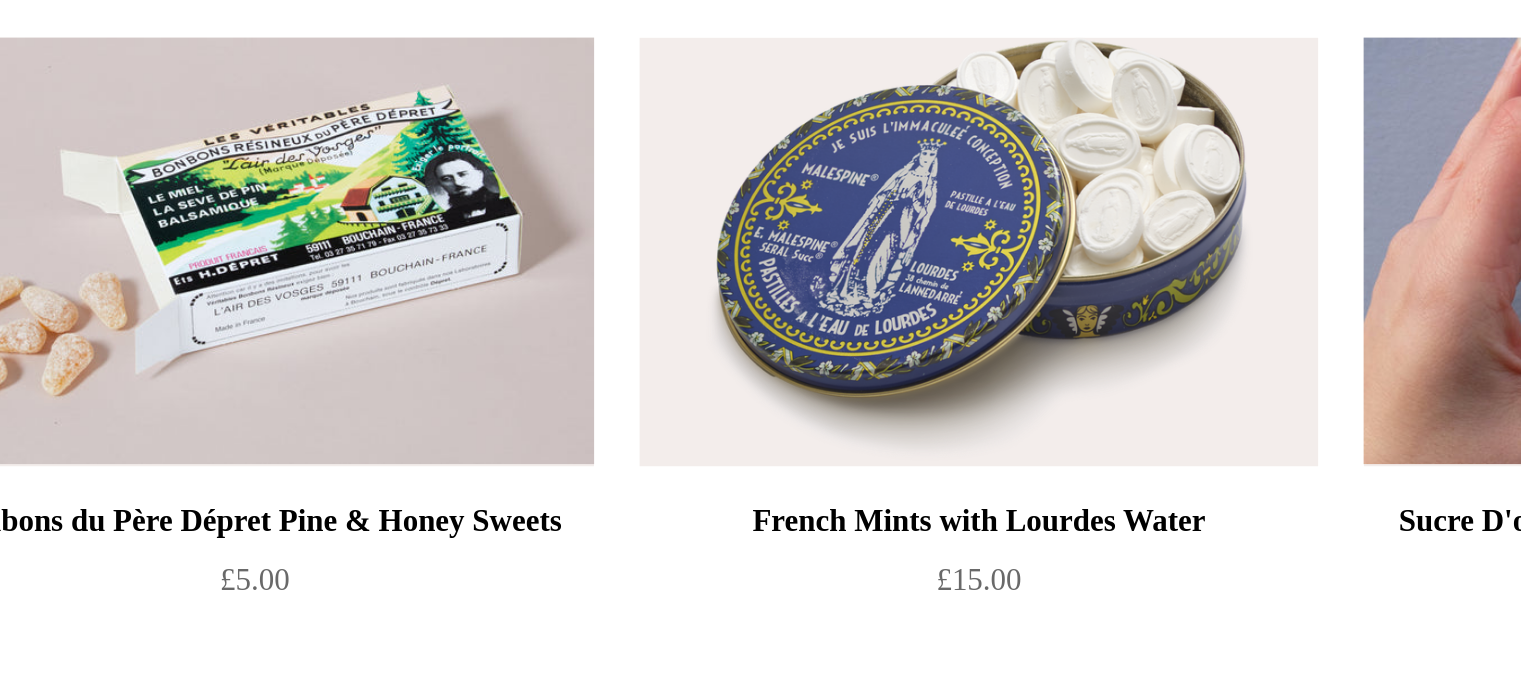 scroll, scrollTop: 228, scrollLeft: 0, axis: vertical 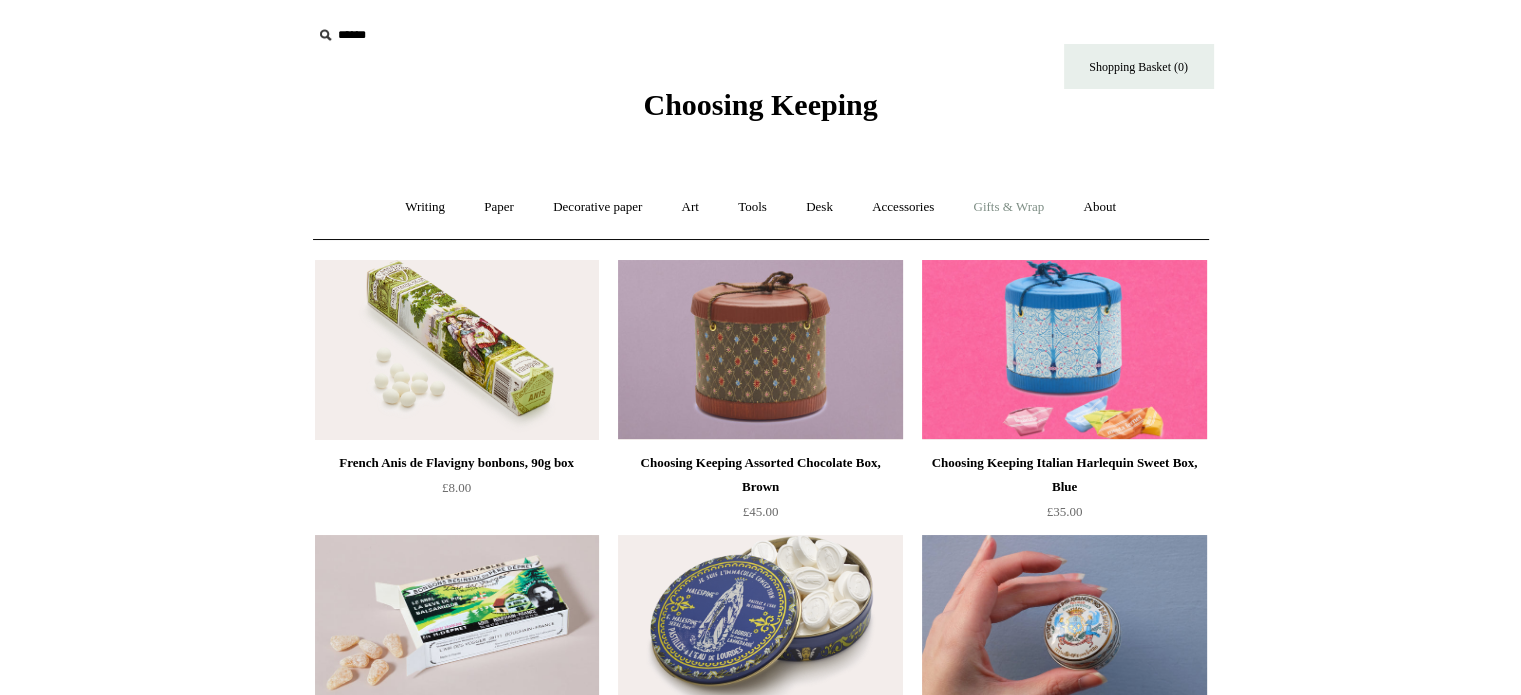 click on "Gifts & Wrap +" at bounding box center [1008, 207] 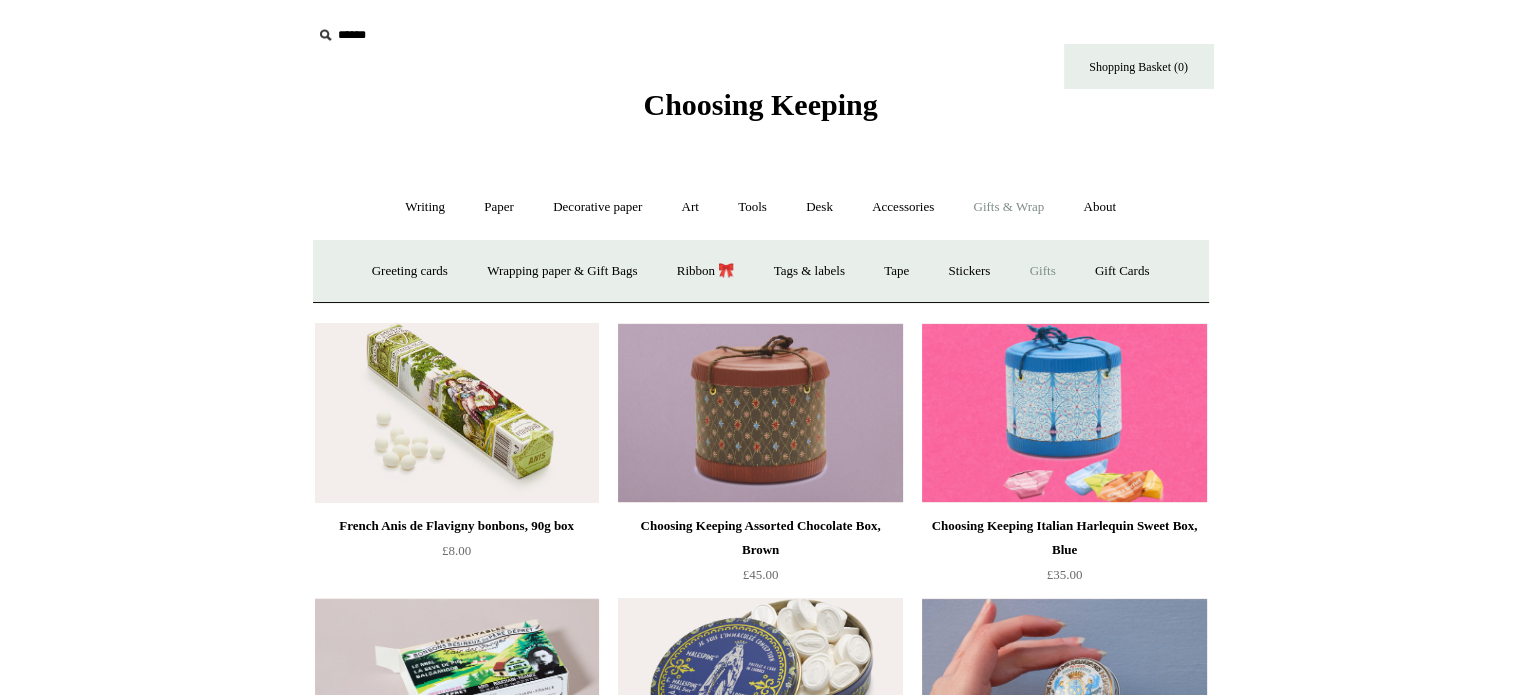 click on "Gifts +" at bounding box center [1043, 271] 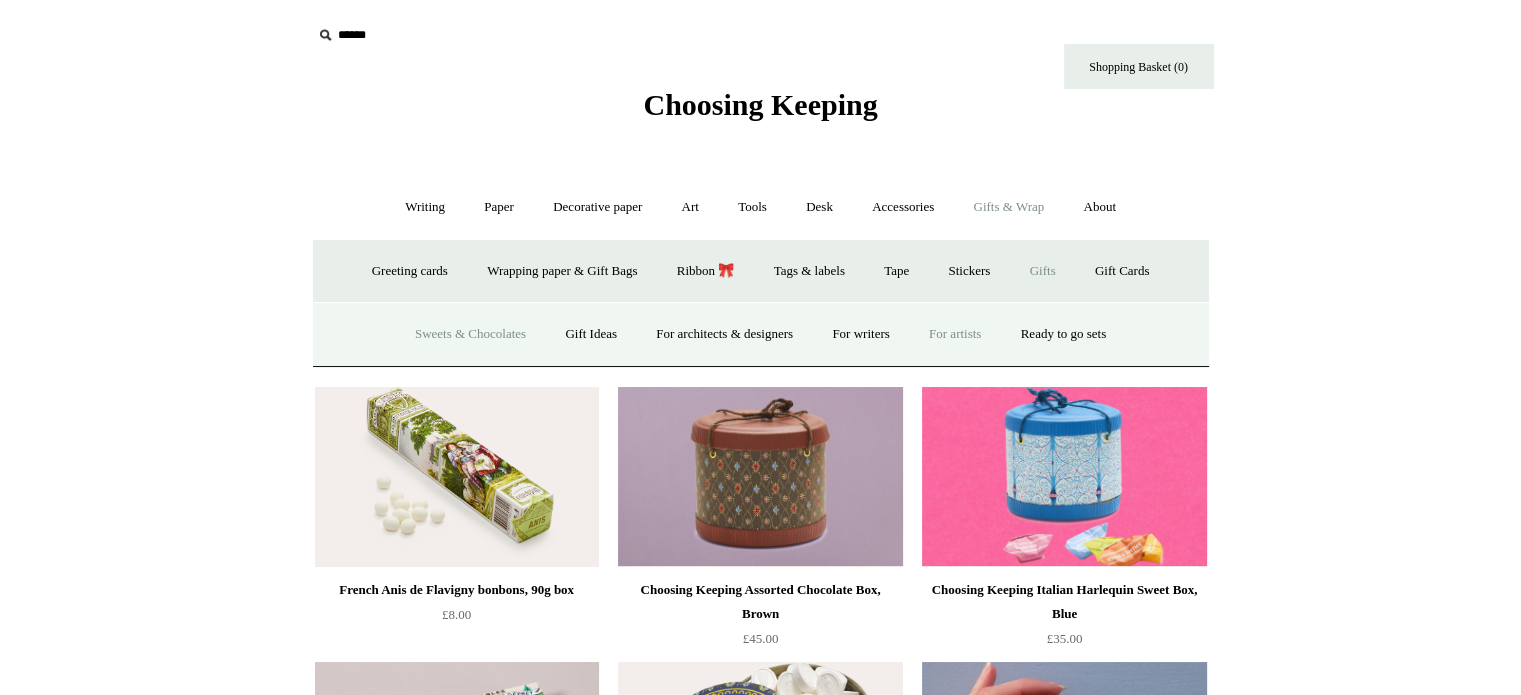 click on "For artists" at bounding box center [955, 334] 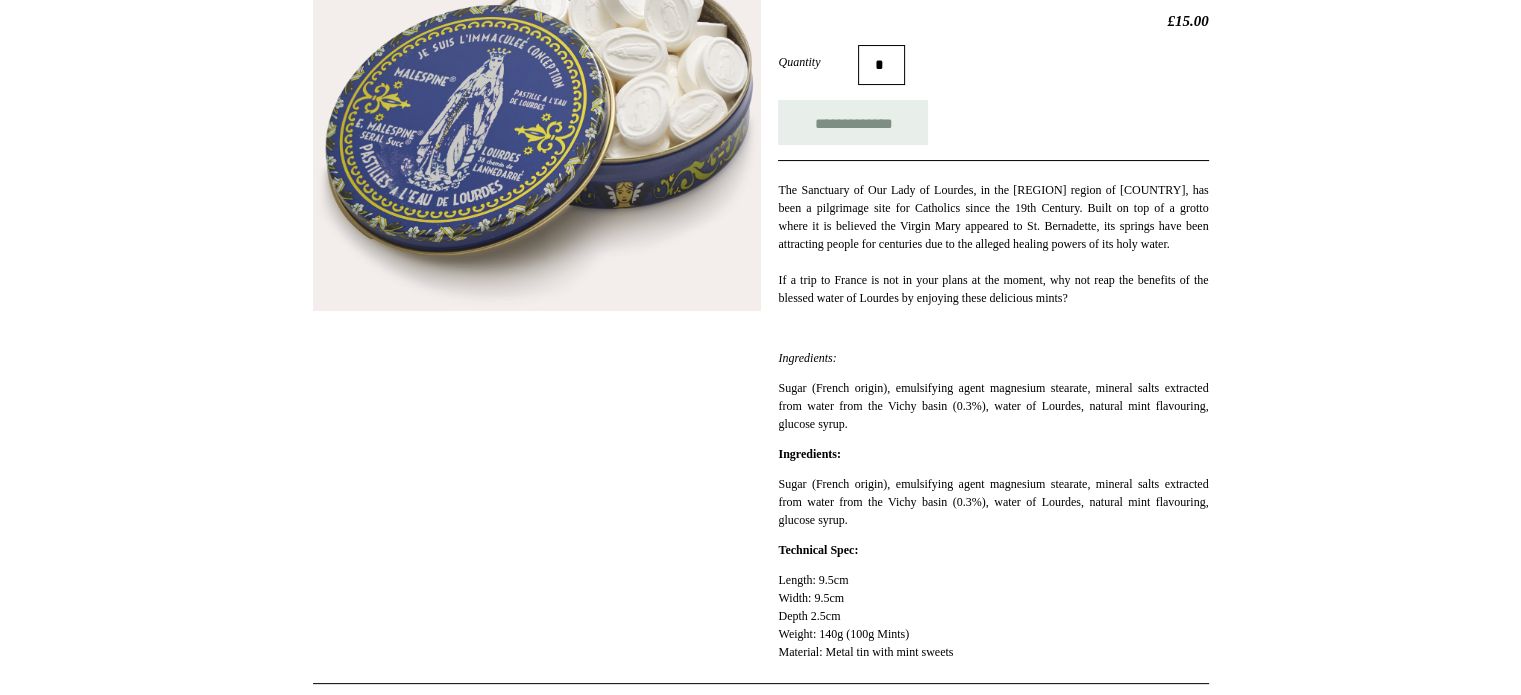 scroll, scrollTop: 342, scrollLeft: 0, axis: vertical 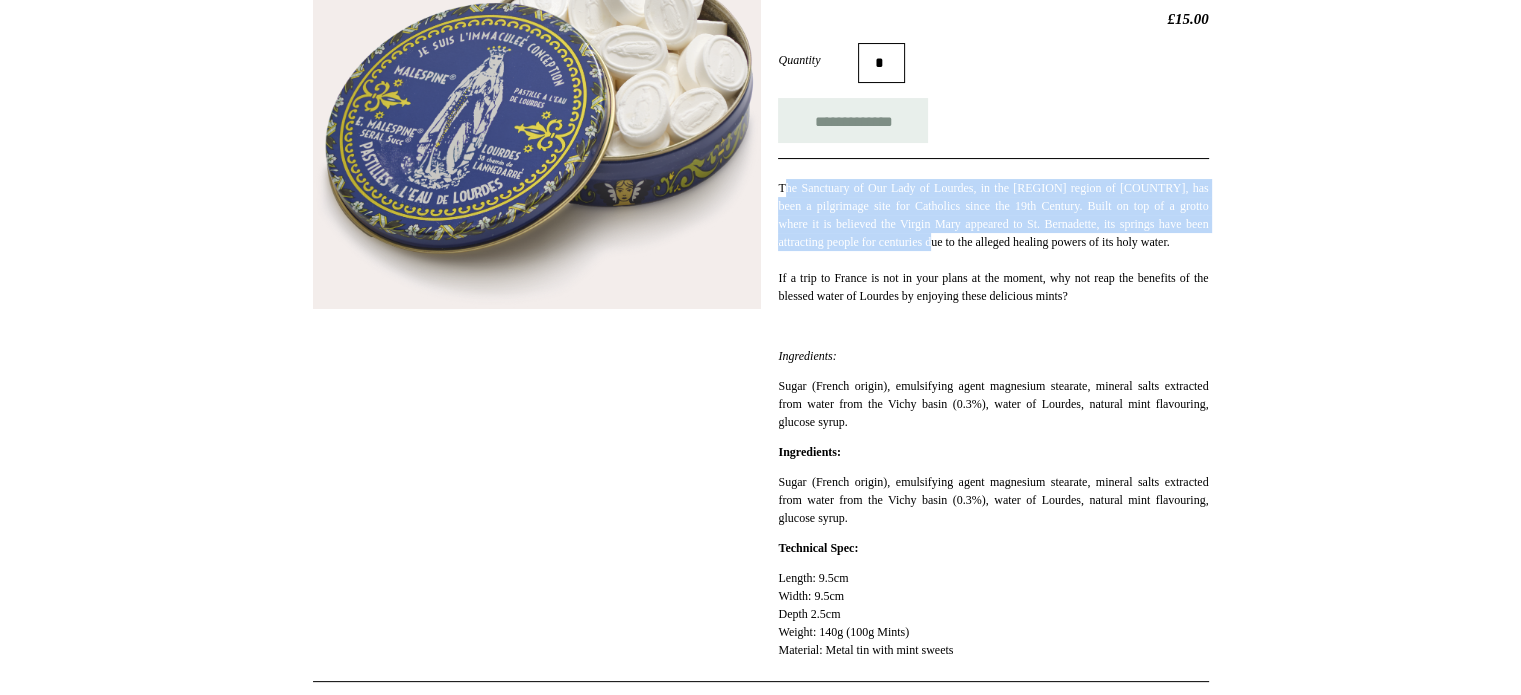 drag, startPoint x: 784, startPoint y: 182, endPoint x: 1022, endPoint y: 243, distance: 245.6929 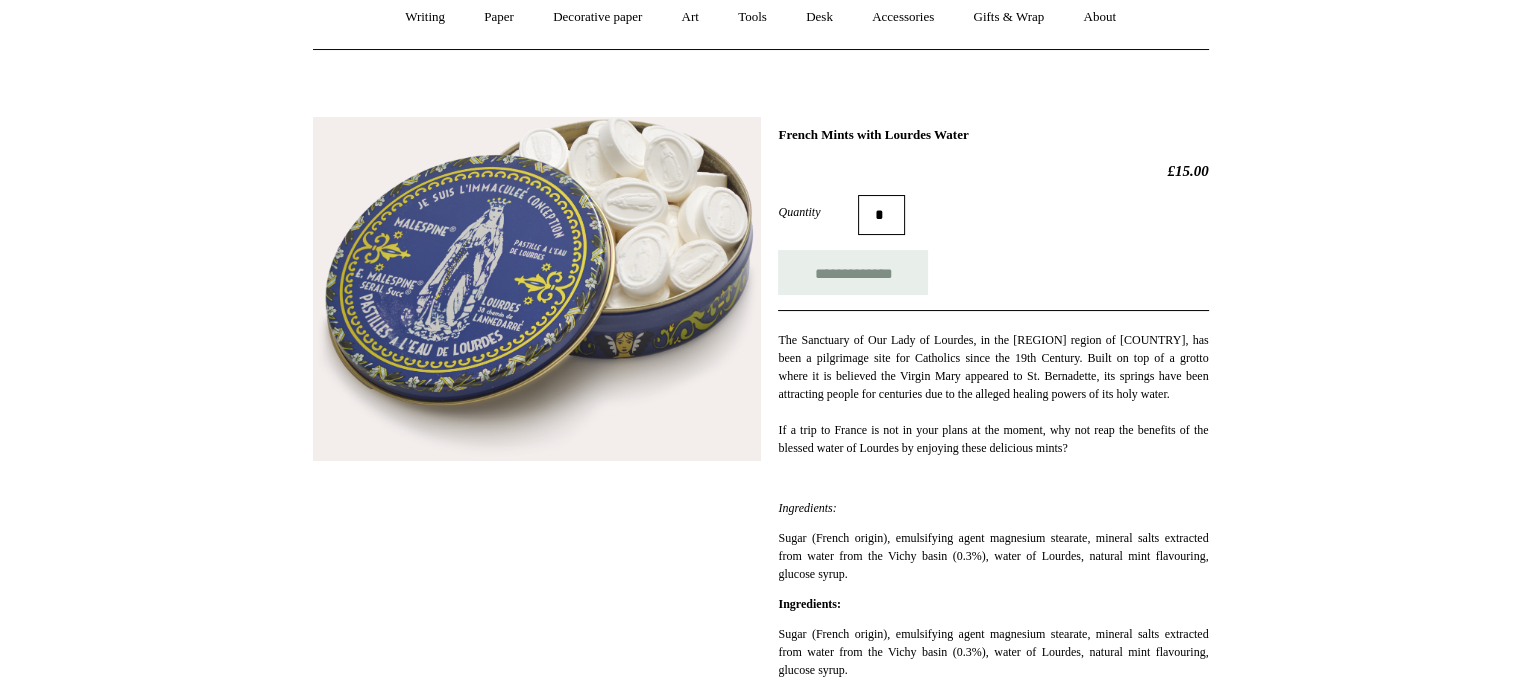 scroll, scrollTop: 168, scrollLeft: 0, axis: vertical 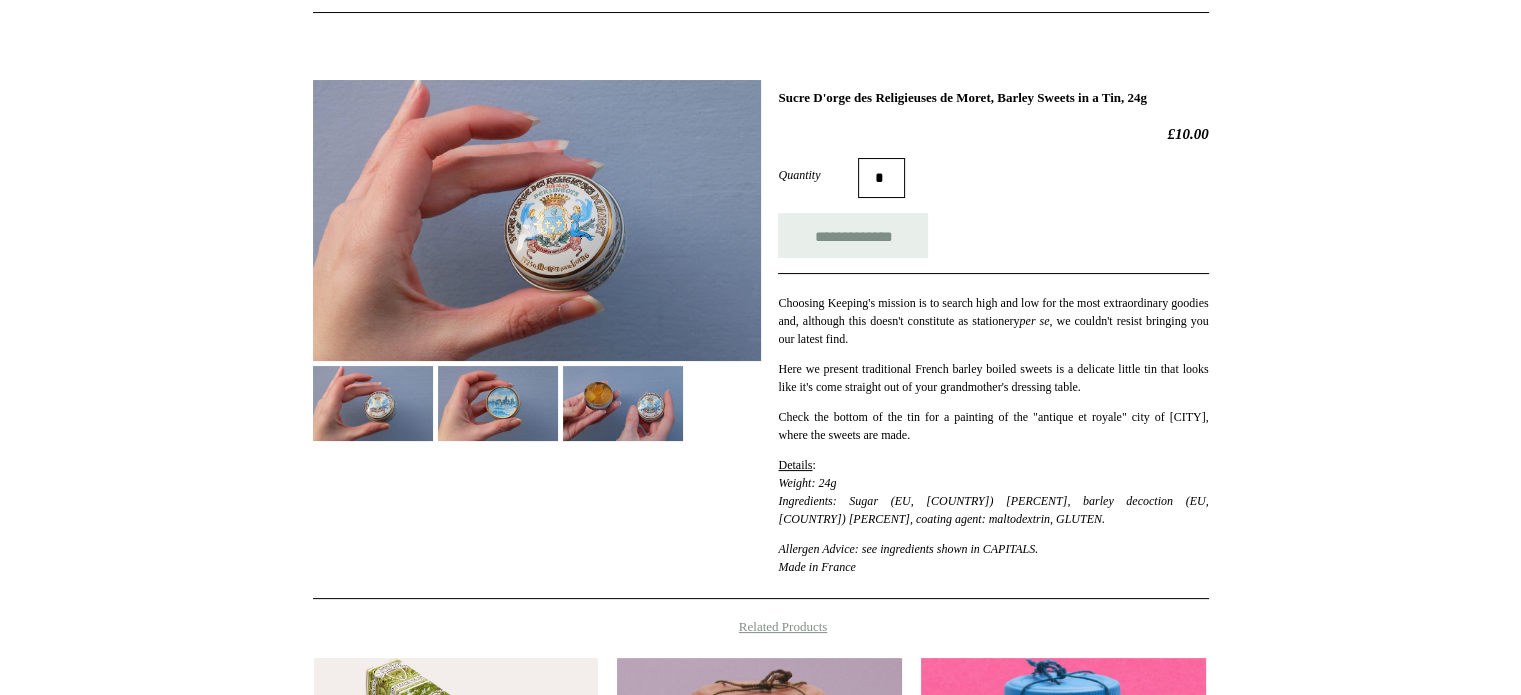 click at bounding box center [623, 403] 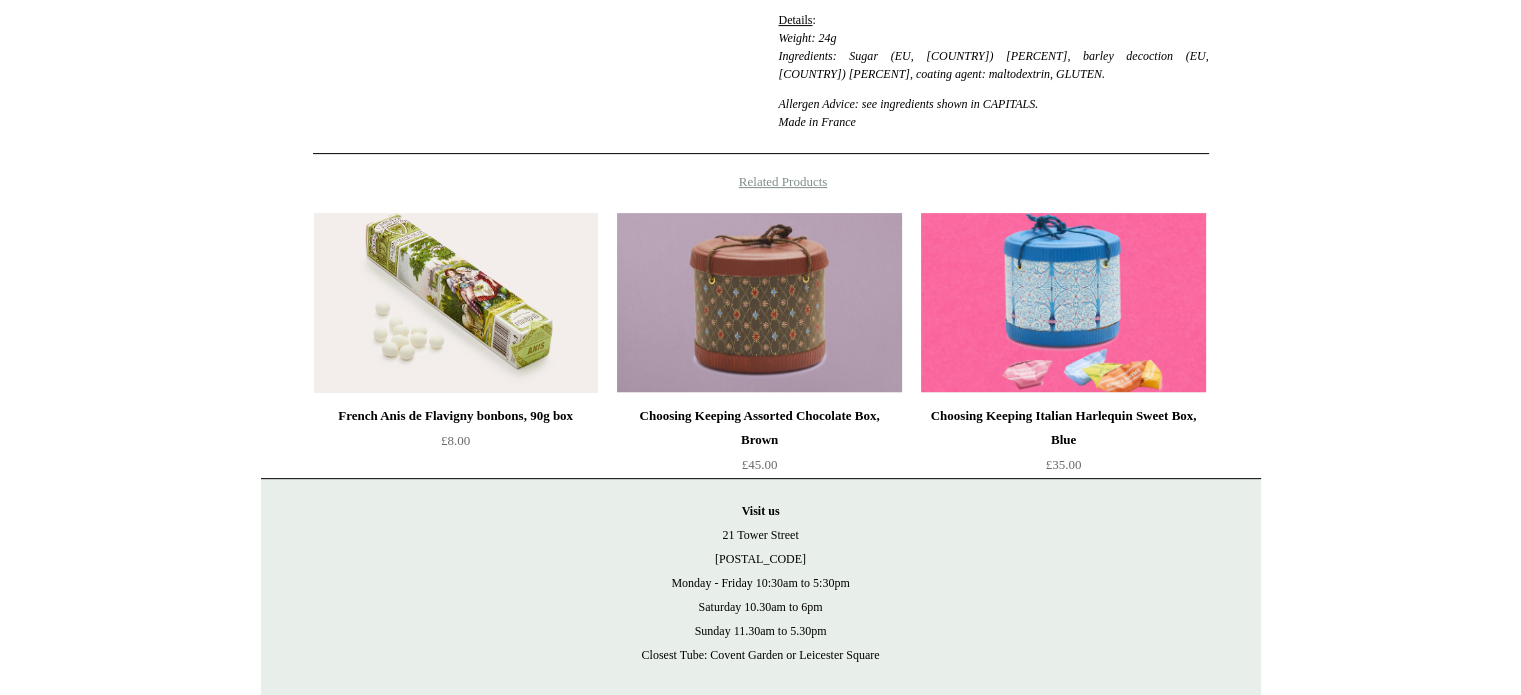 scroll, scrollTop: 676, scrollLeft: 0, axis: vertical 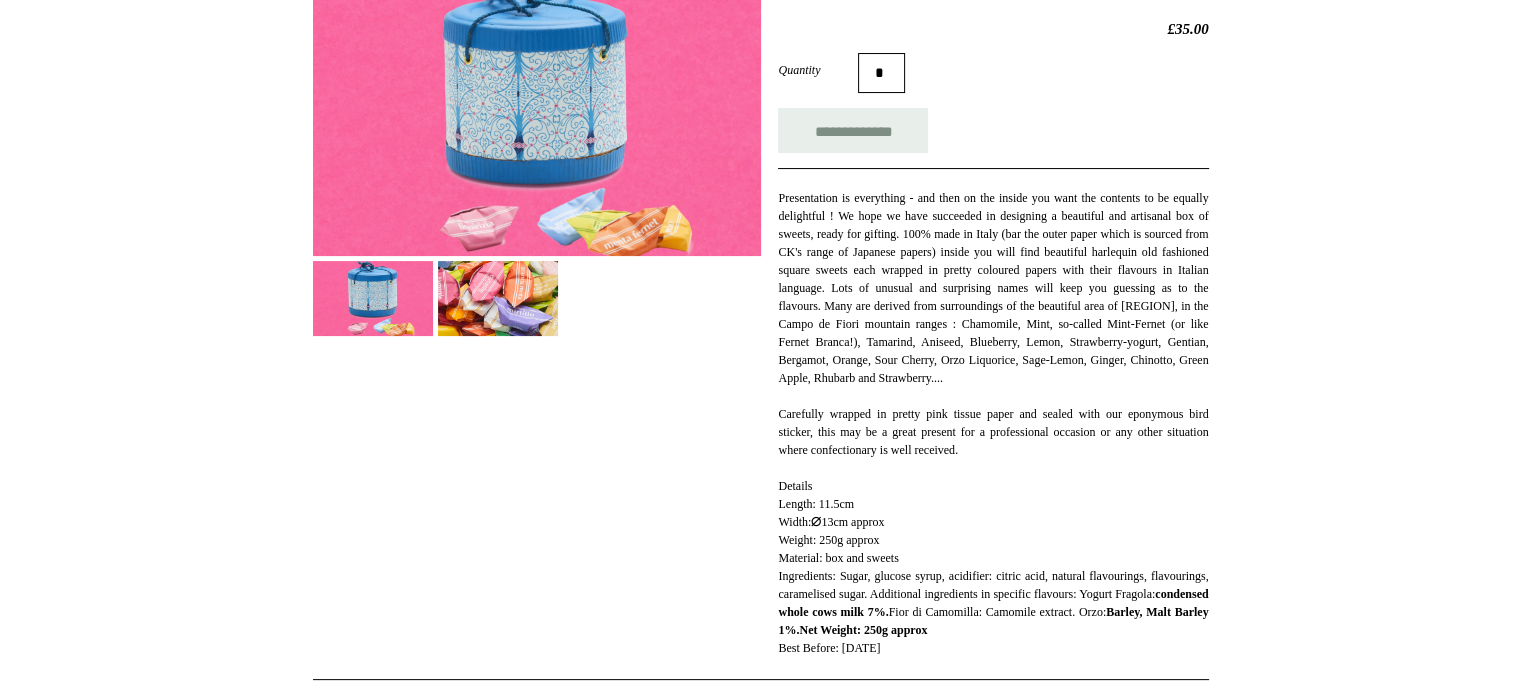click at bounding box center [498, 298] 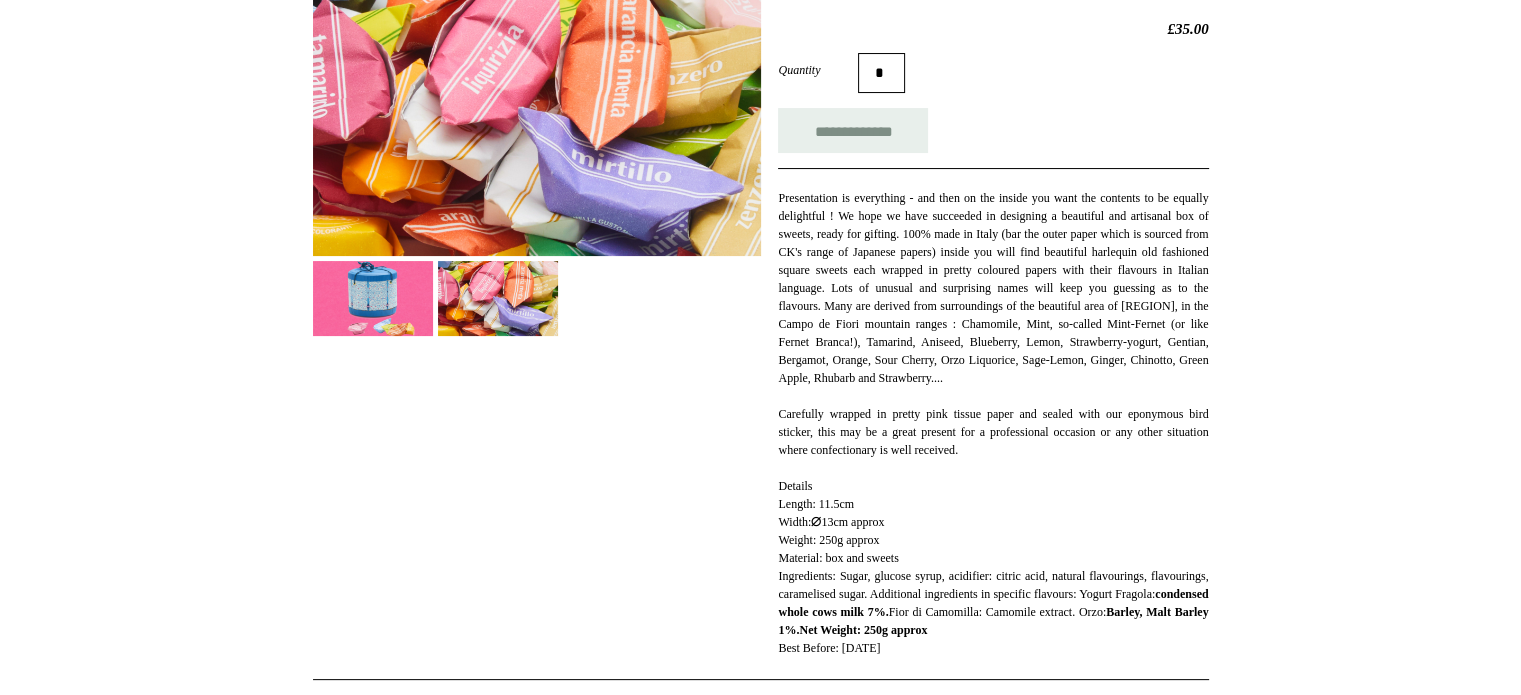click at bounding box center (373, 298) 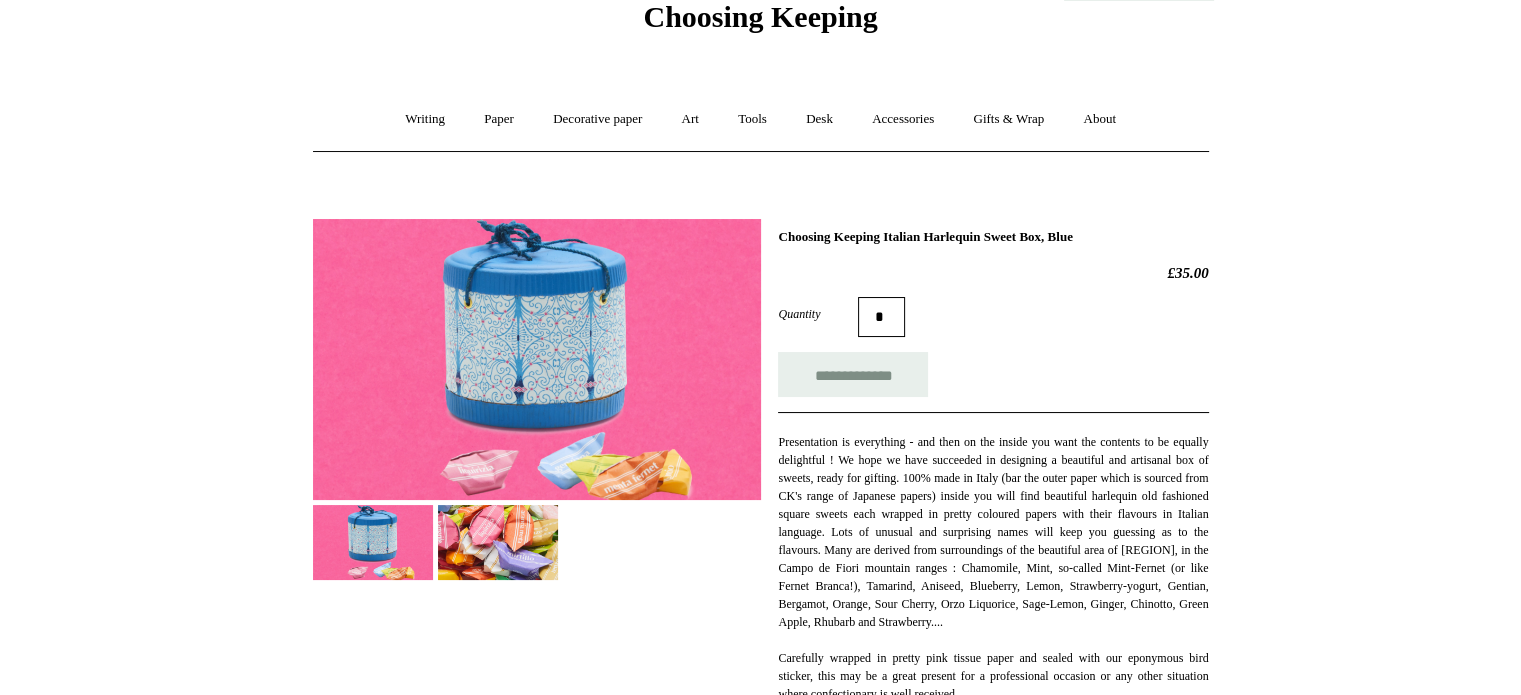 scroll, scrollTop: 87, scrollLeft: 0, axis: vertical 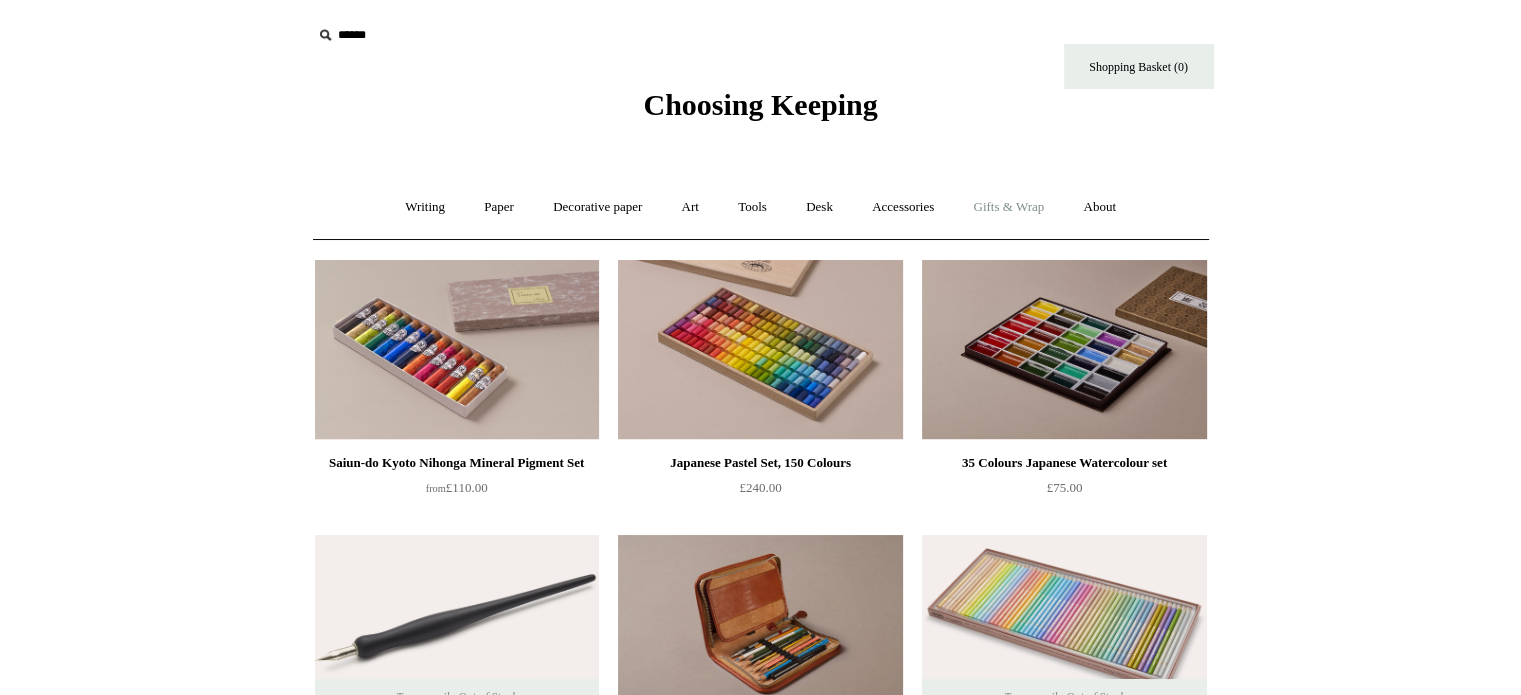 click on "Gifts & Wrap +" at bounding box center (1008, 207) 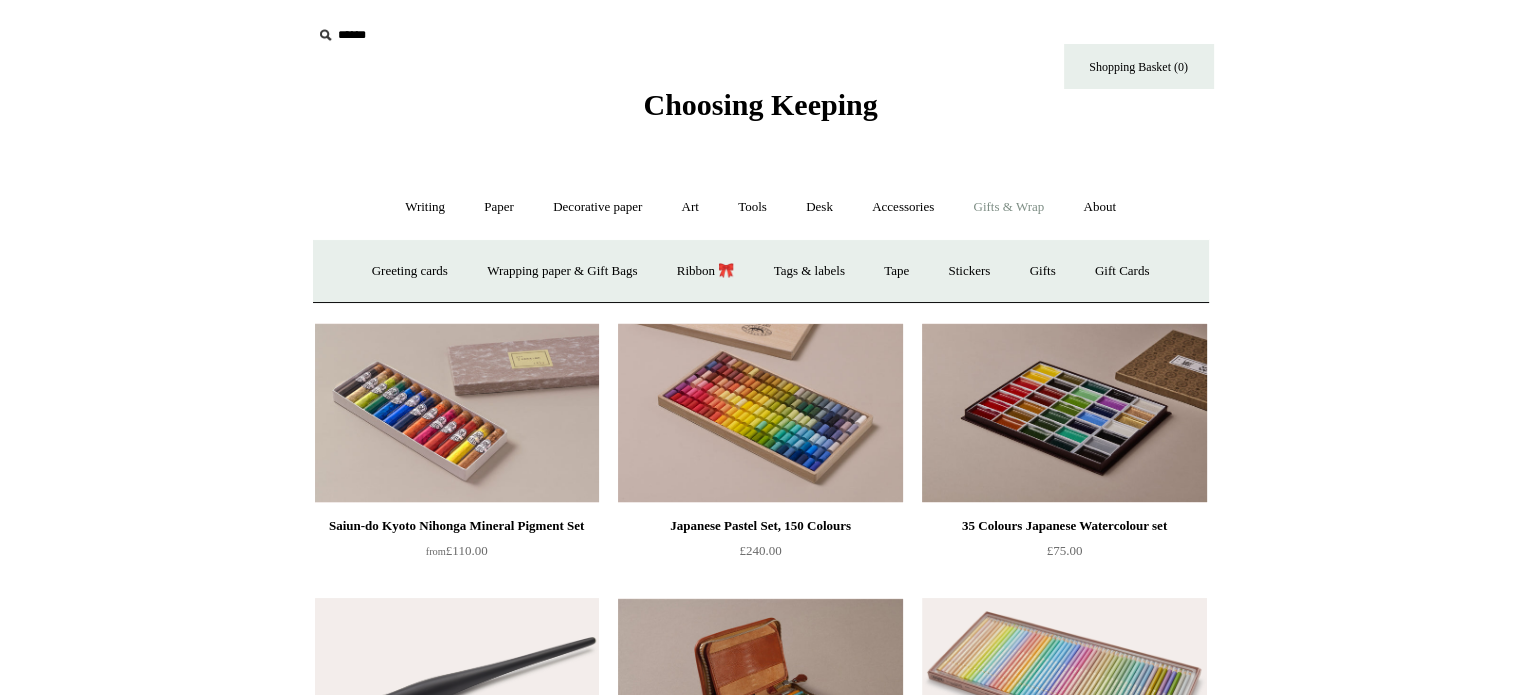 click on "Menu
Choosing Keeping
*
Shipping Information
Shopping Basket (0)
*
⤺
+ +" at bounding box center [760, 2110] 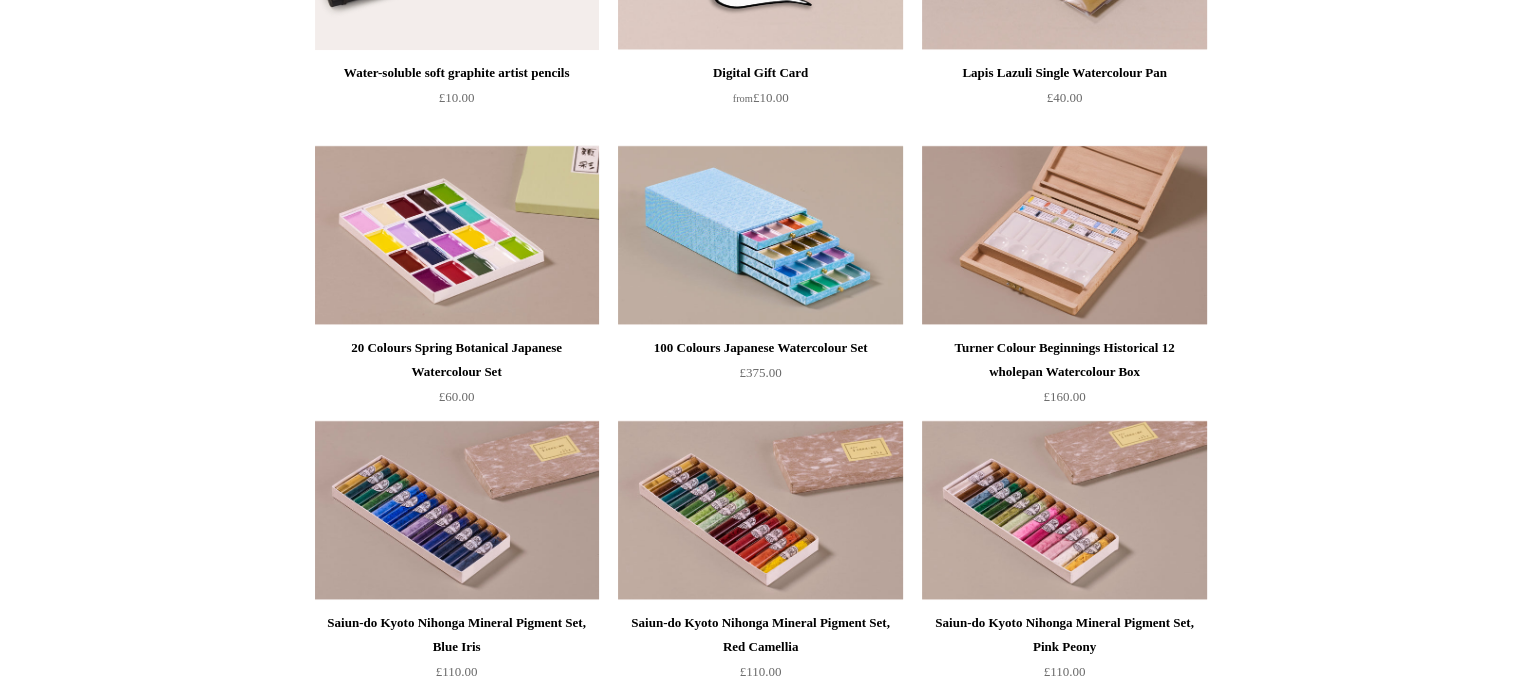 scroll, scrollTop: 1720, scrollLeft: 0, axis: vertical 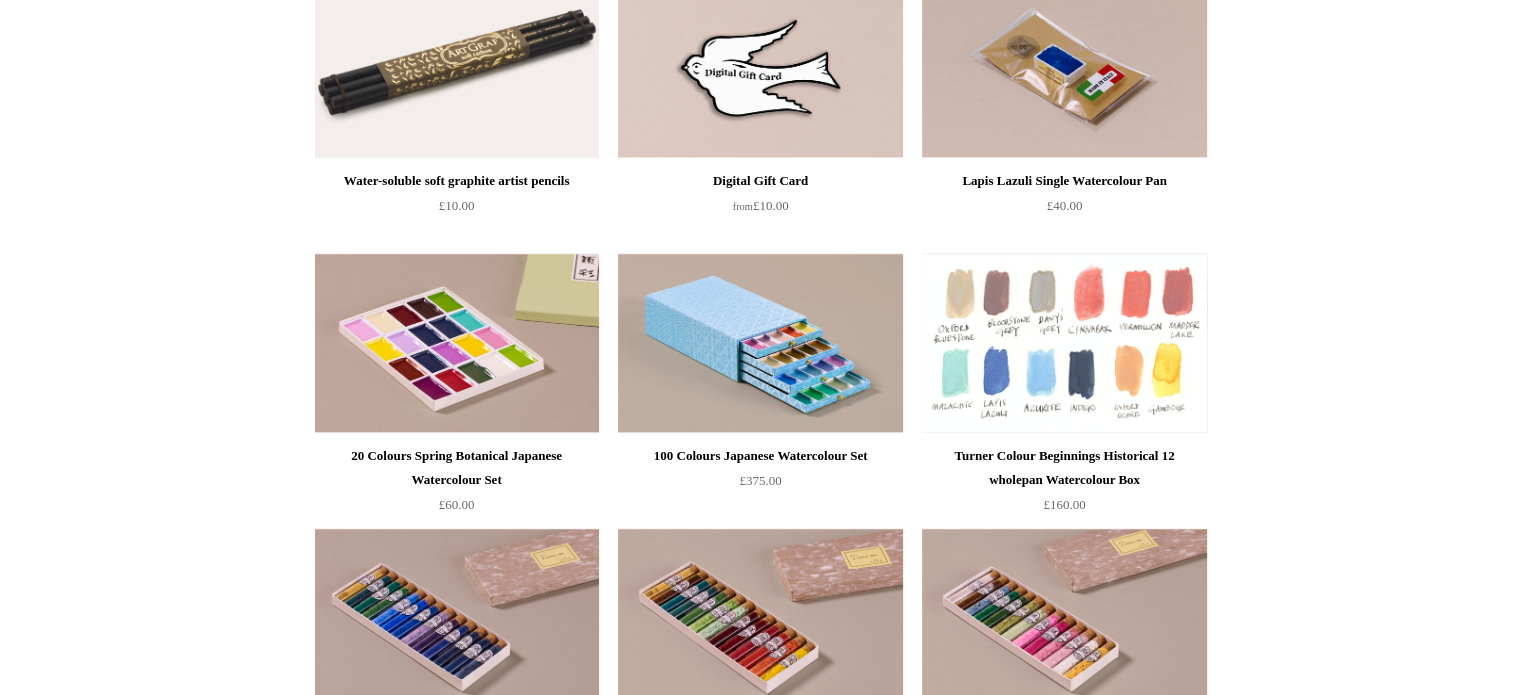 click at bounding box center [1064, 343] 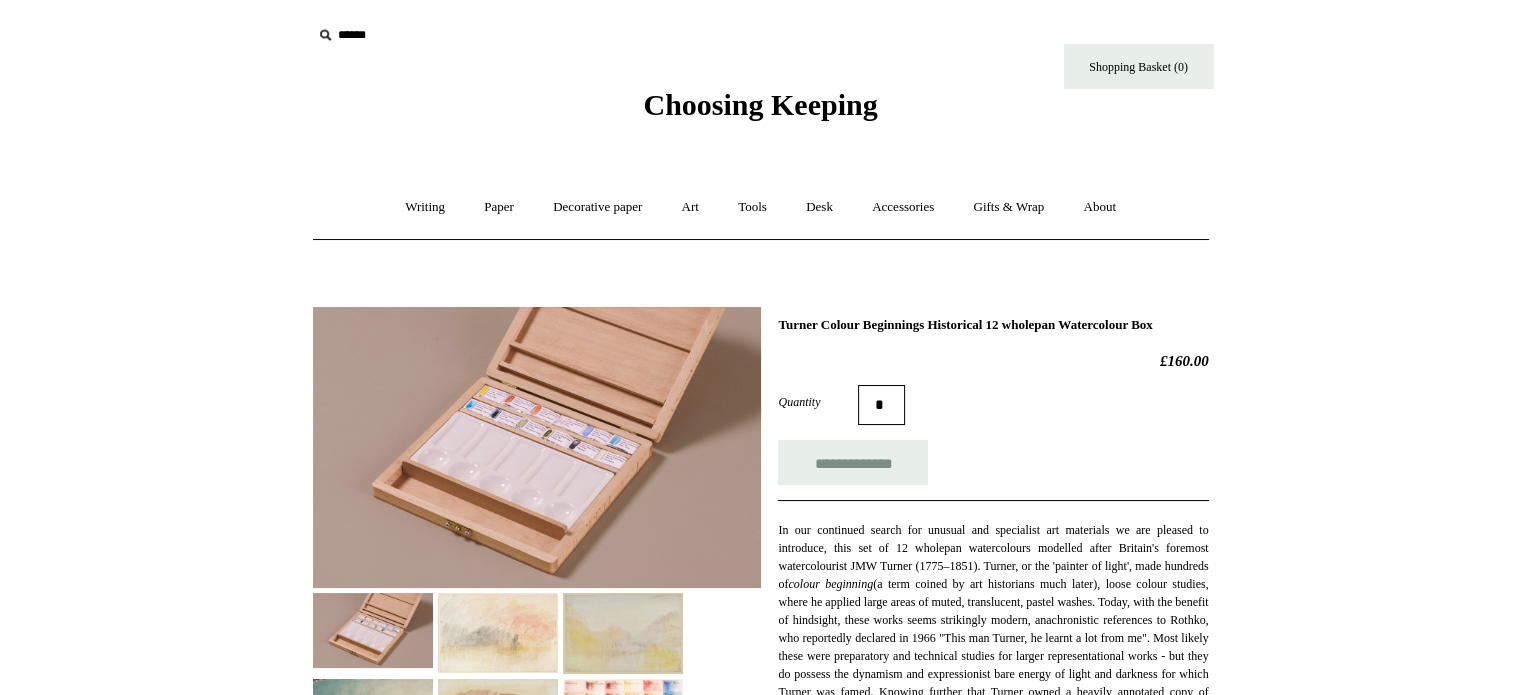 scroll, scrollTop: 120, scrollLeft: 0, axis: vertical 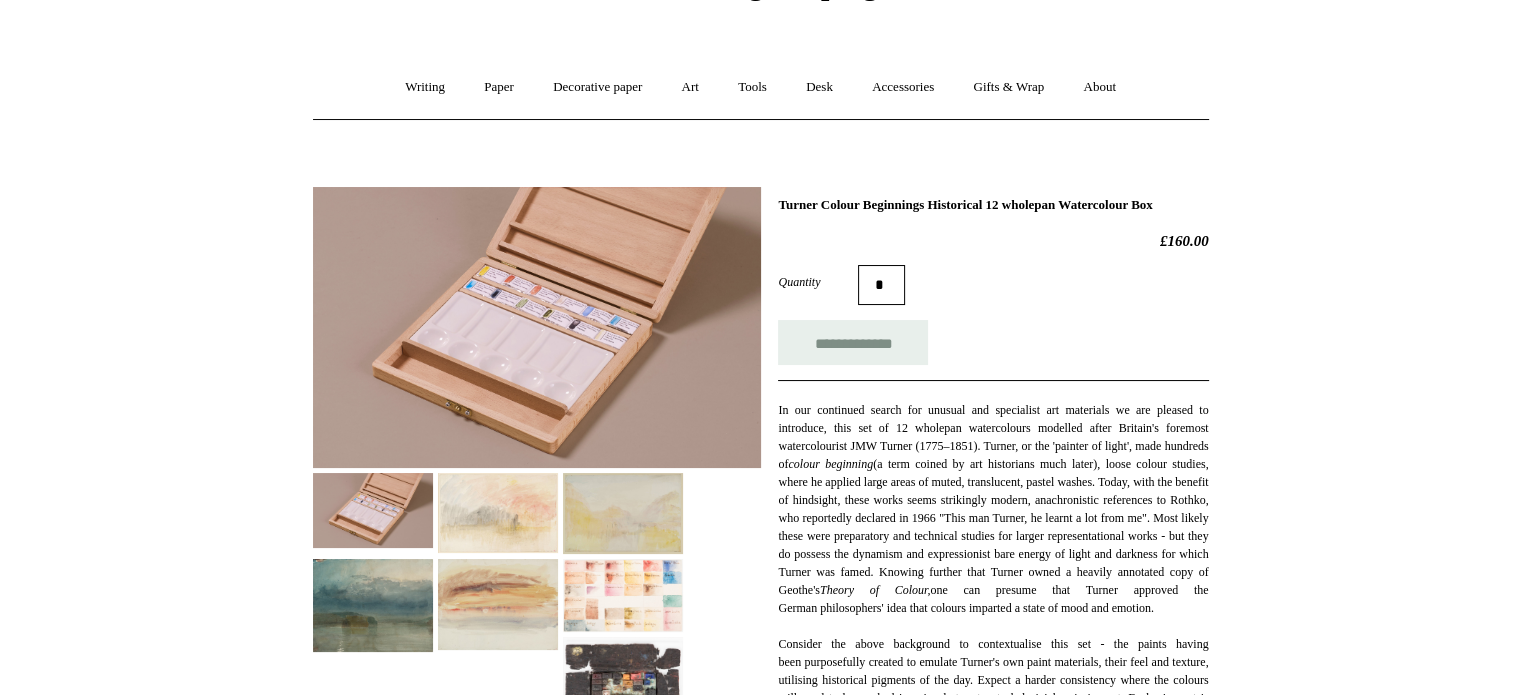 click at bounding box center (623, 595) 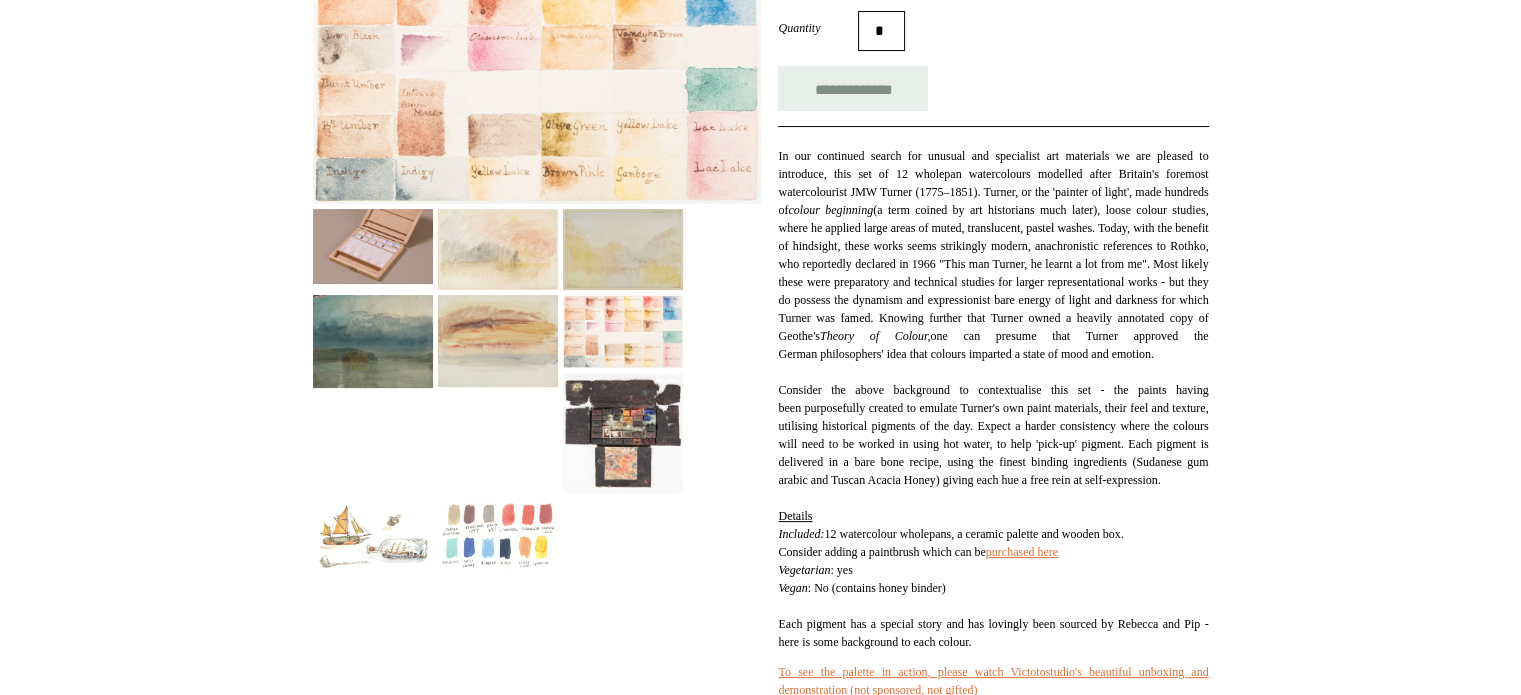 scroll, scrollTop: 376, scrollLeft: 0, axis: vertical 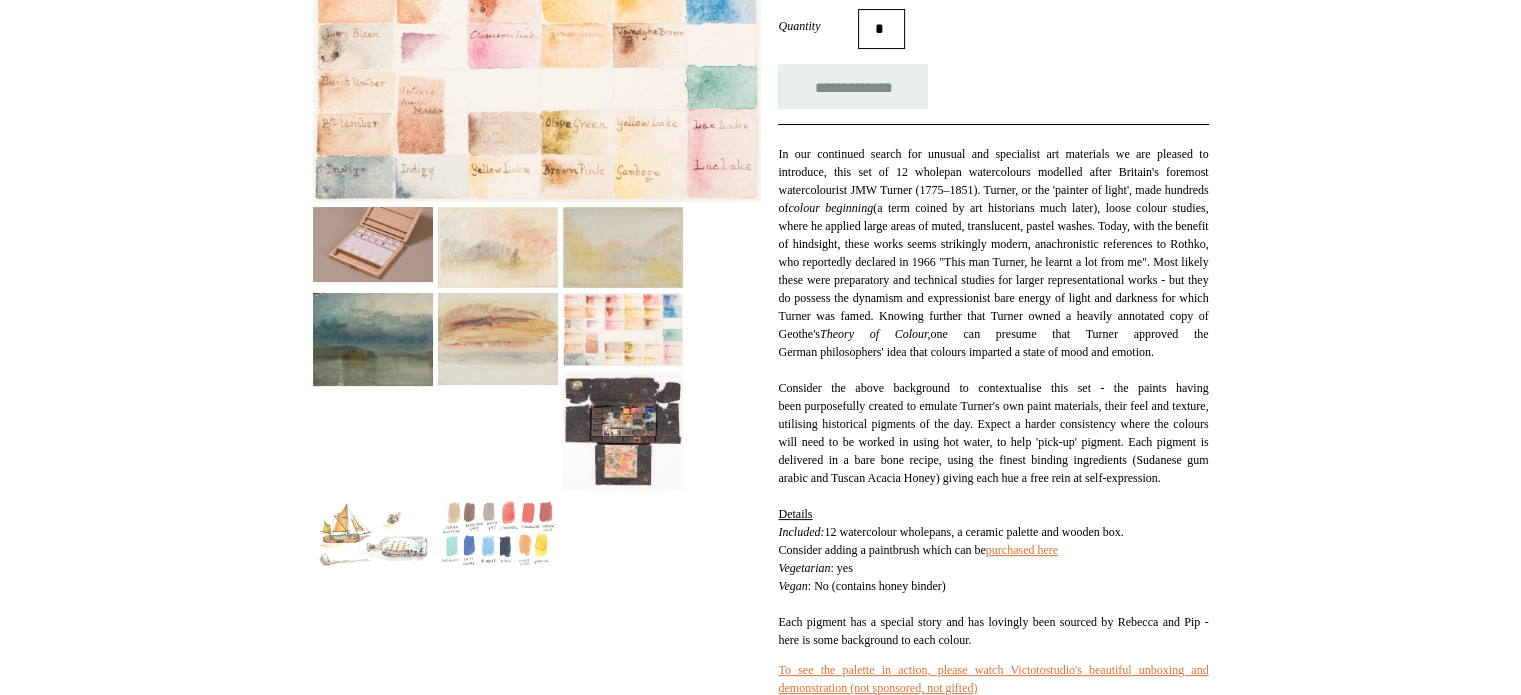 click at bounding box center (498, 533) 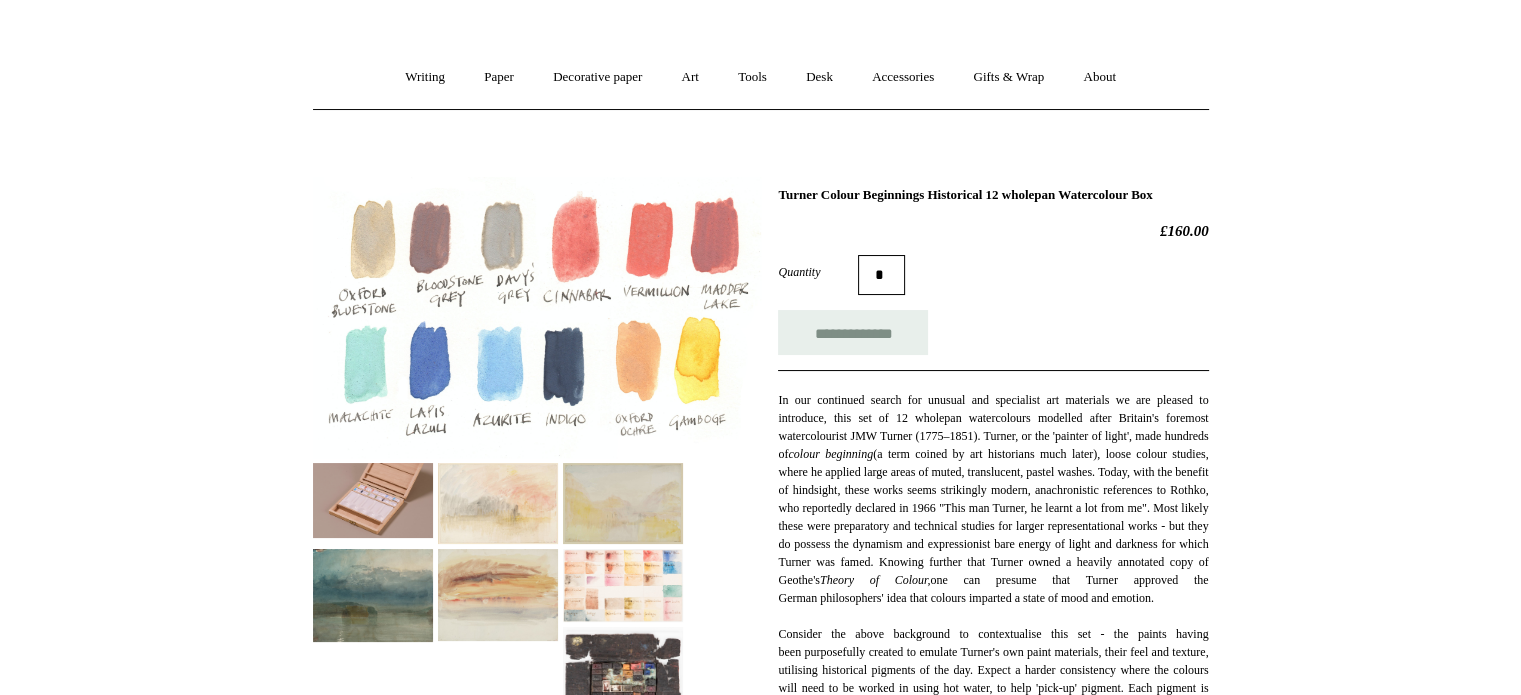 scroll, scrollTop: 131, scrollLeft: 0, axis: vertical 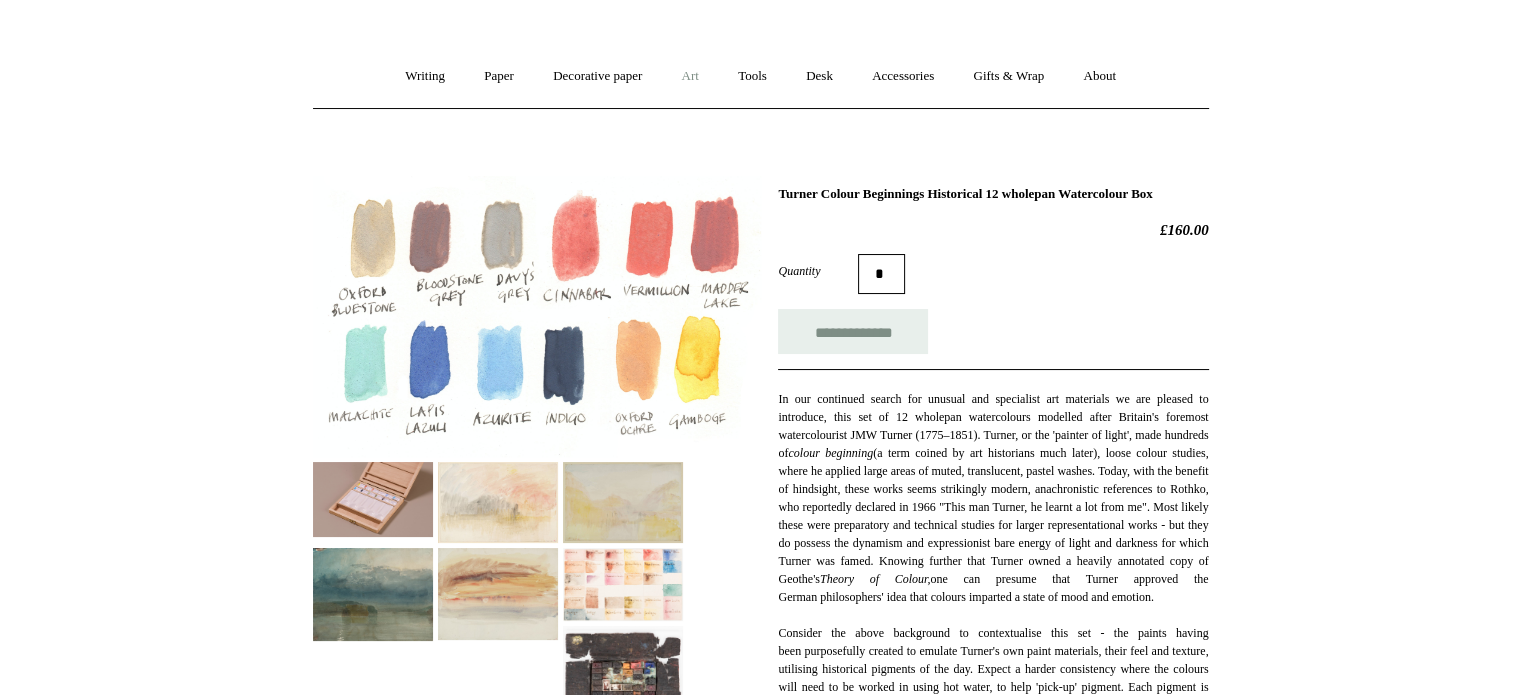click on "Art +" at bounding box center (690, 76) 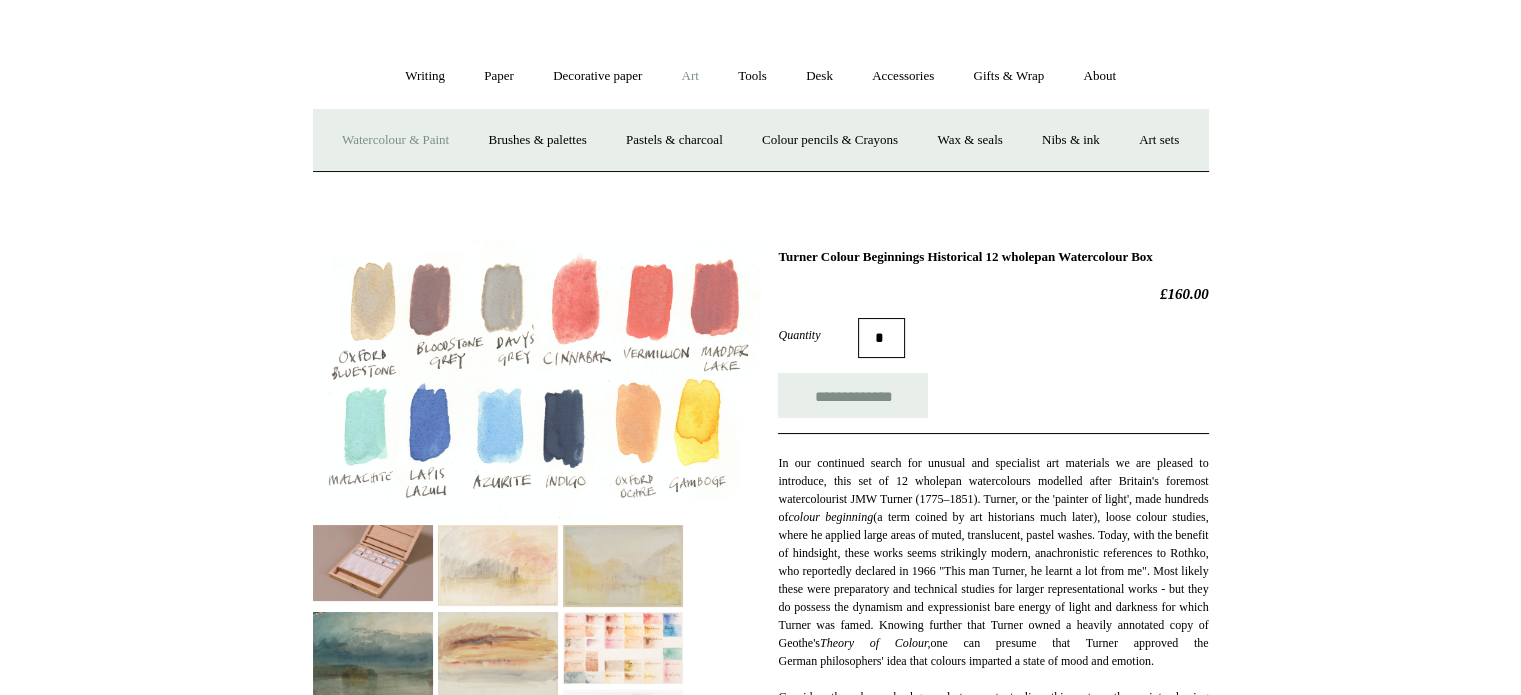 click on "Watercolour & Paint" at bounding box center (395, 140) 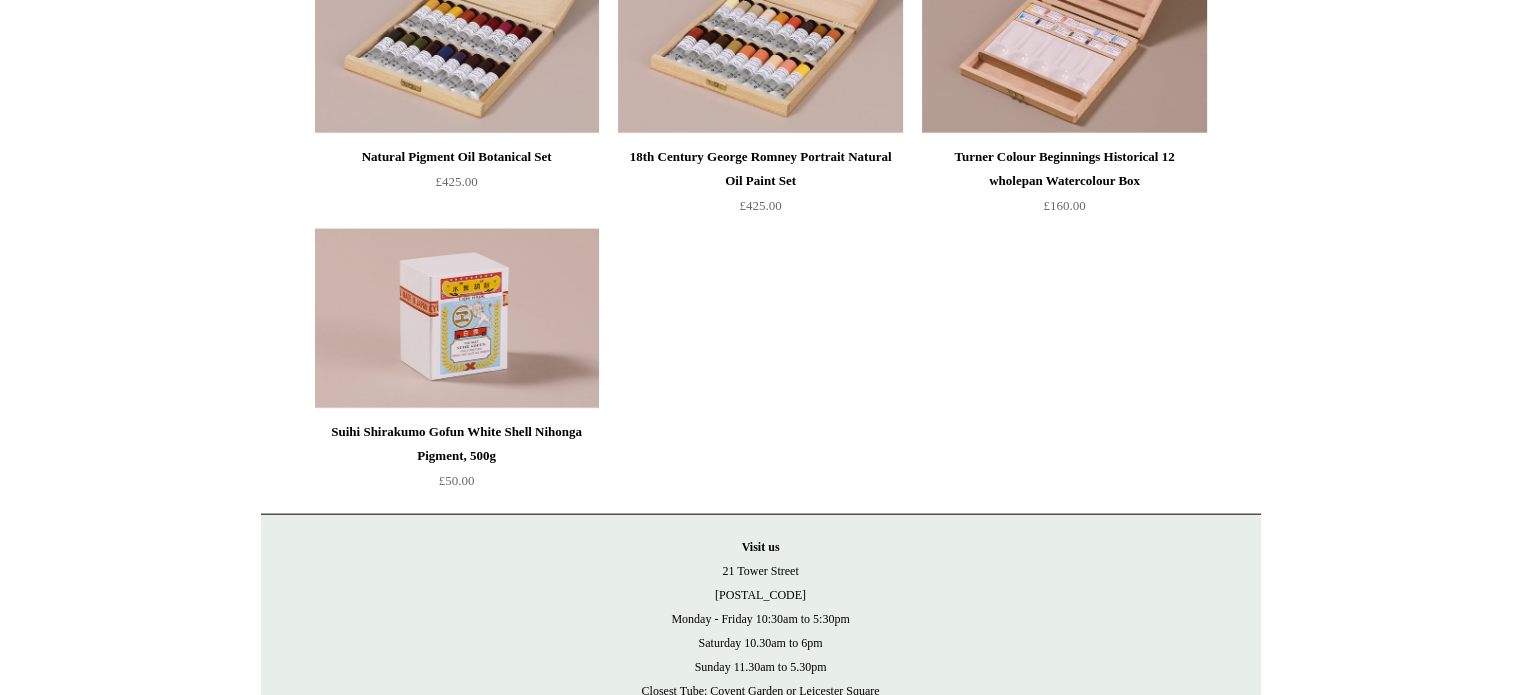 scroll, scrollTop: 4434, scrollLeft: 0, axis: vertical 